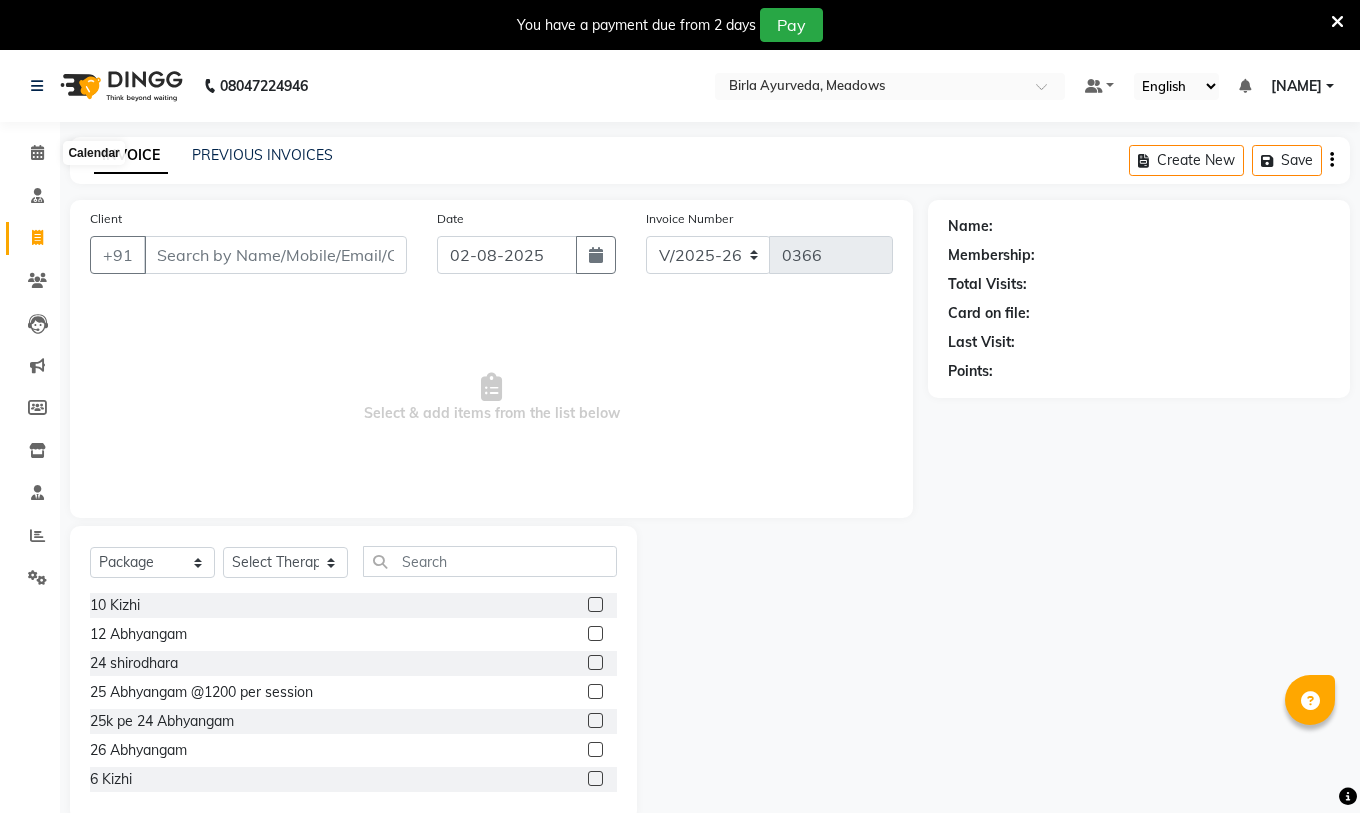 select on "6812" 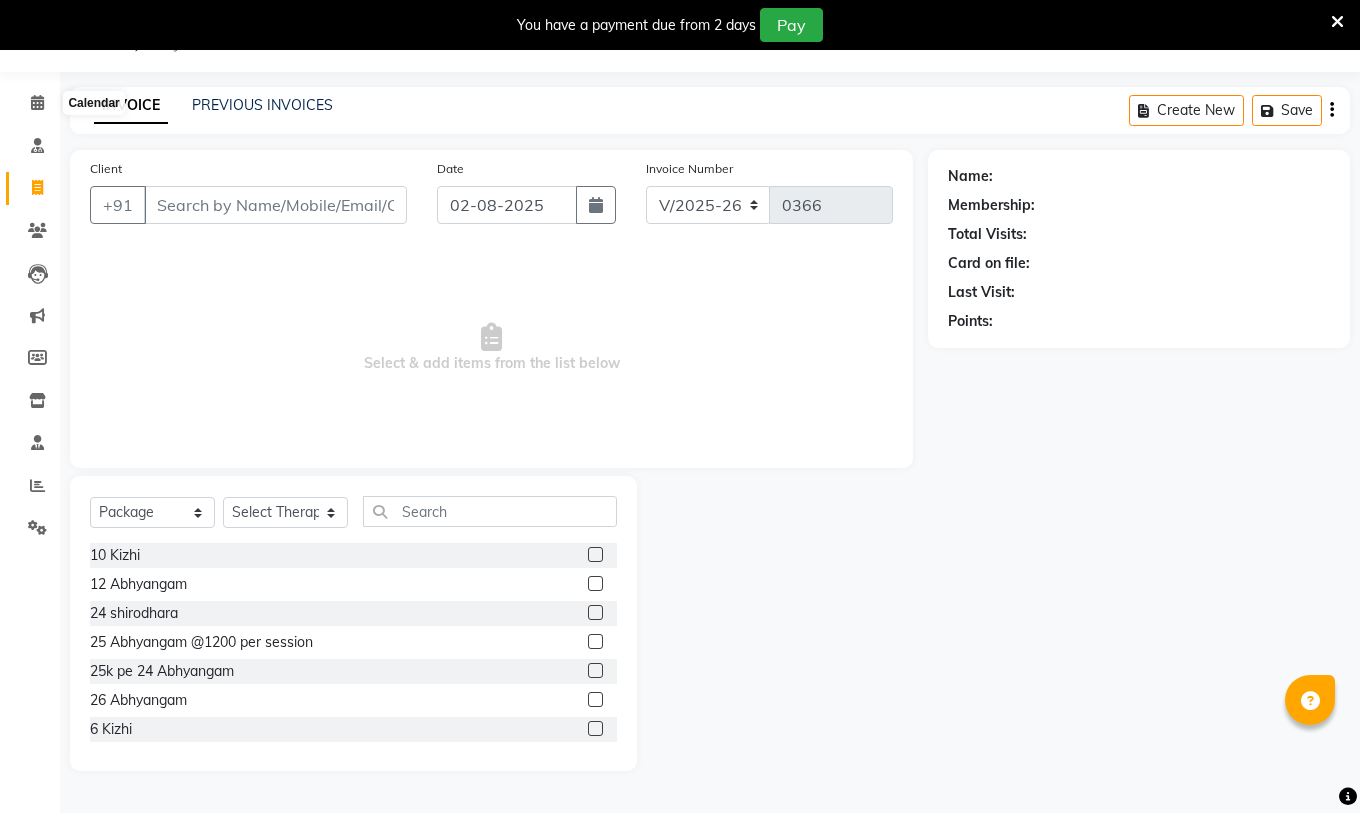 scroll, scrollTop: 0, scrollLeft: 0, axis: both 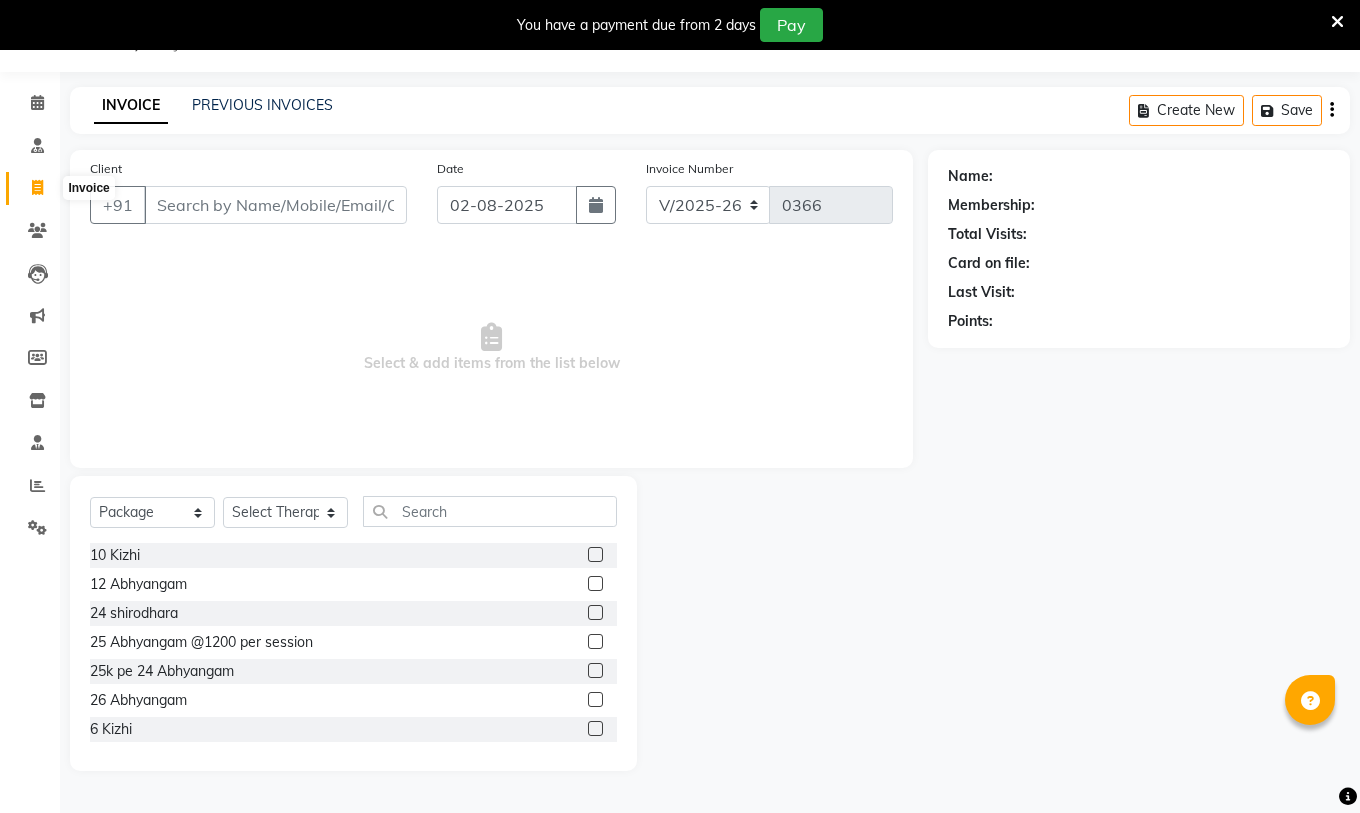 click 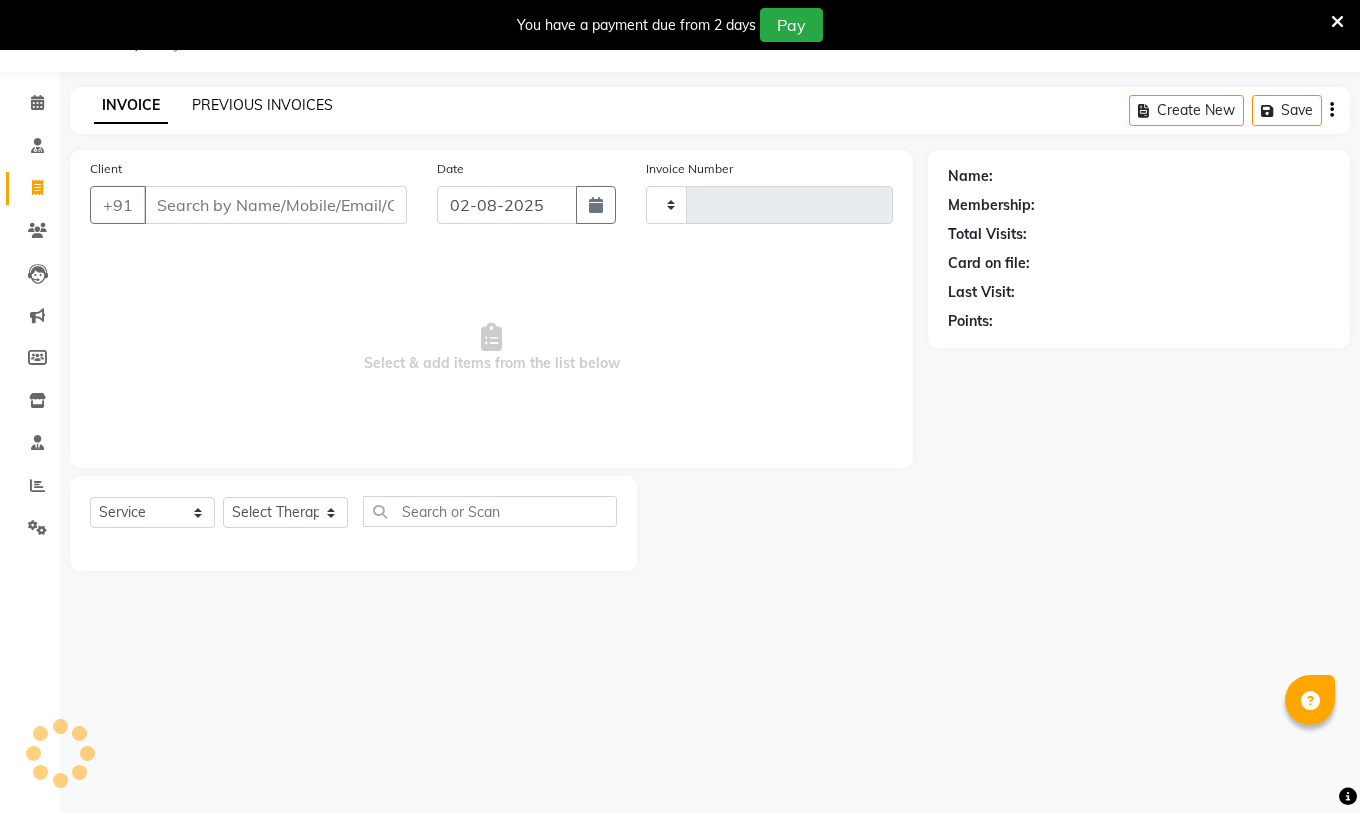click on "PREVIOUS INVOICES" 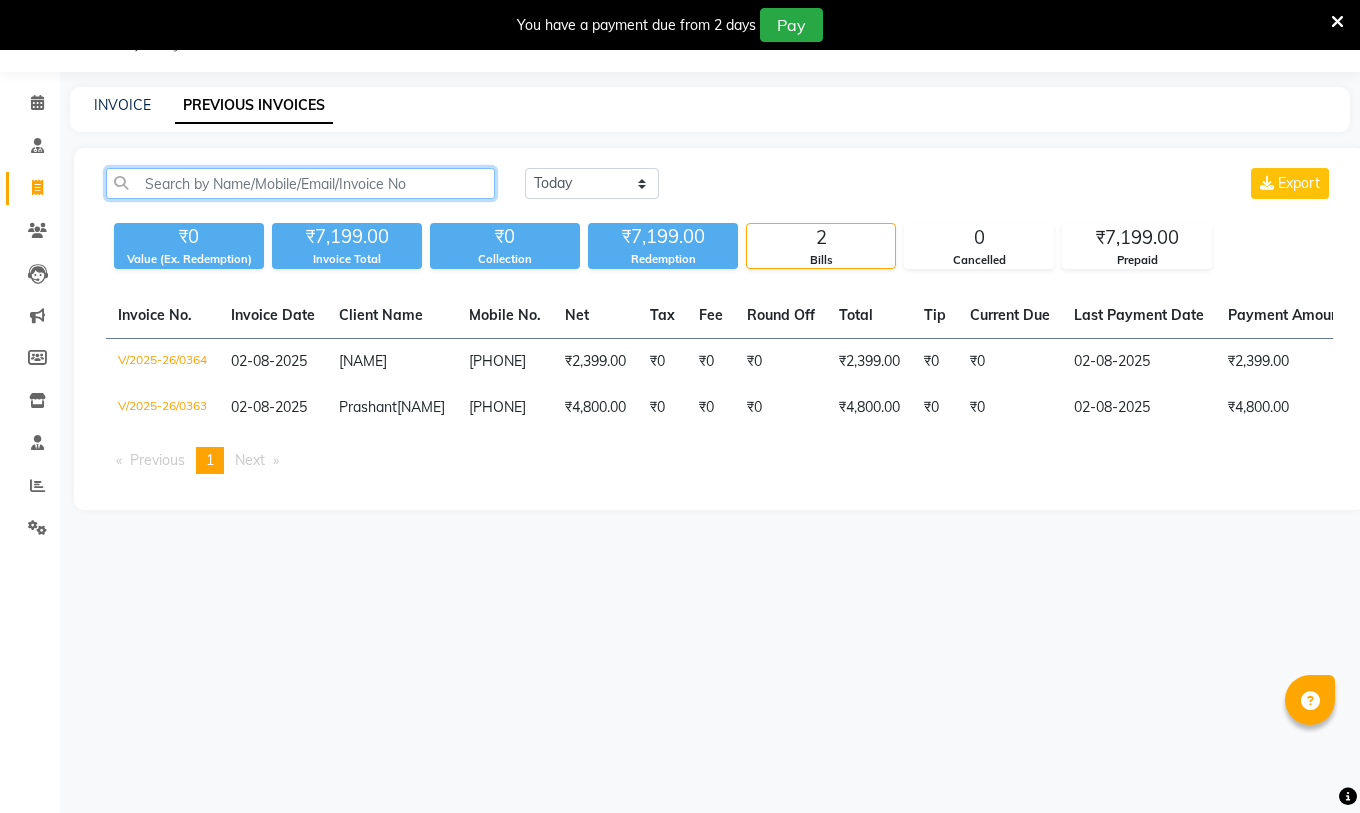 click 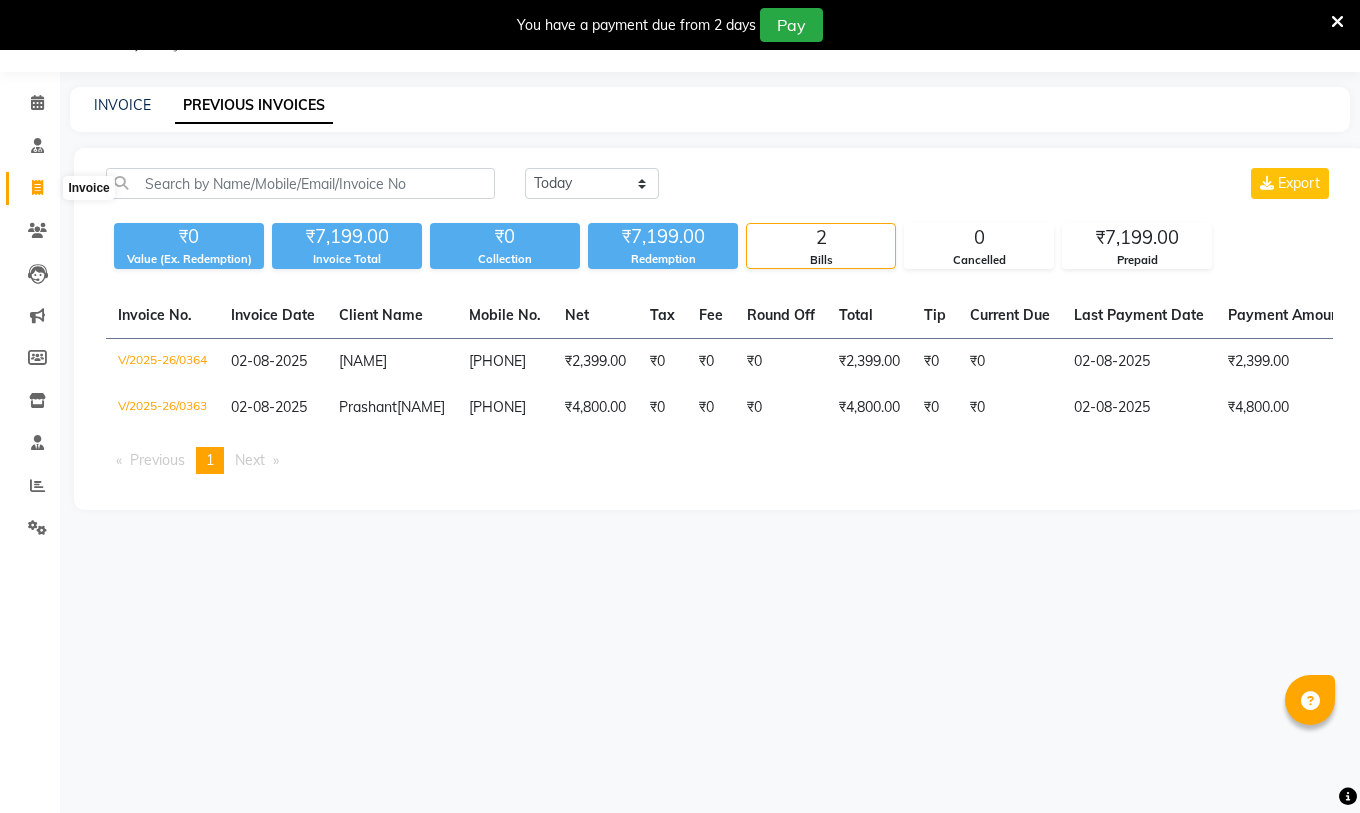 click 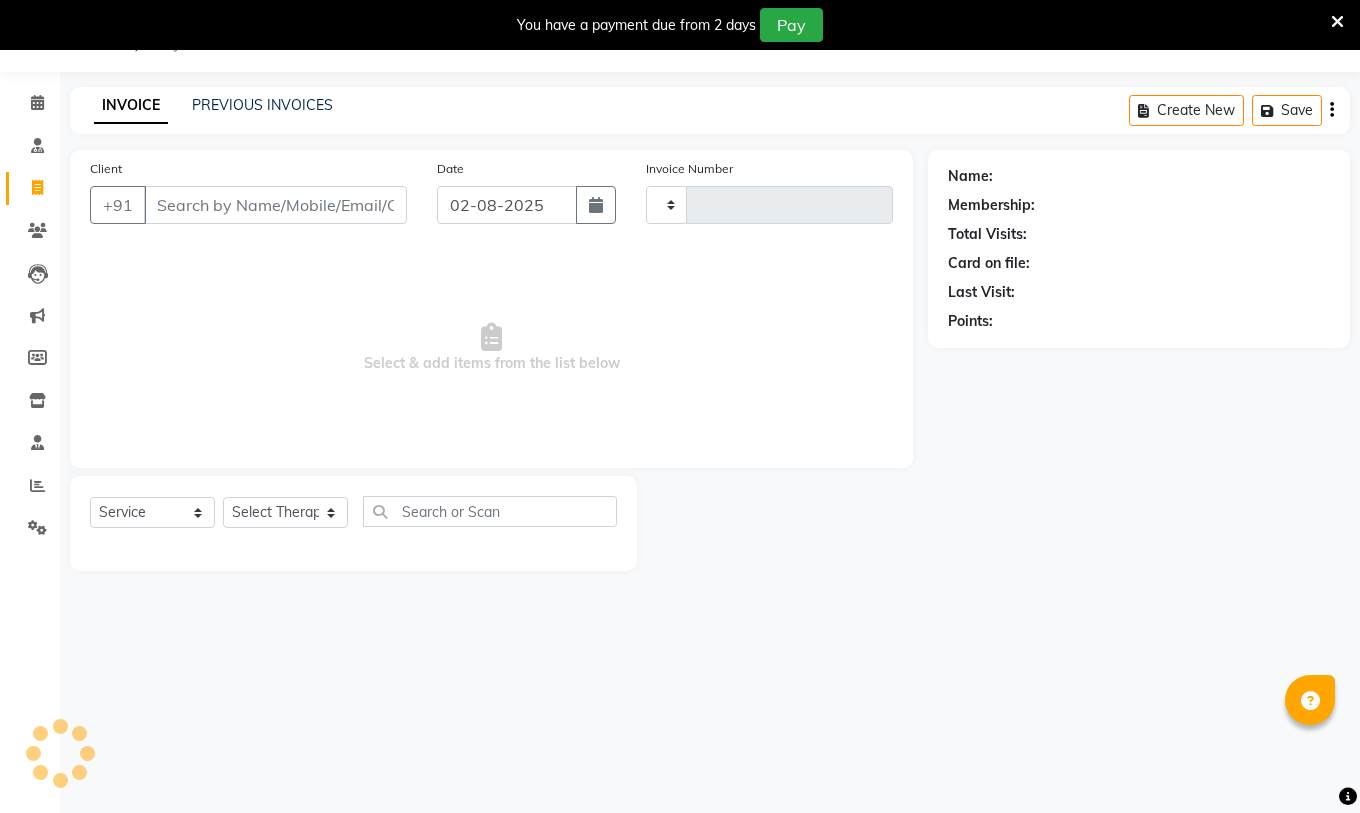 type on "0366" 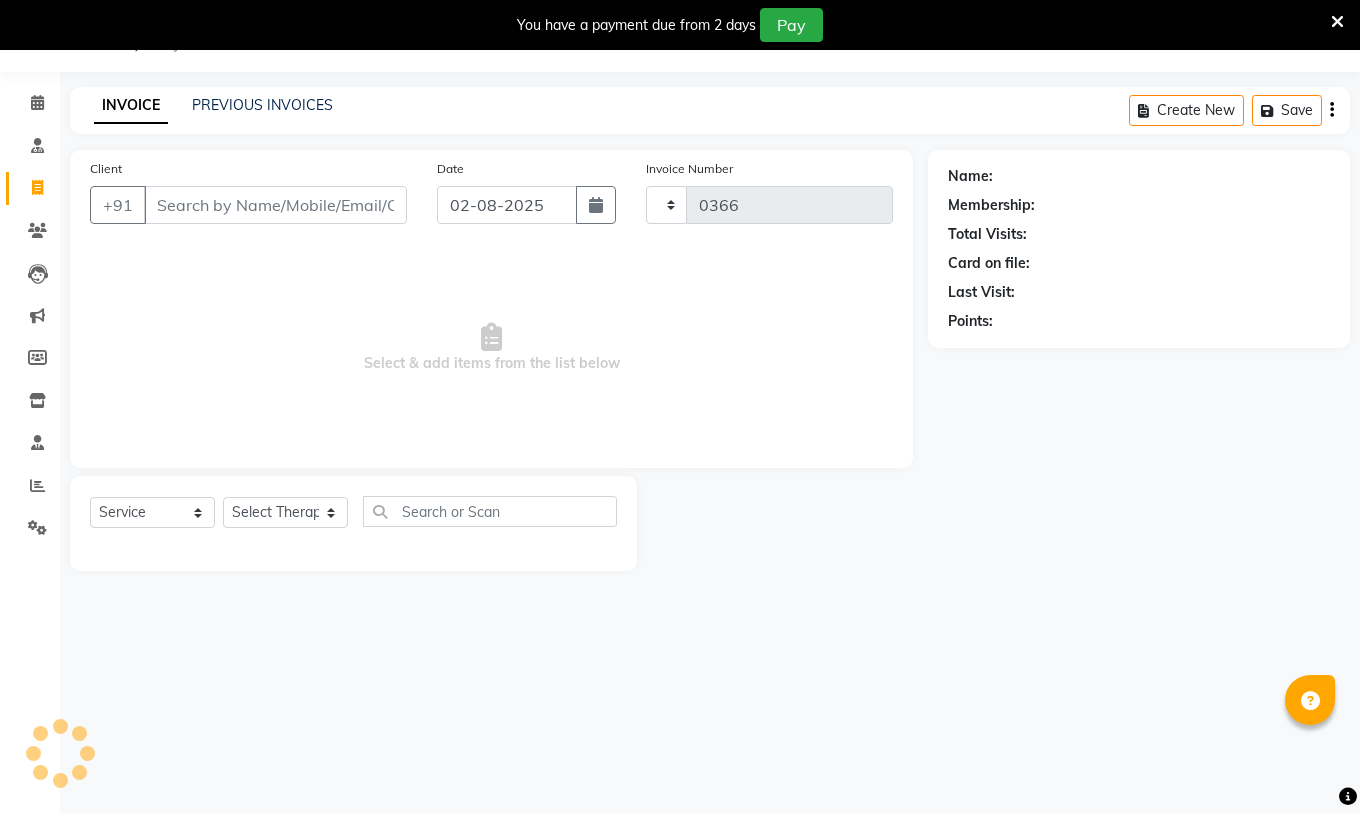 select on "6812" 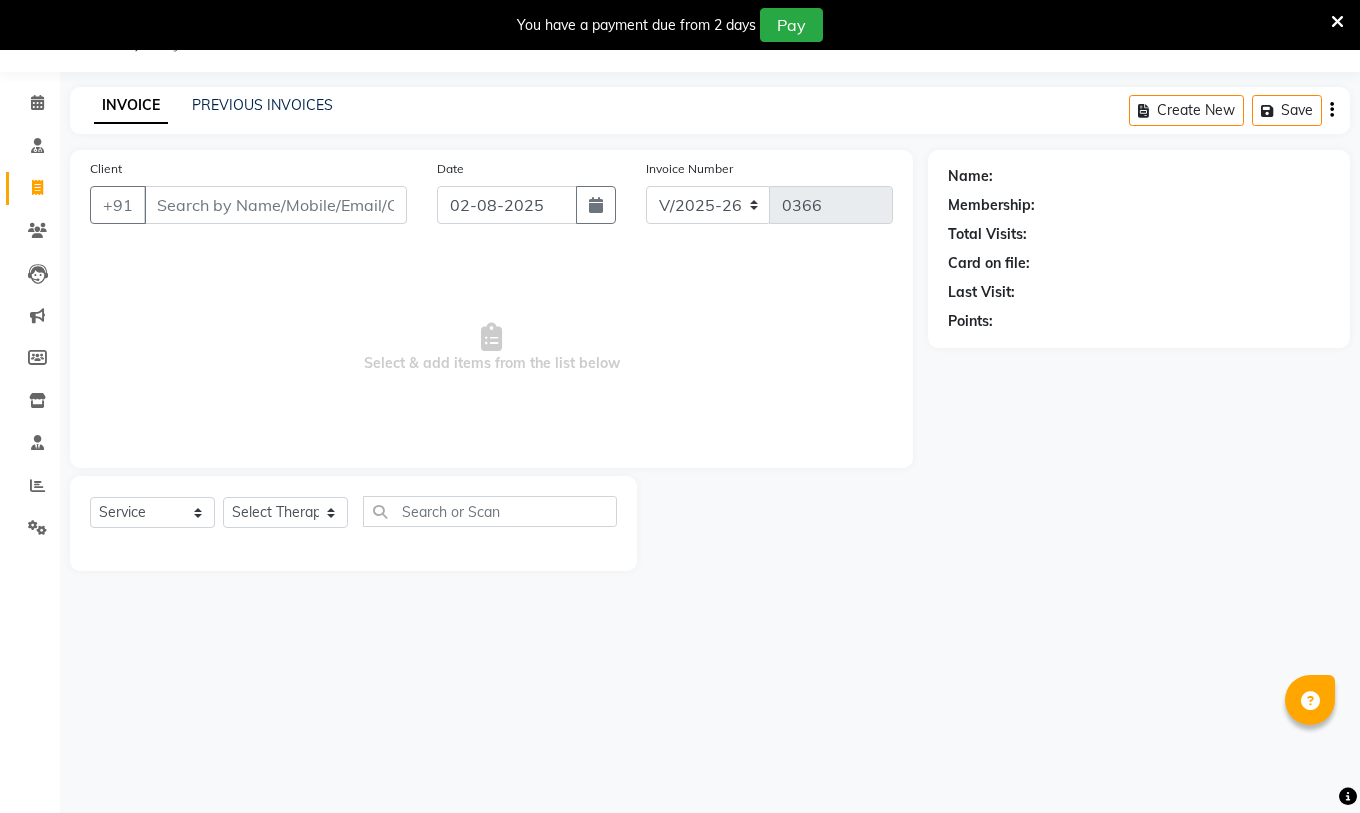 select on "package" 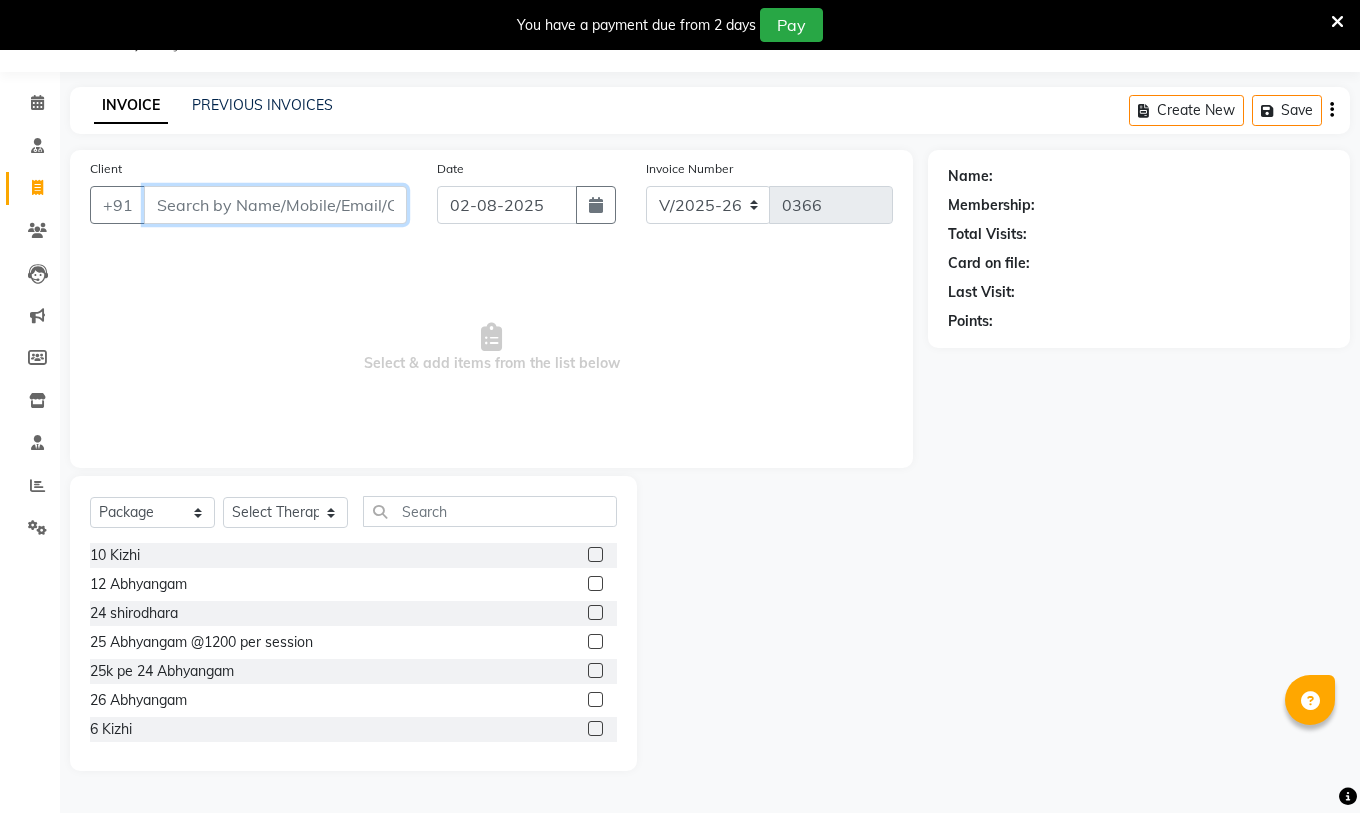 scroll, scrollTop: 0, scrollLeft: 0, axis: both 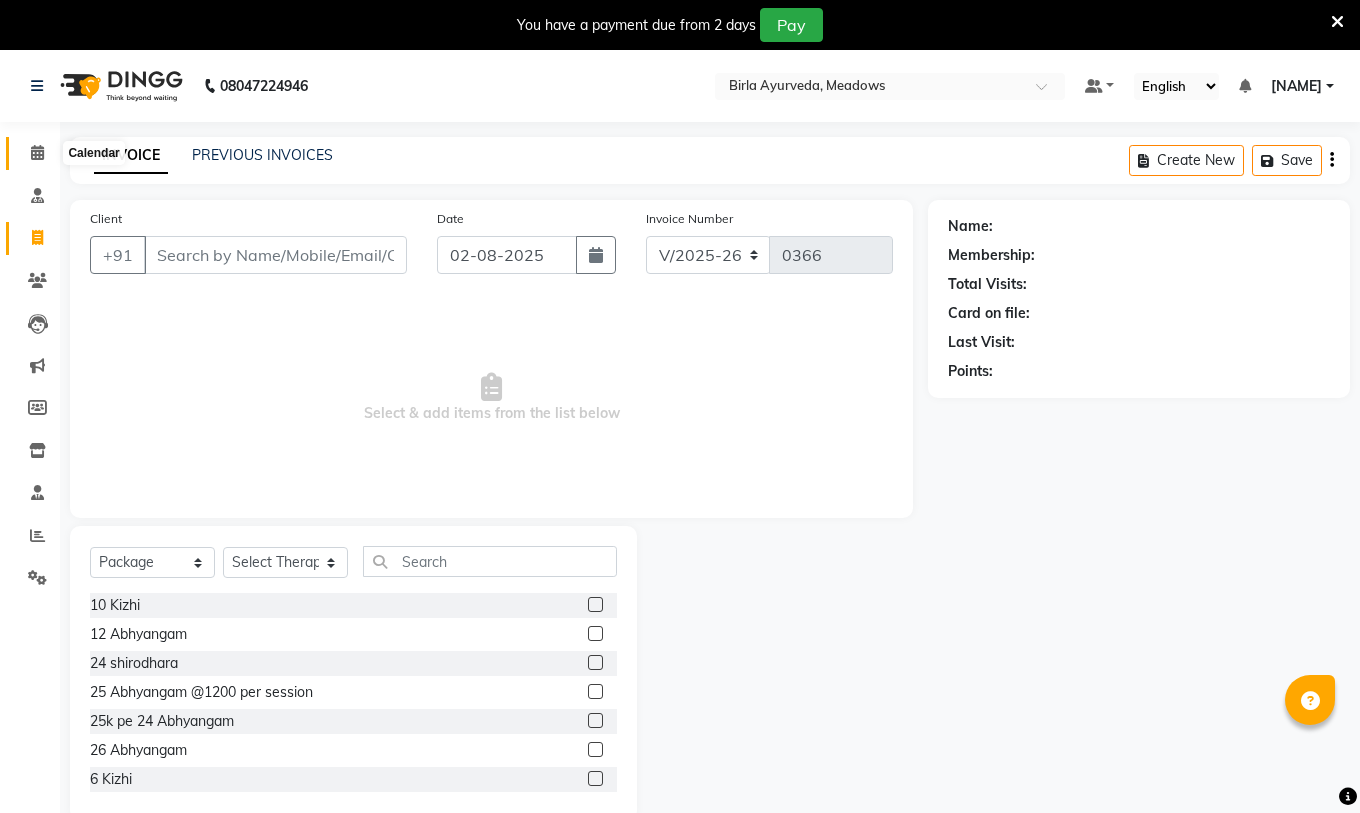 click 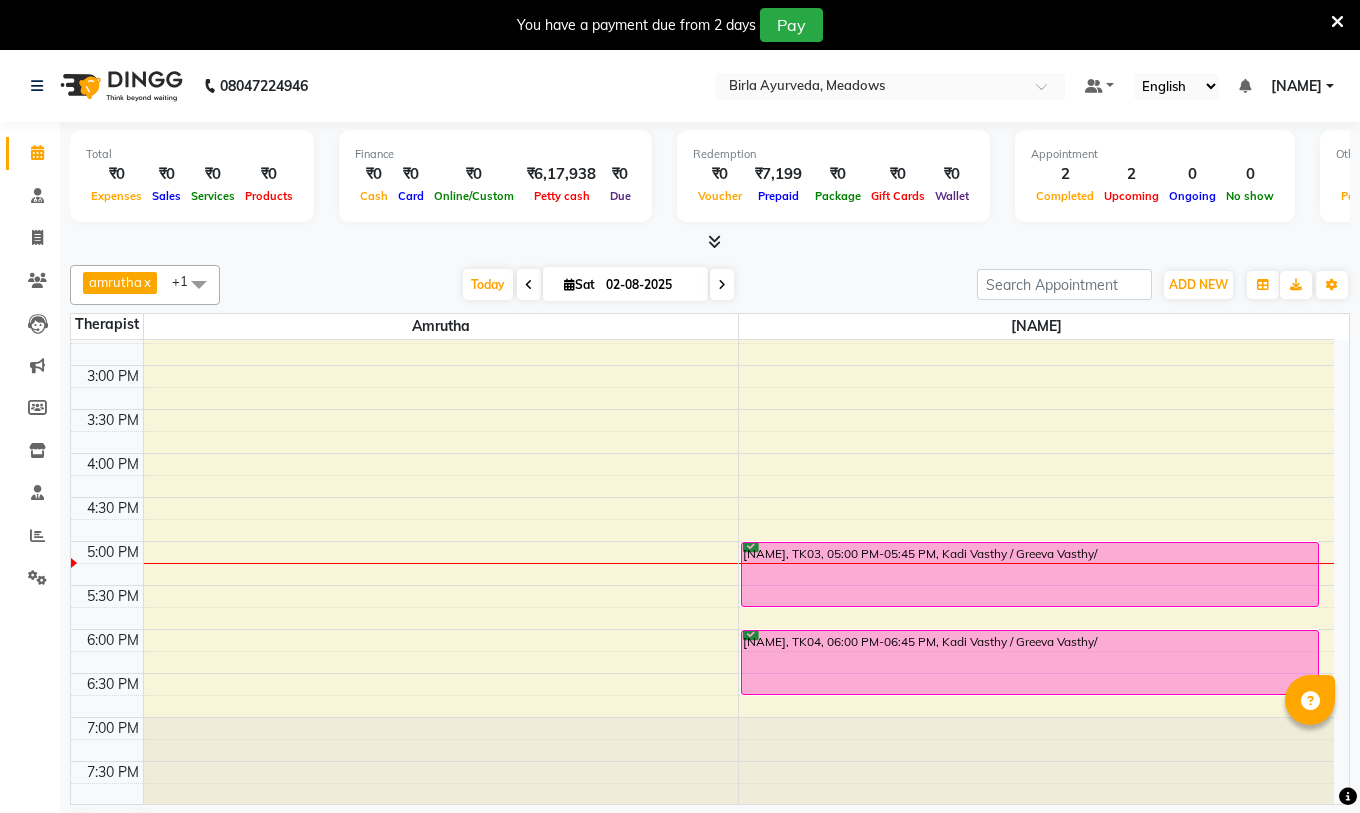 scroll, scrollTop: 591, scrollLeft: 0, axis: vertical 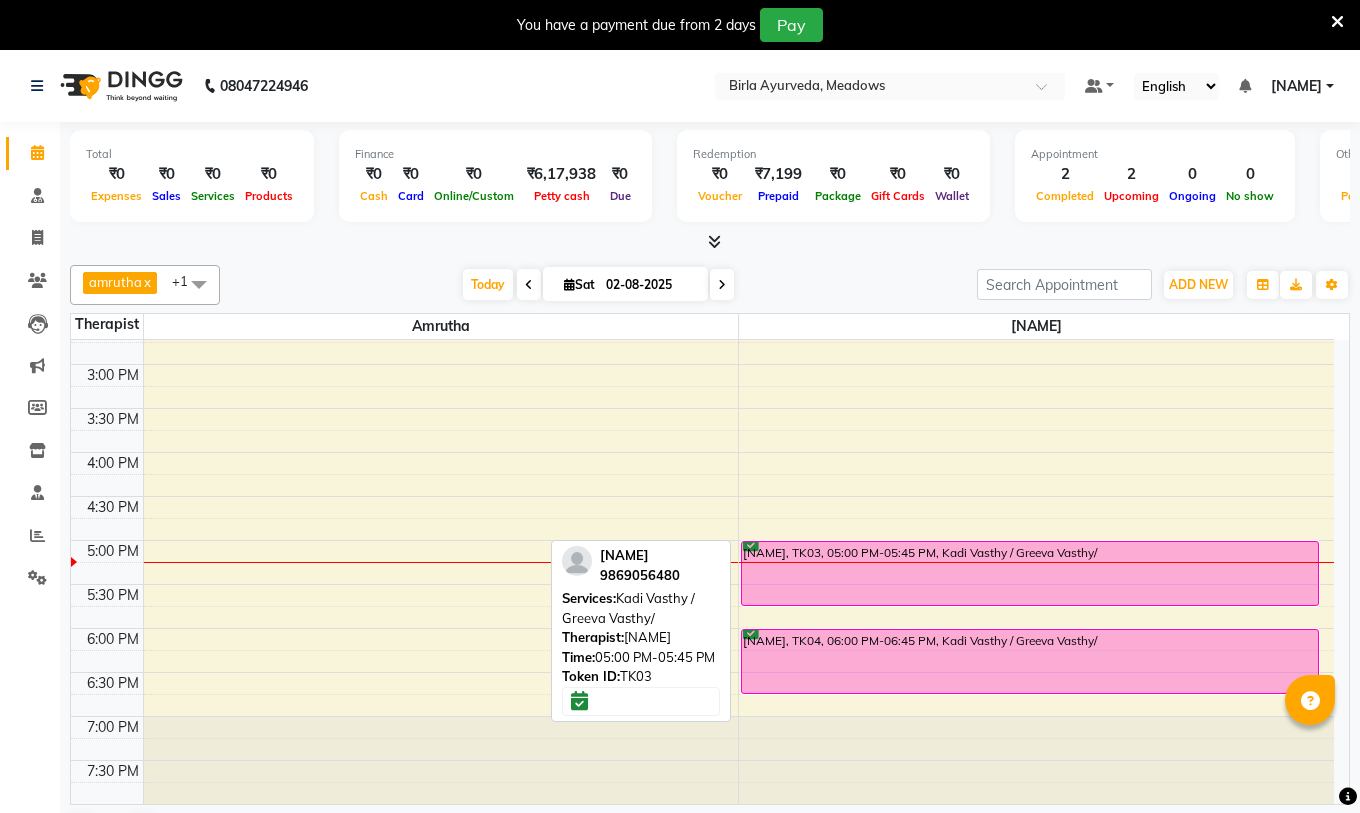 click on "[NAME], TK03, 05:00 PM-05:45 PM, Kadi Vasthy / Greeva Vasthy/" at bounding box center (1030, 573) 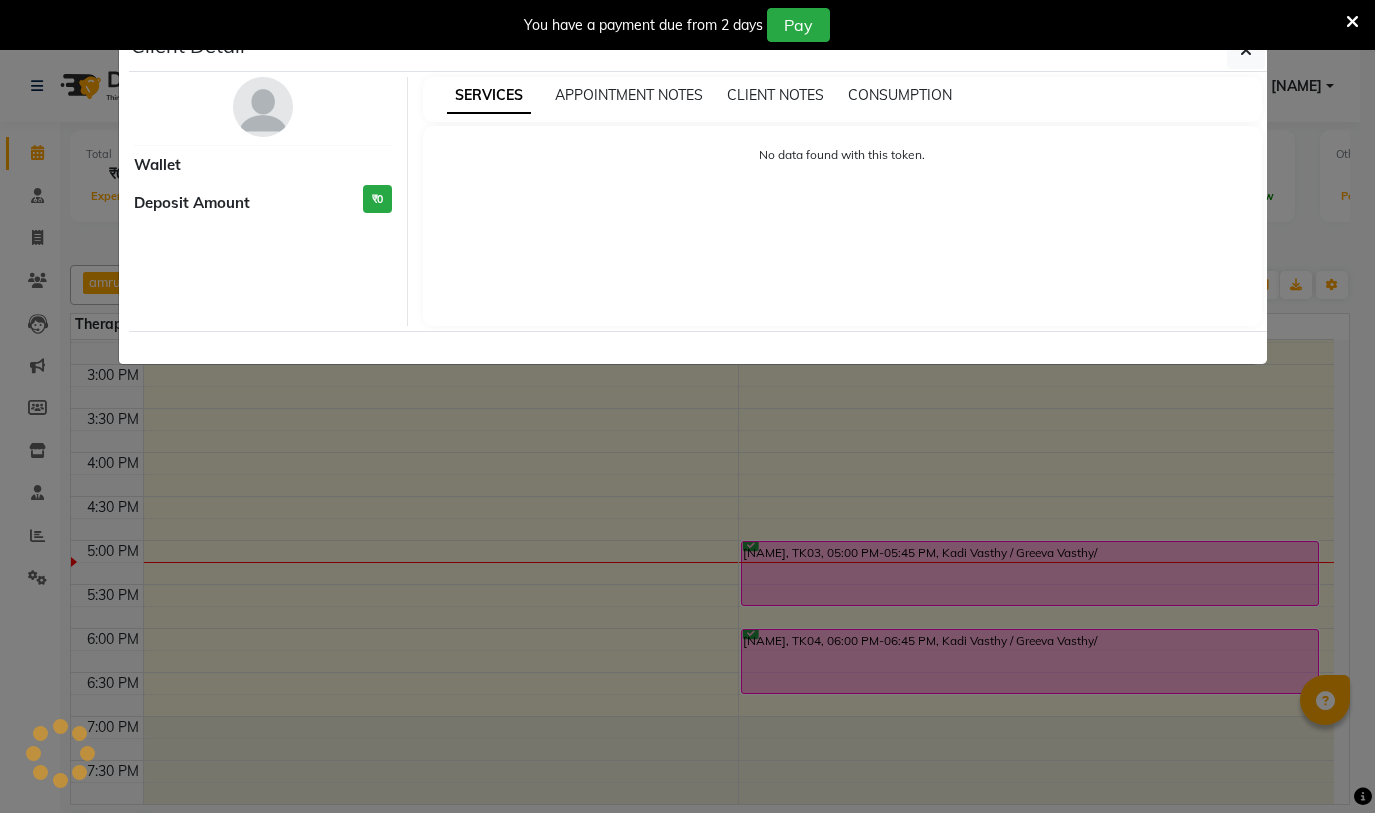 select on "6" 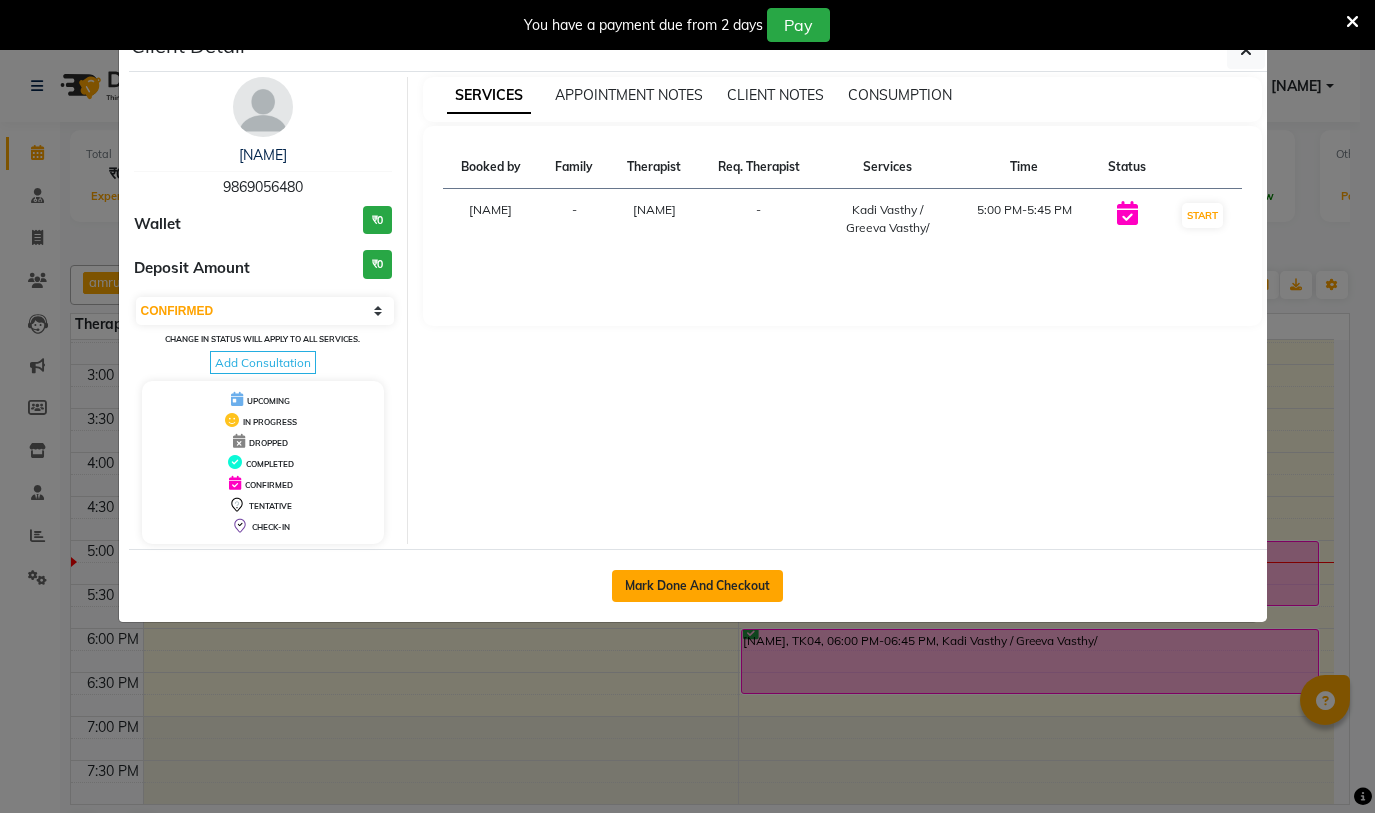click on "Mark Done And Checkout" 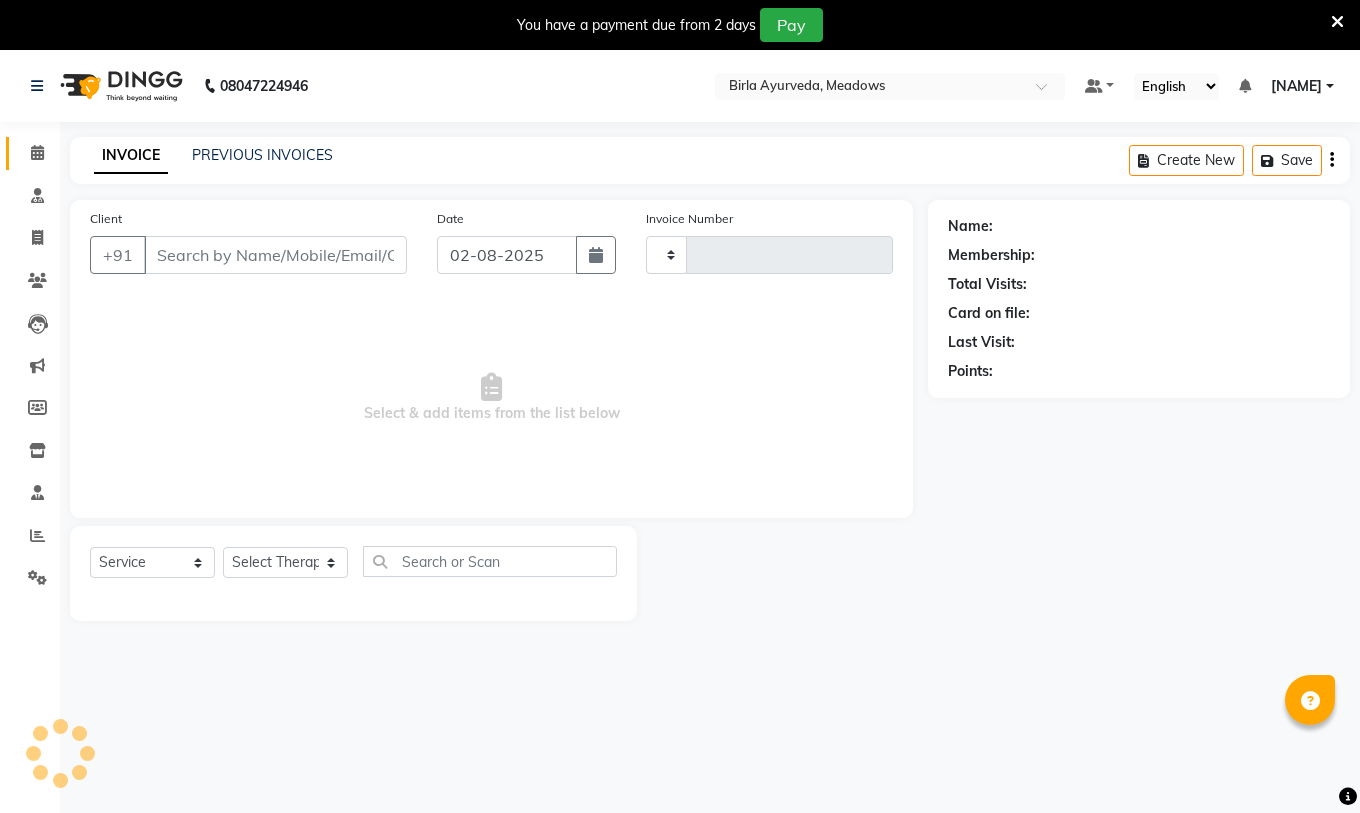 type on "0366" 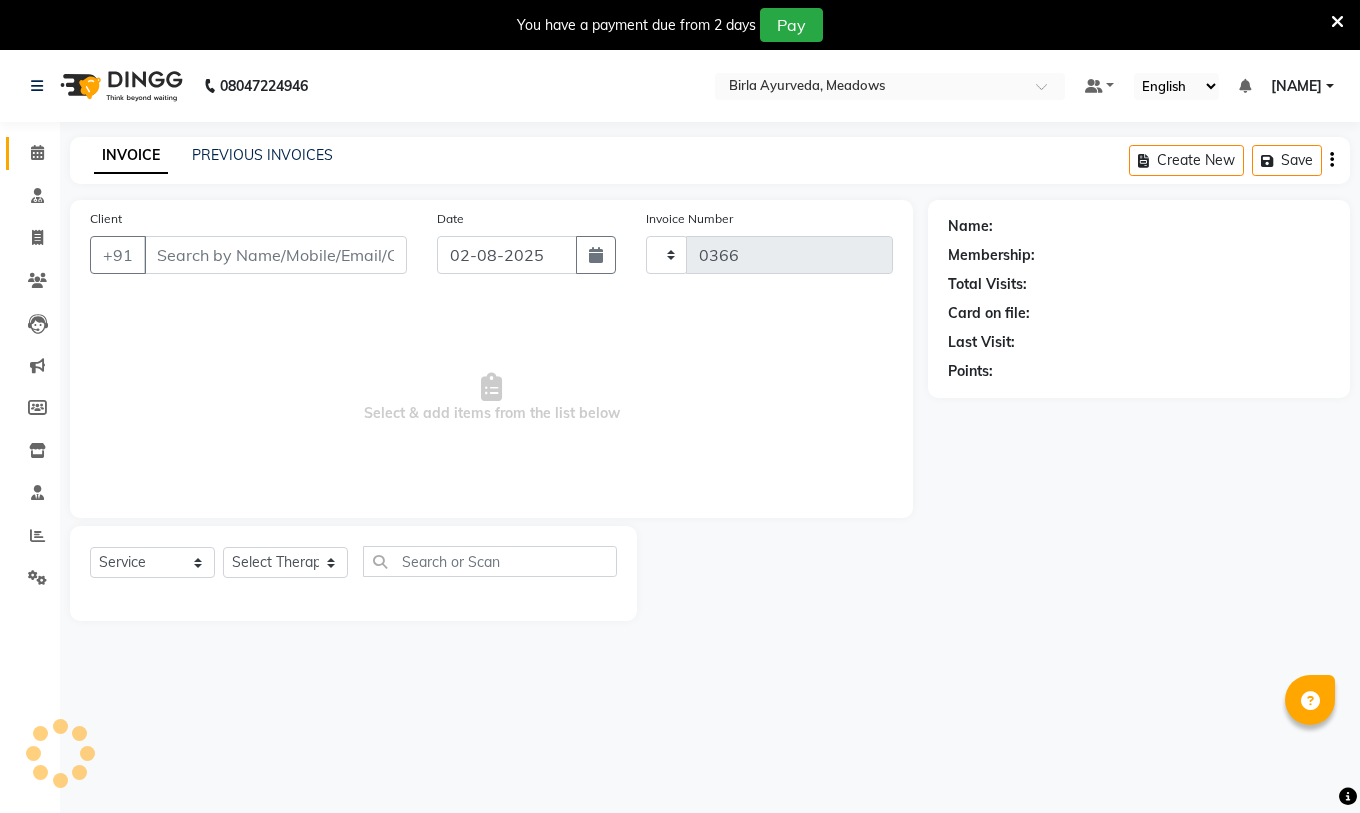 select on "6812" 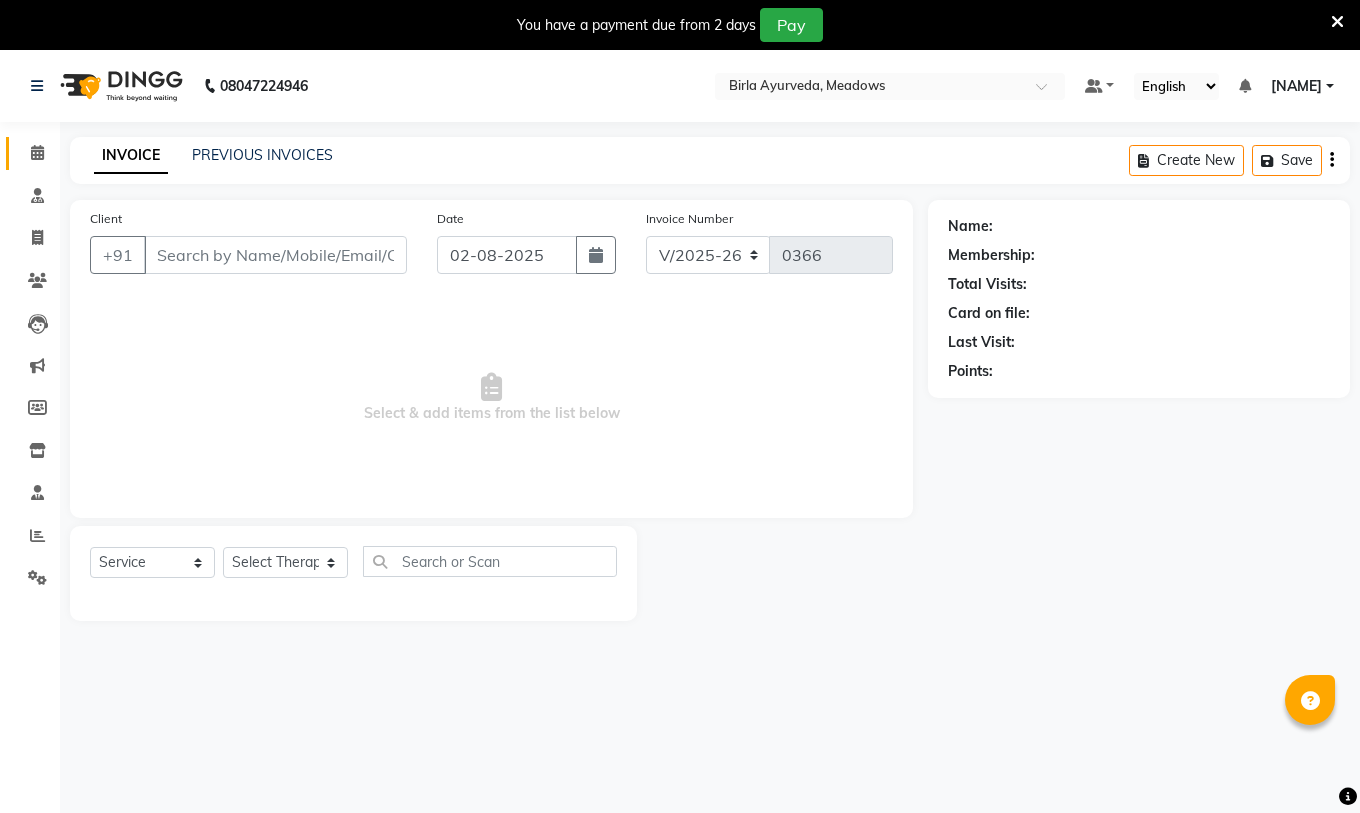 select on "package" 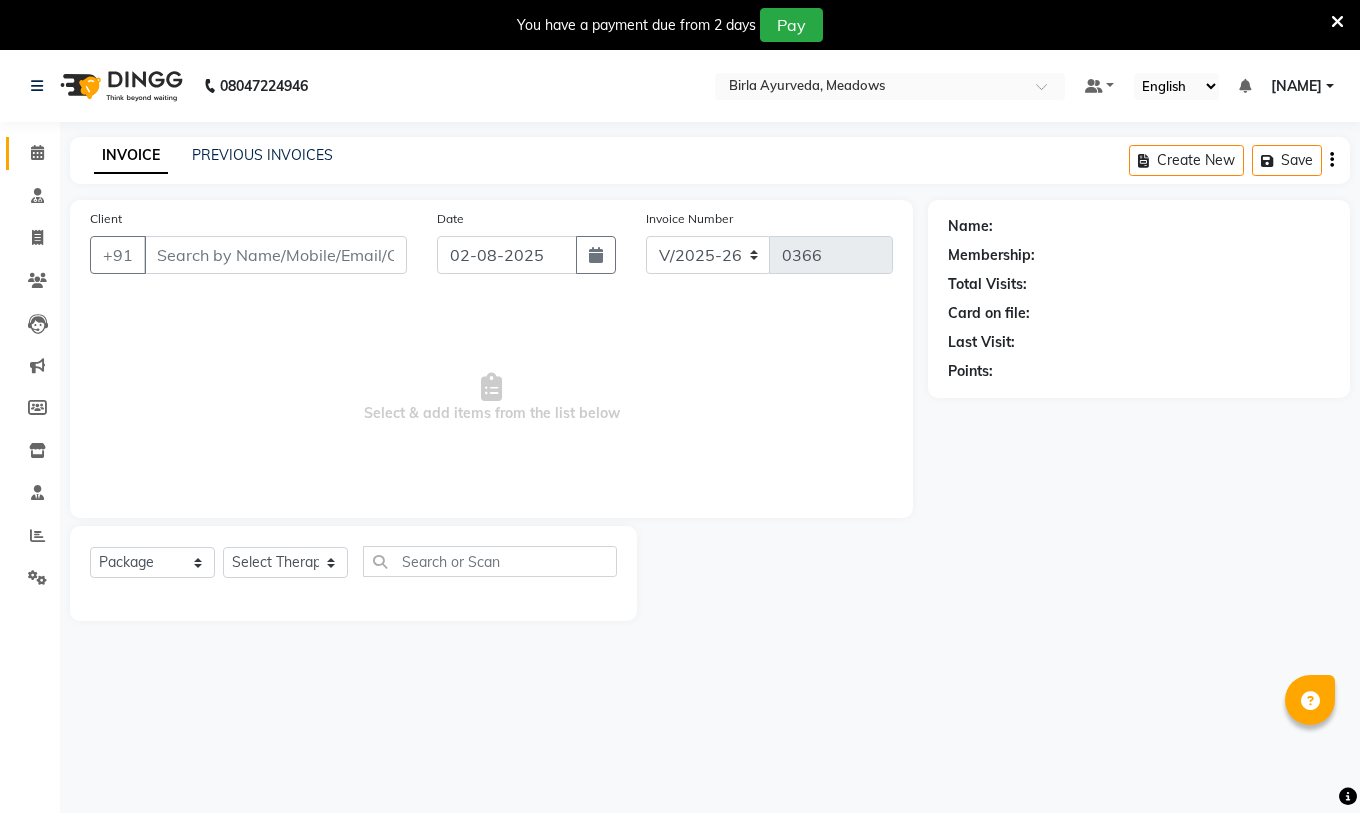 type on "9869056480" 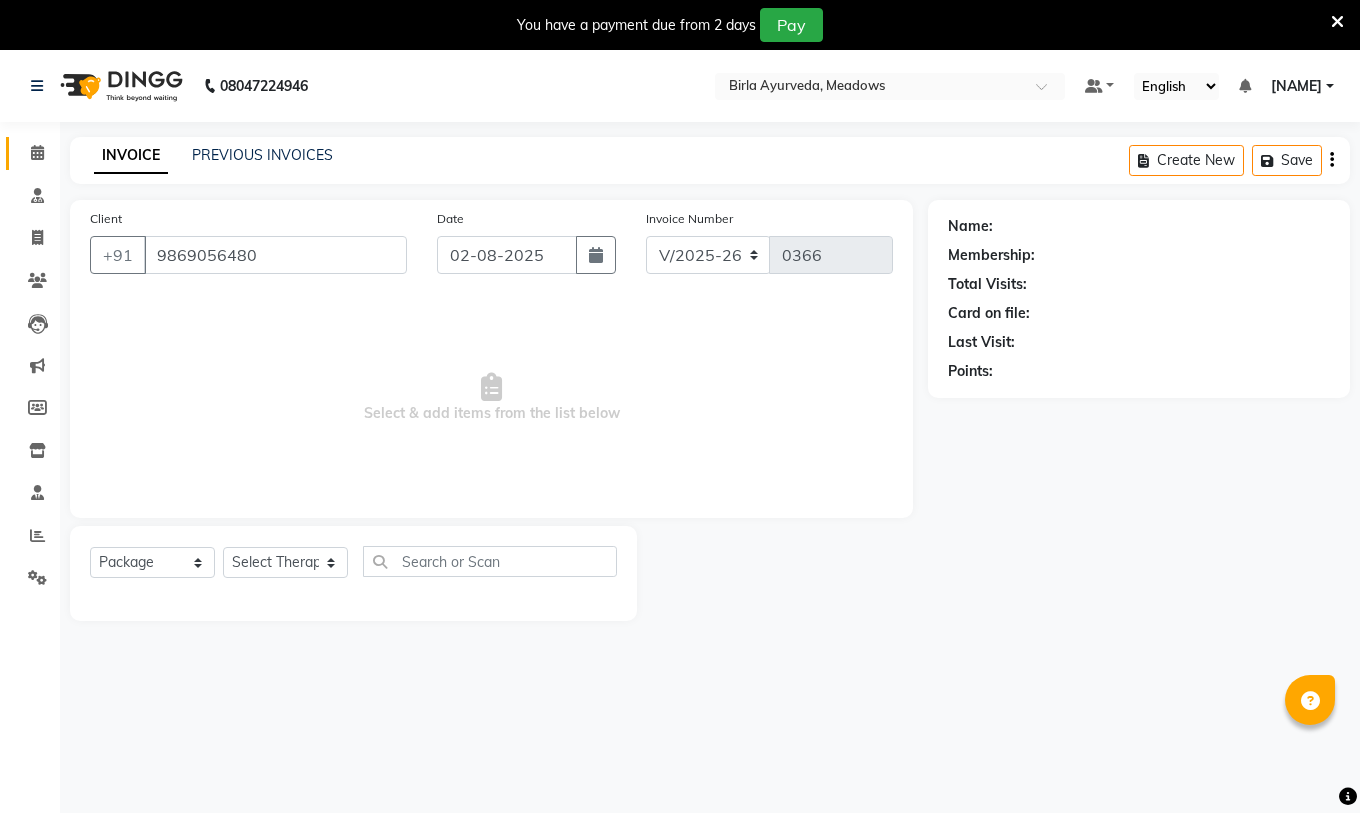 select on "66585" 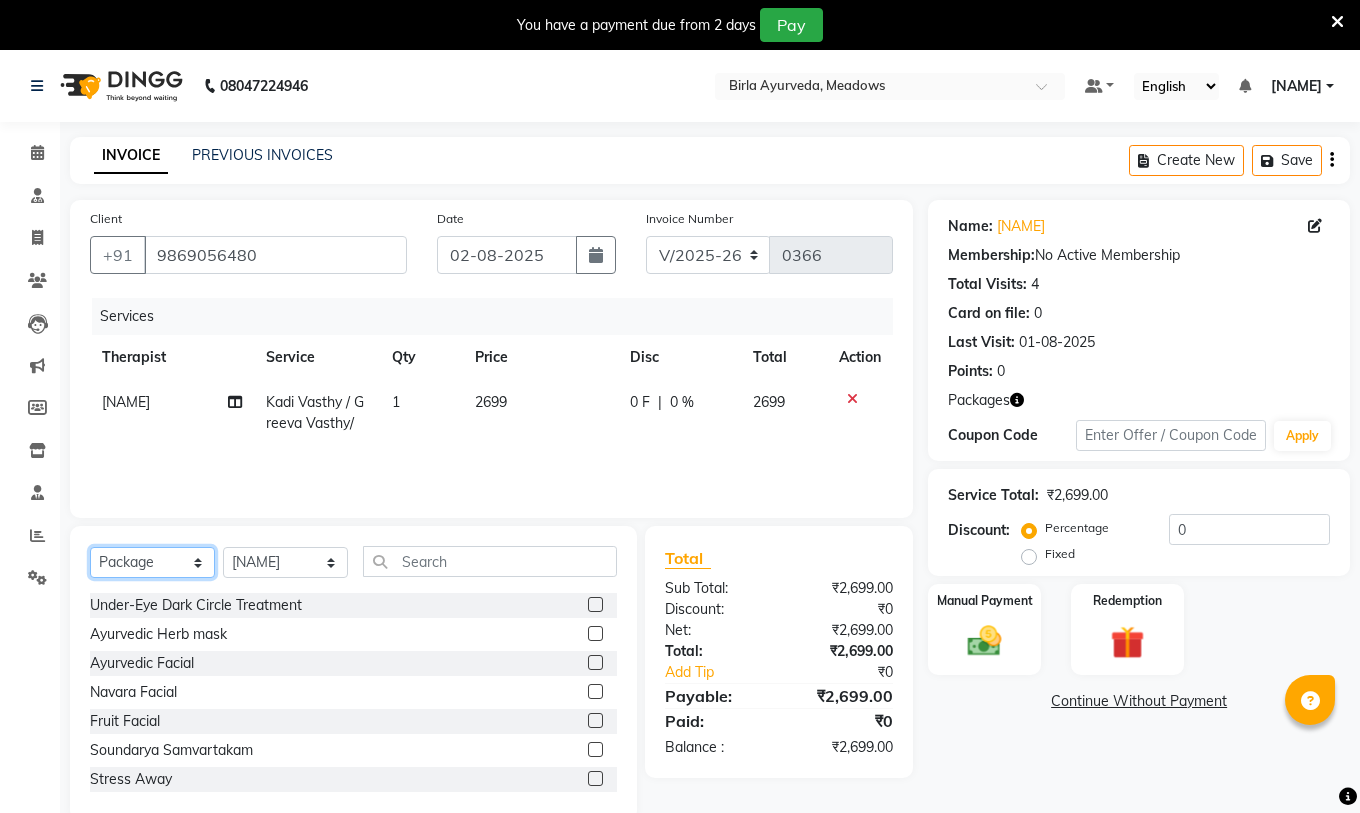 click on "Select  Service  Product  Membership  Package Voucher Prepaid Gift Card" 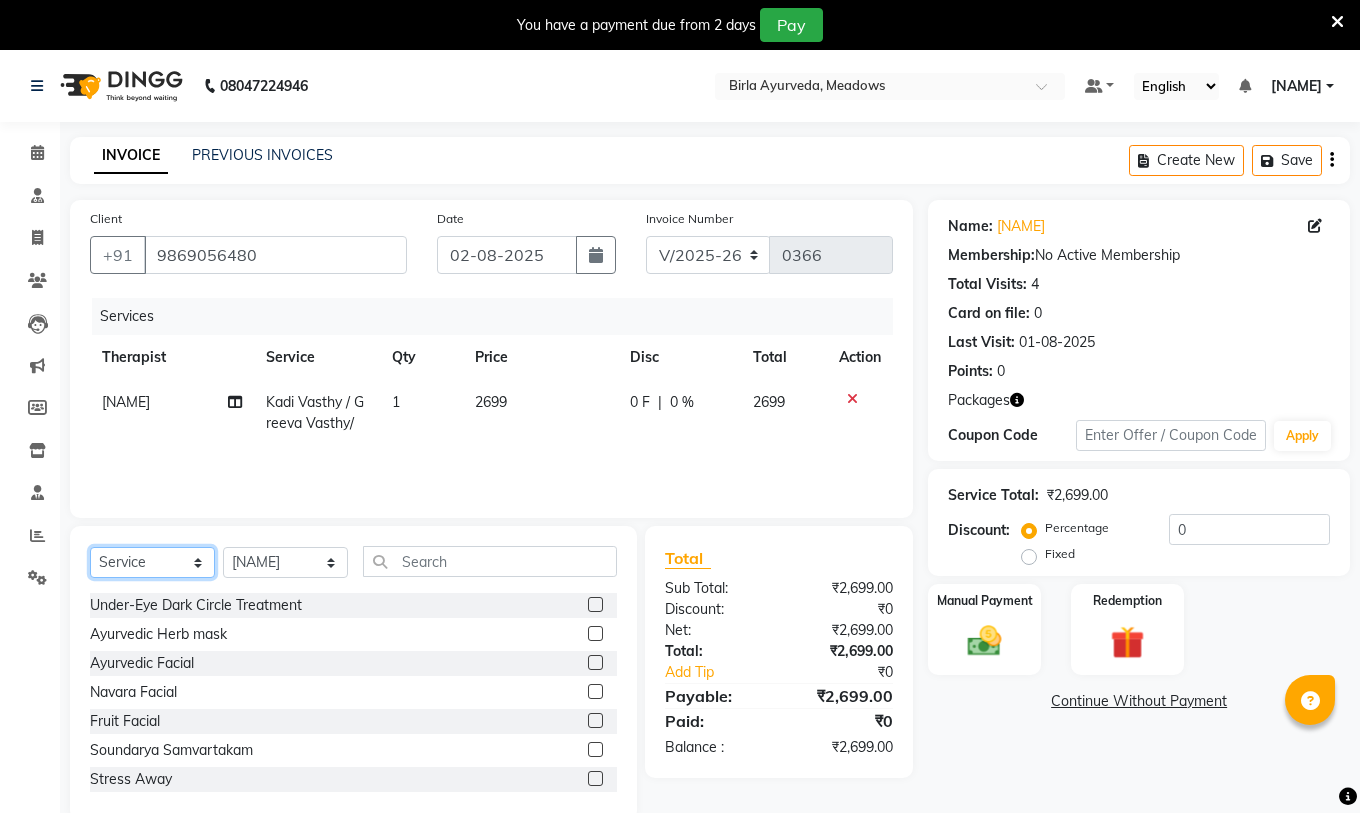 click on "Select  Service  Product  Membership  Package Voucher Prepaid Gift Card" 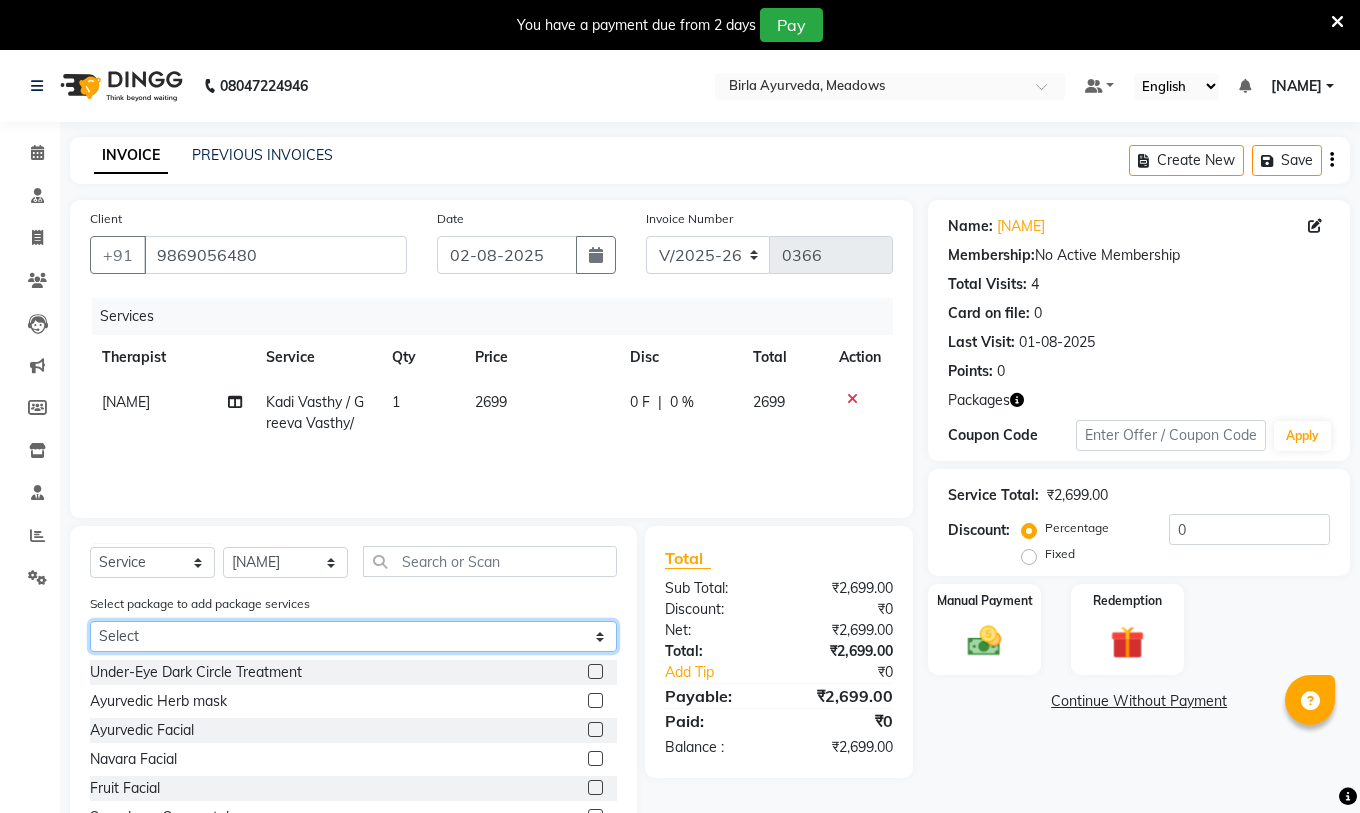 click on "Select Kadhi vasthy -10  / Kashya vasthi -3/ sneha vasthy -5" 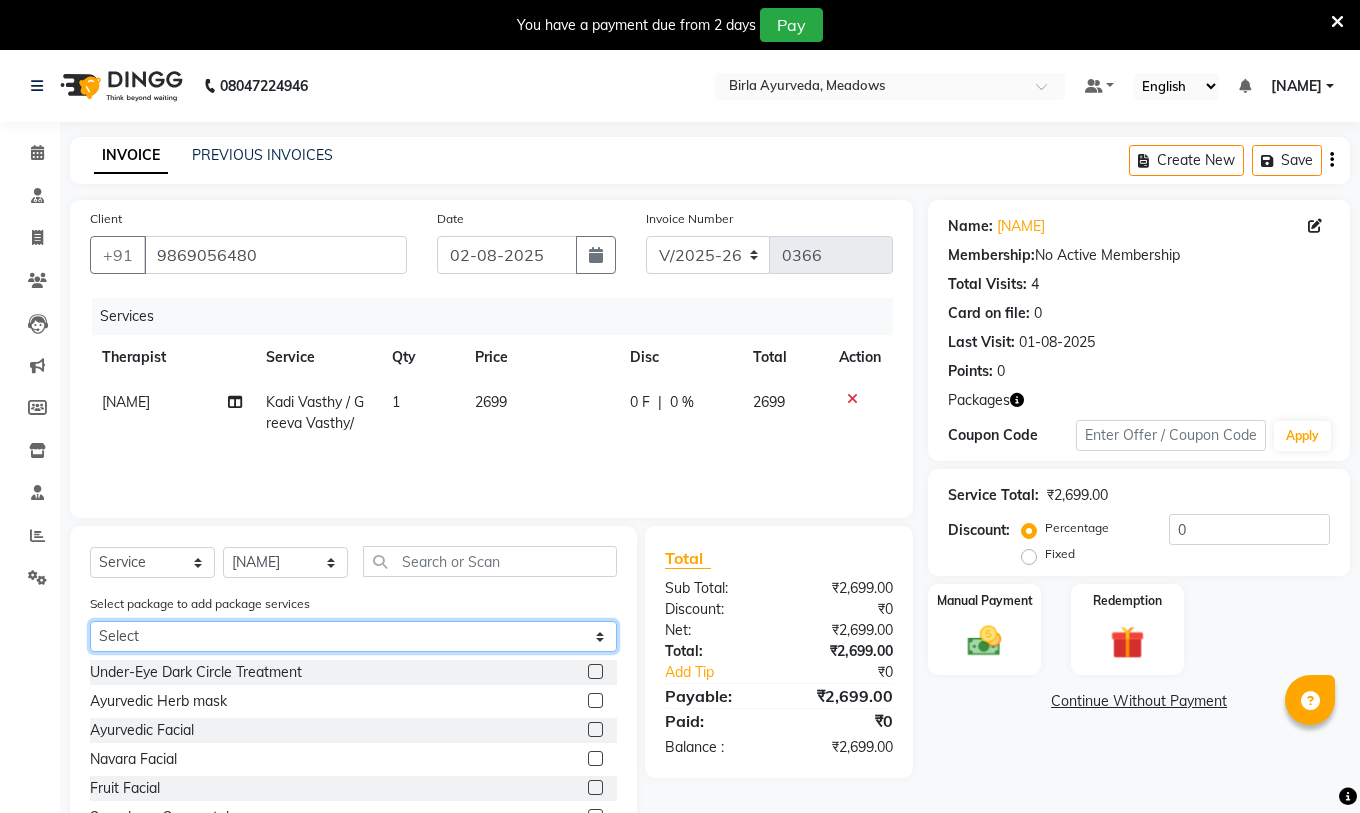 select on "1: Object" 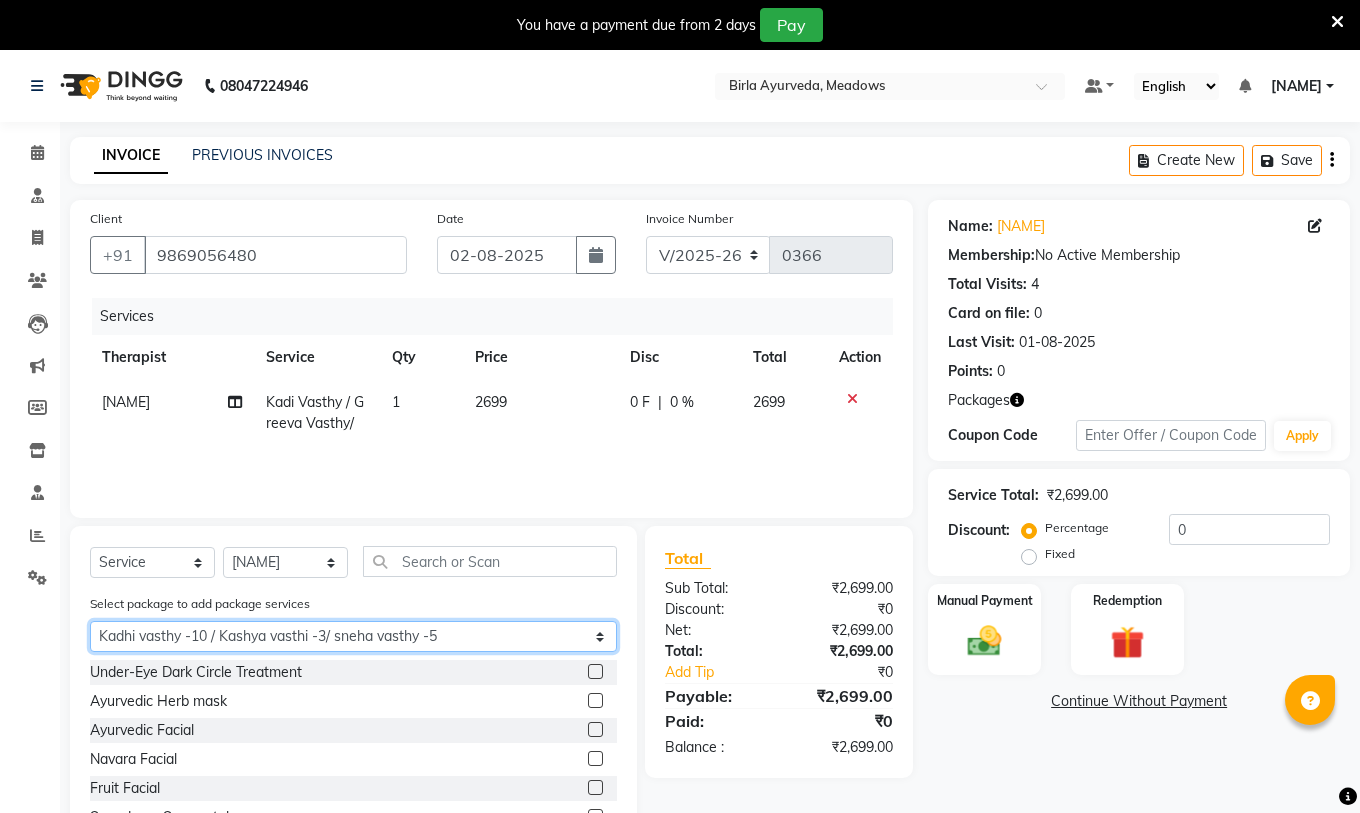 click on "Select Kadhi vasthy -10  / Kashya vasthi -3/ sneha vasthy -5" 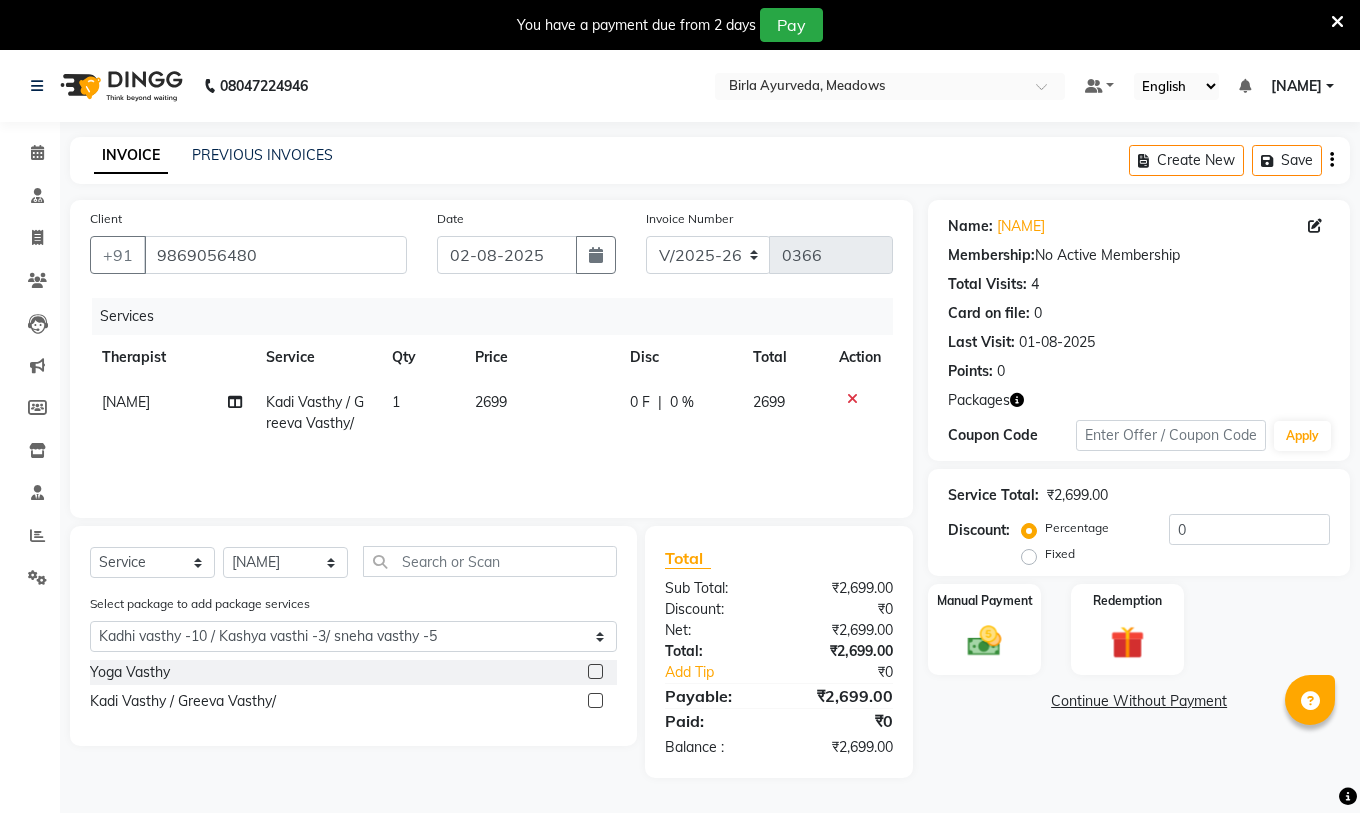 click 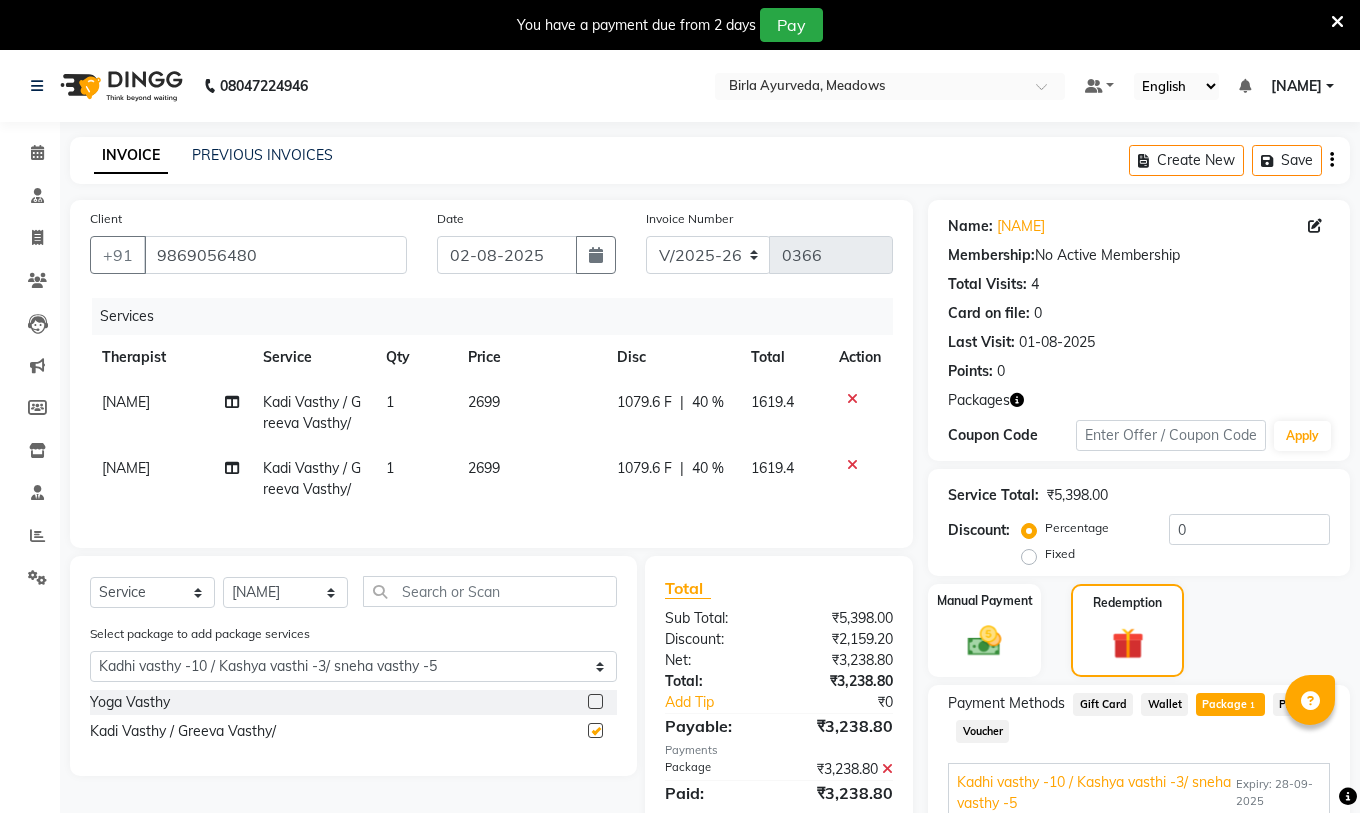checkbox on "false" 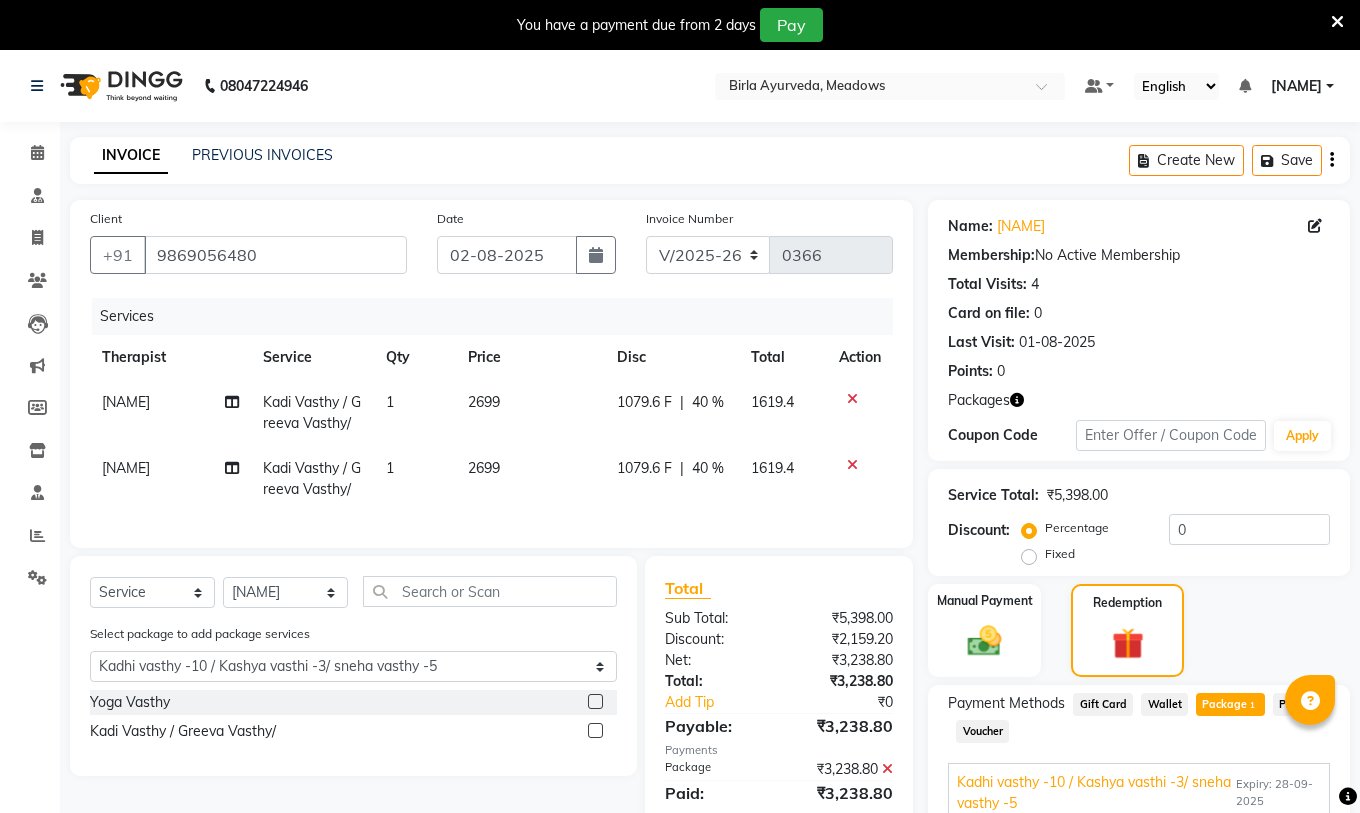 click 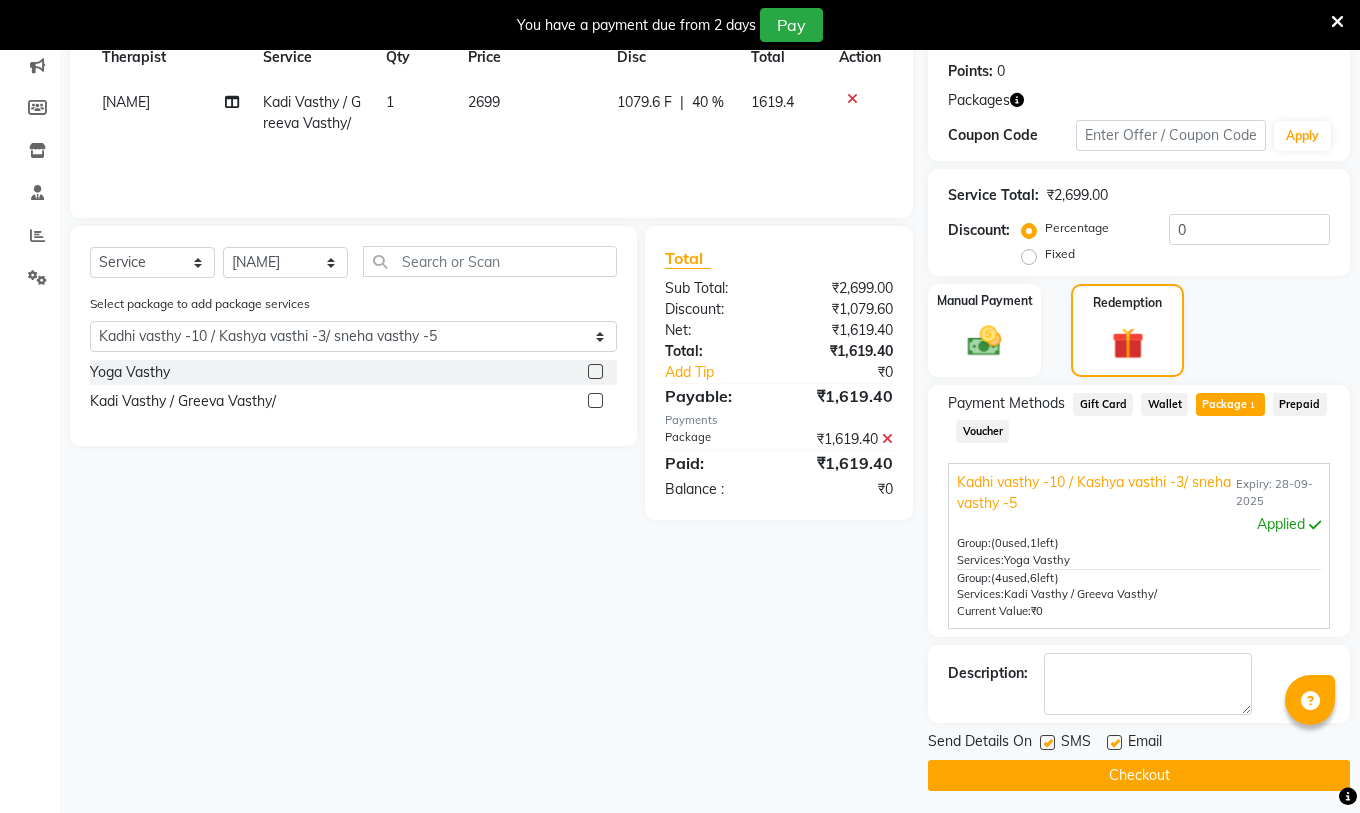scroll, scrollTop: 308, scrollLeft: 0, axis: vertical 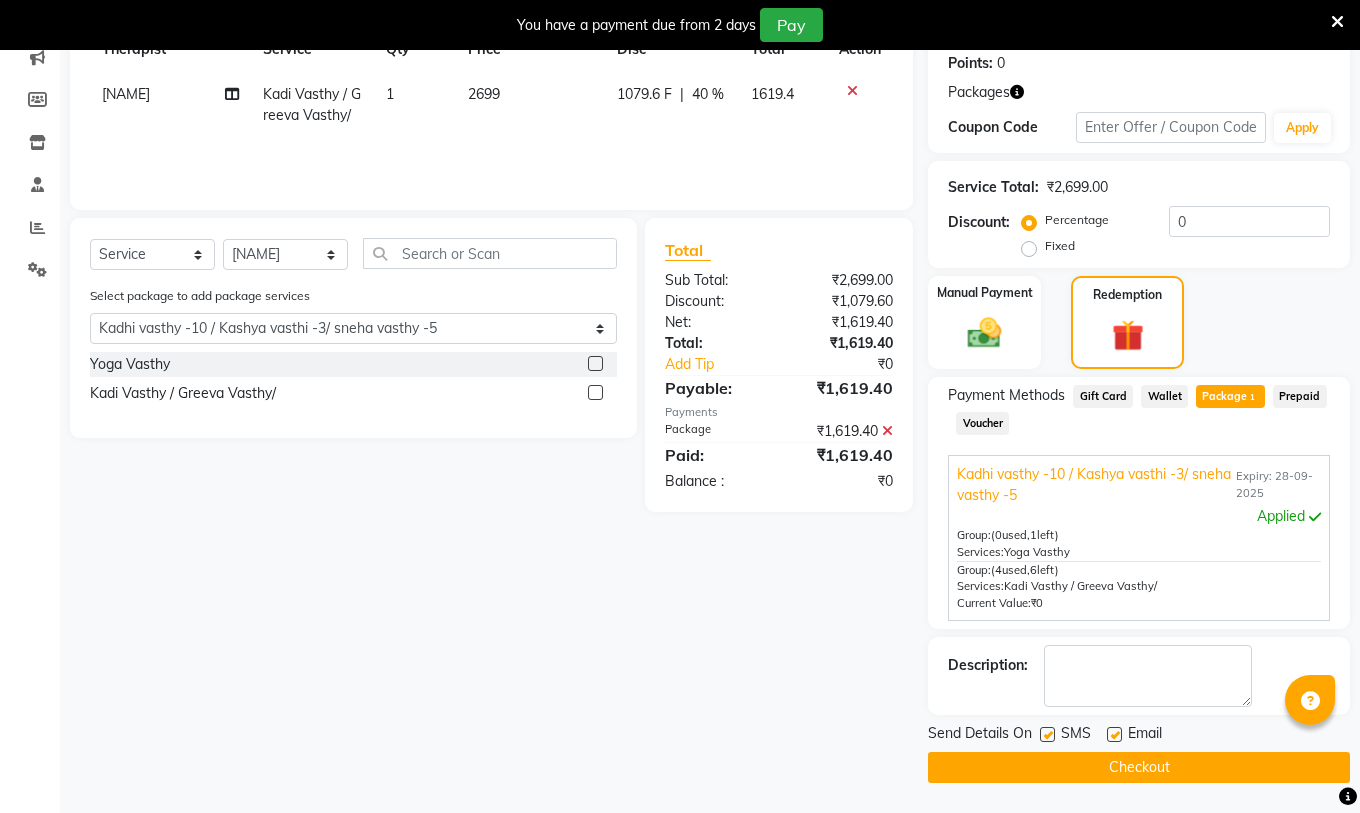 click 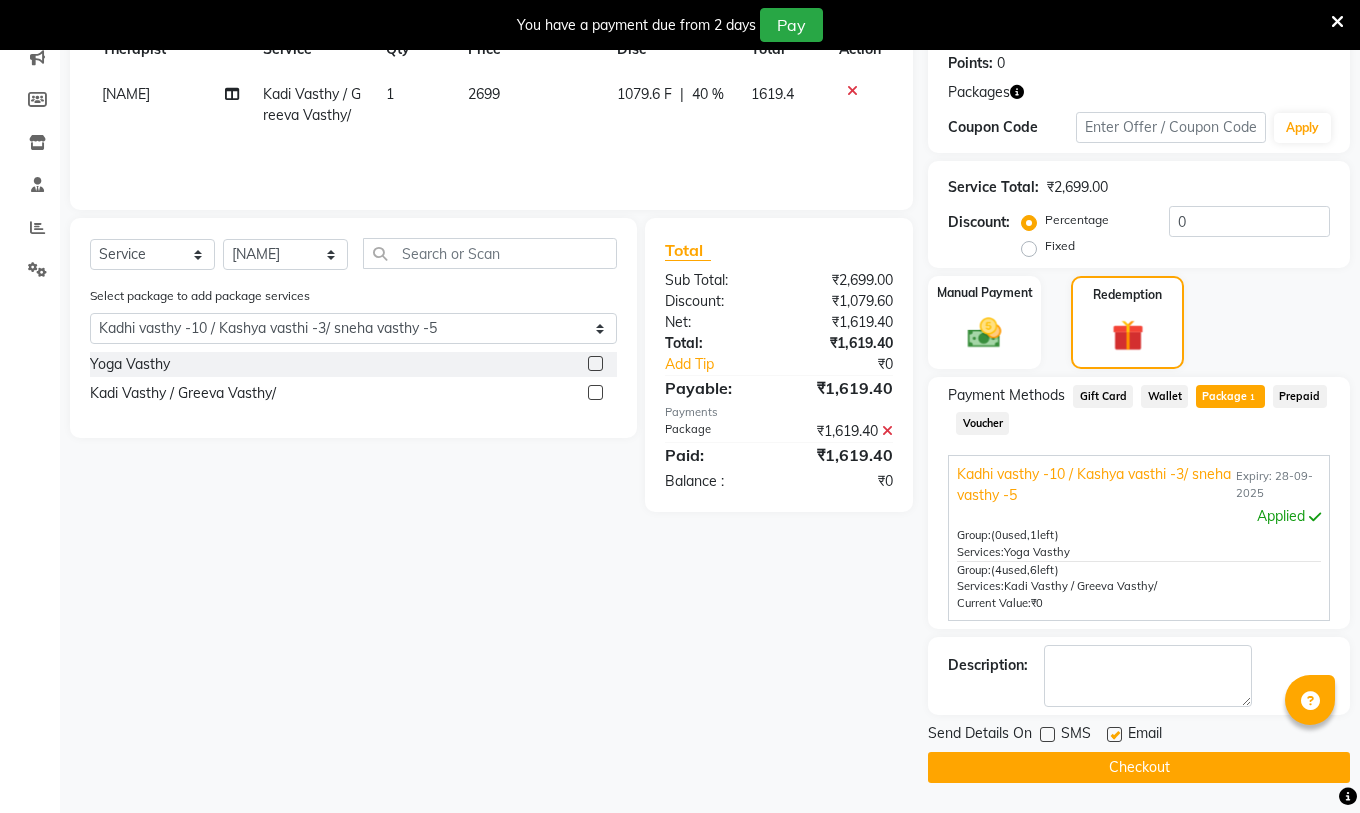 click 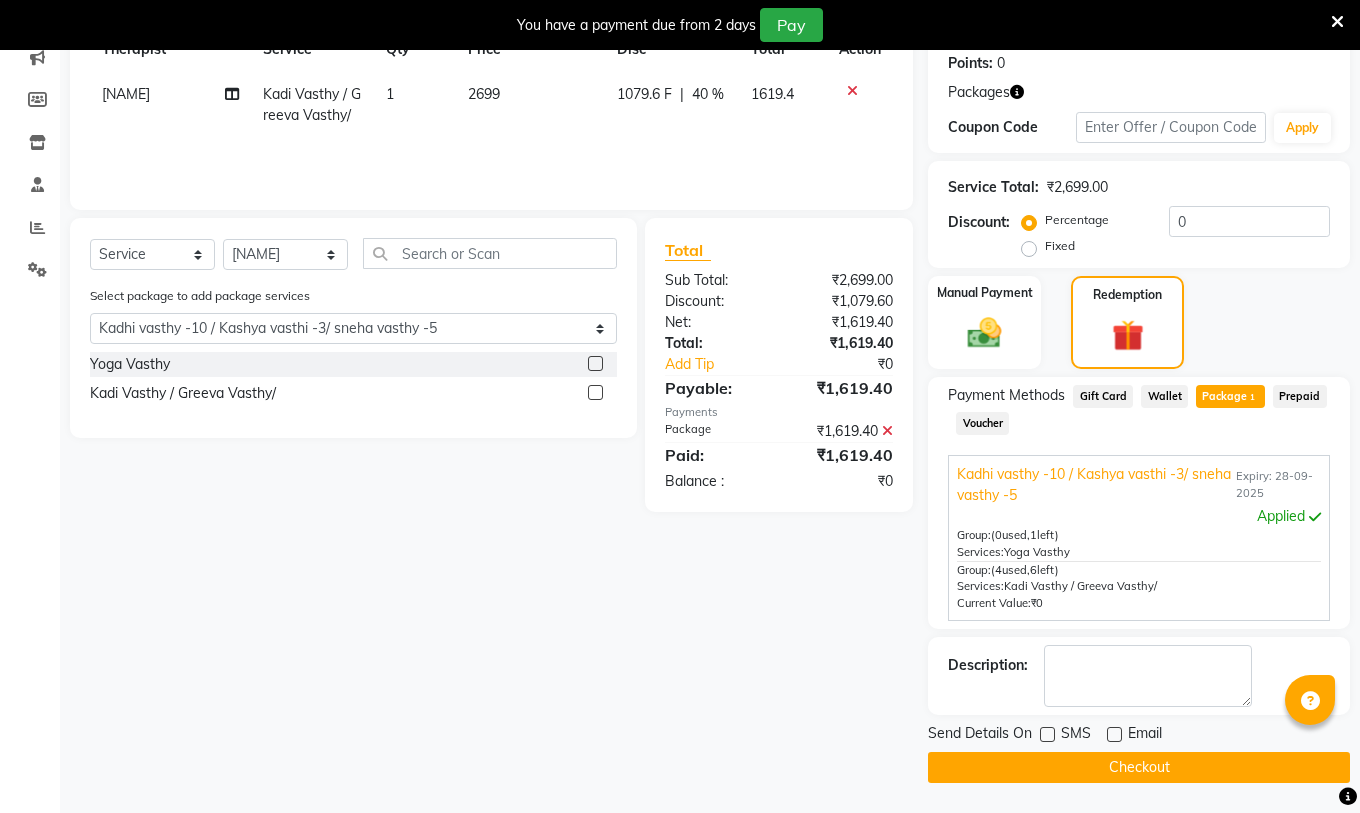 click on "Checkout" 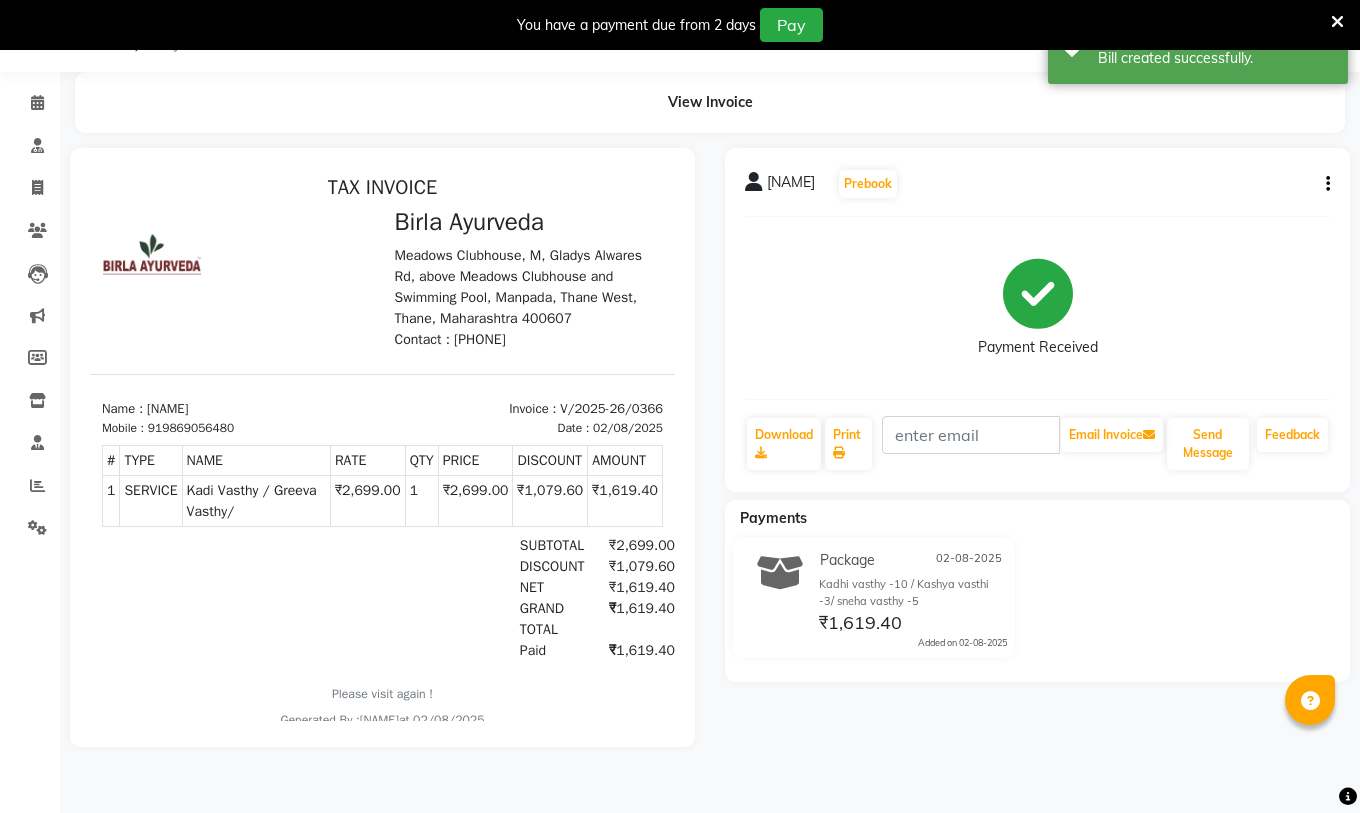 scroll, scrollTop: 0, scrollLeft: 0, axis: both 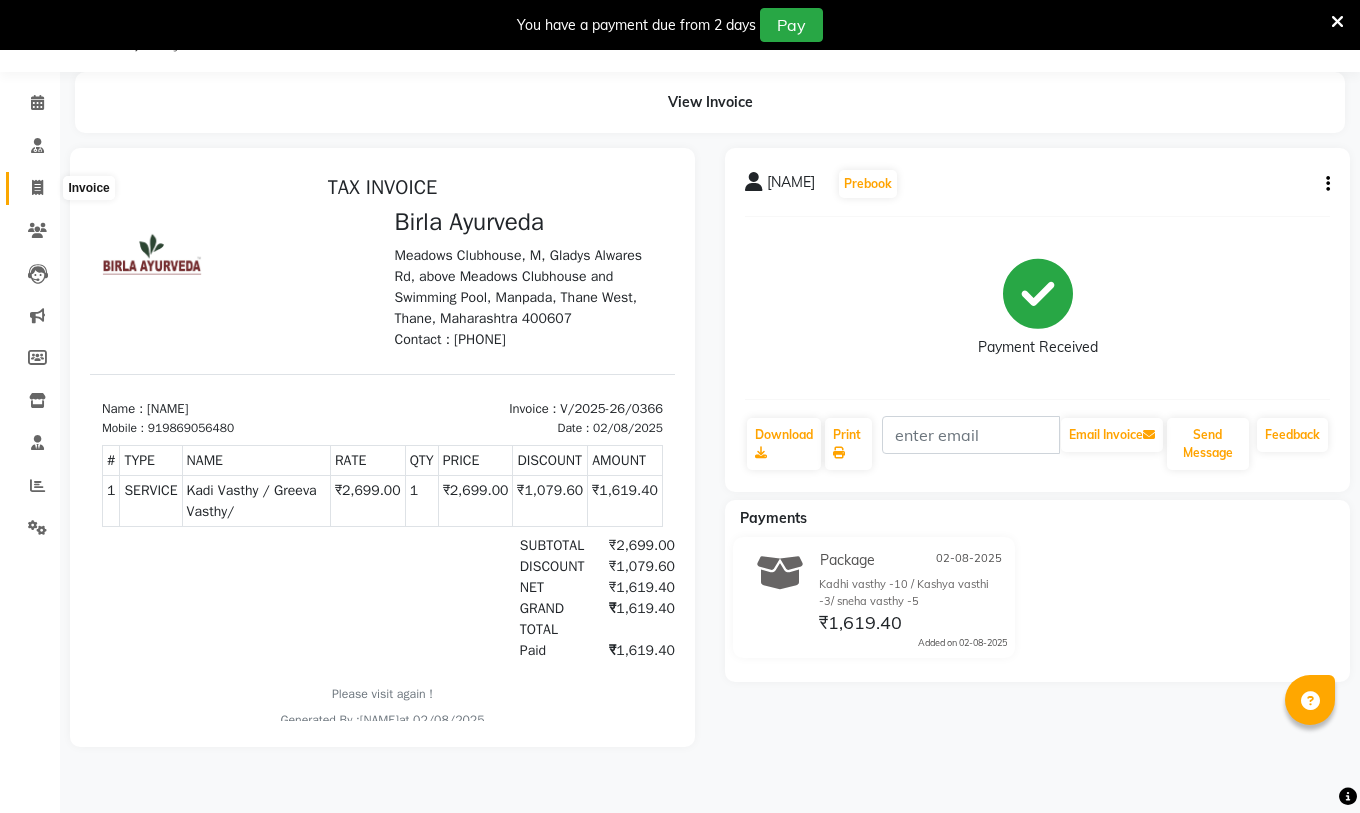 click 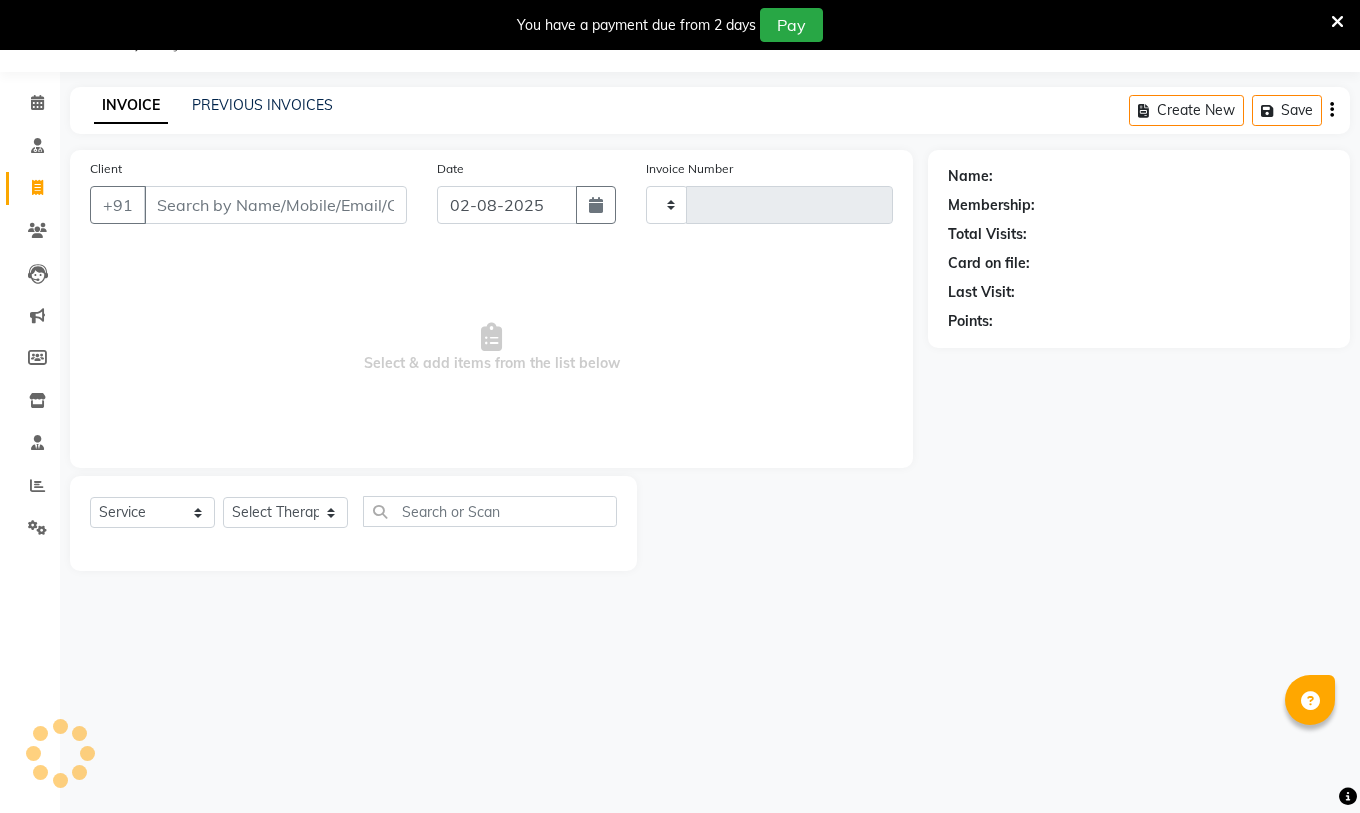 type on "0367" 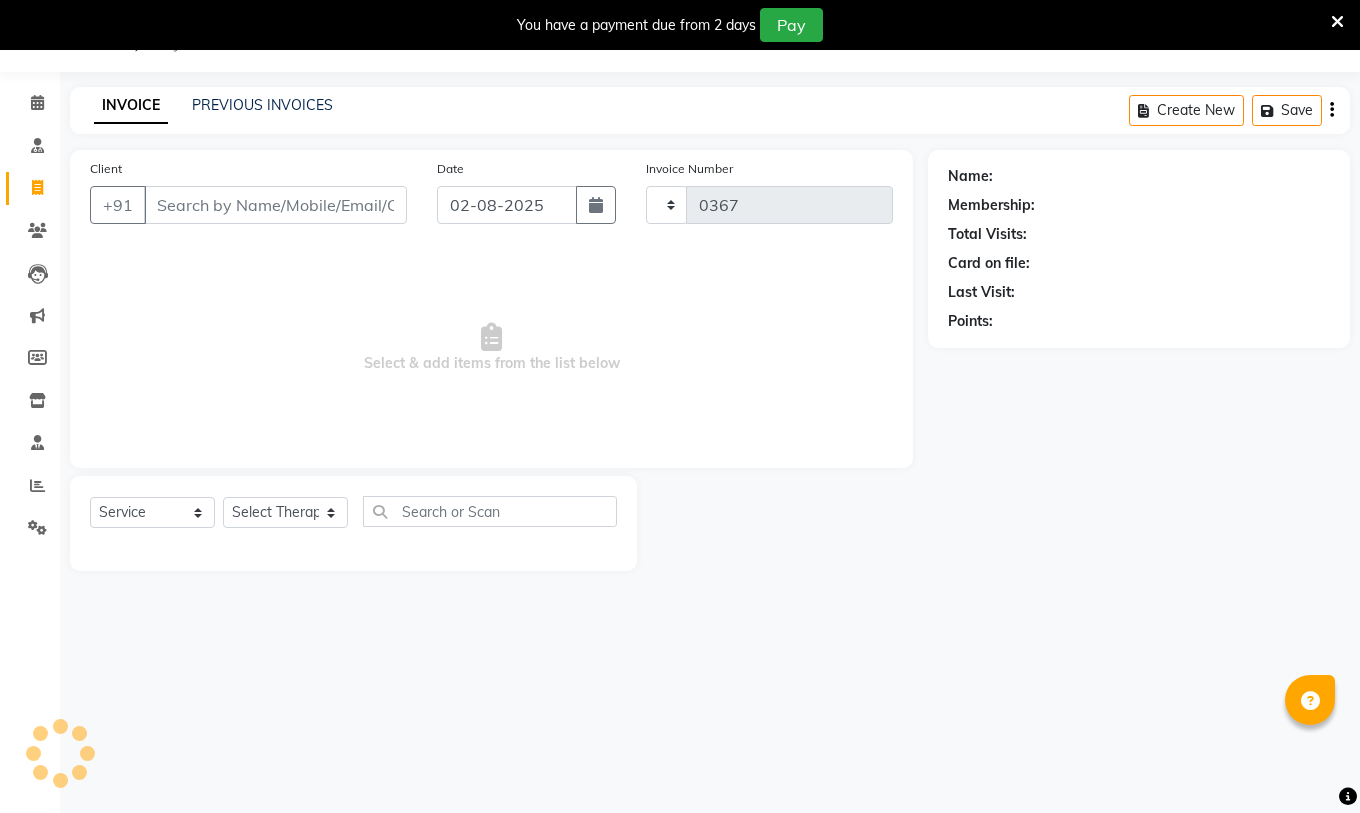 select on "6812" 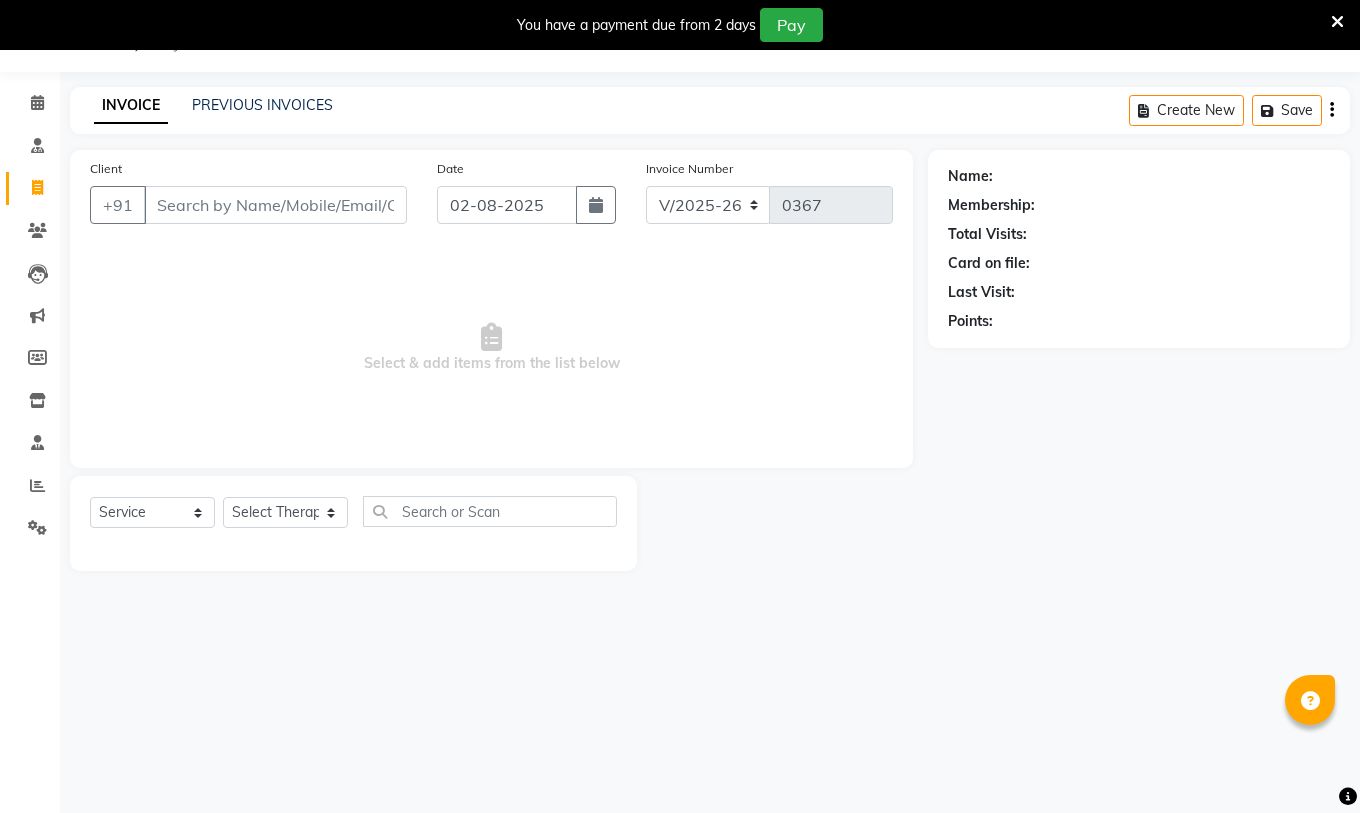 select on "package" 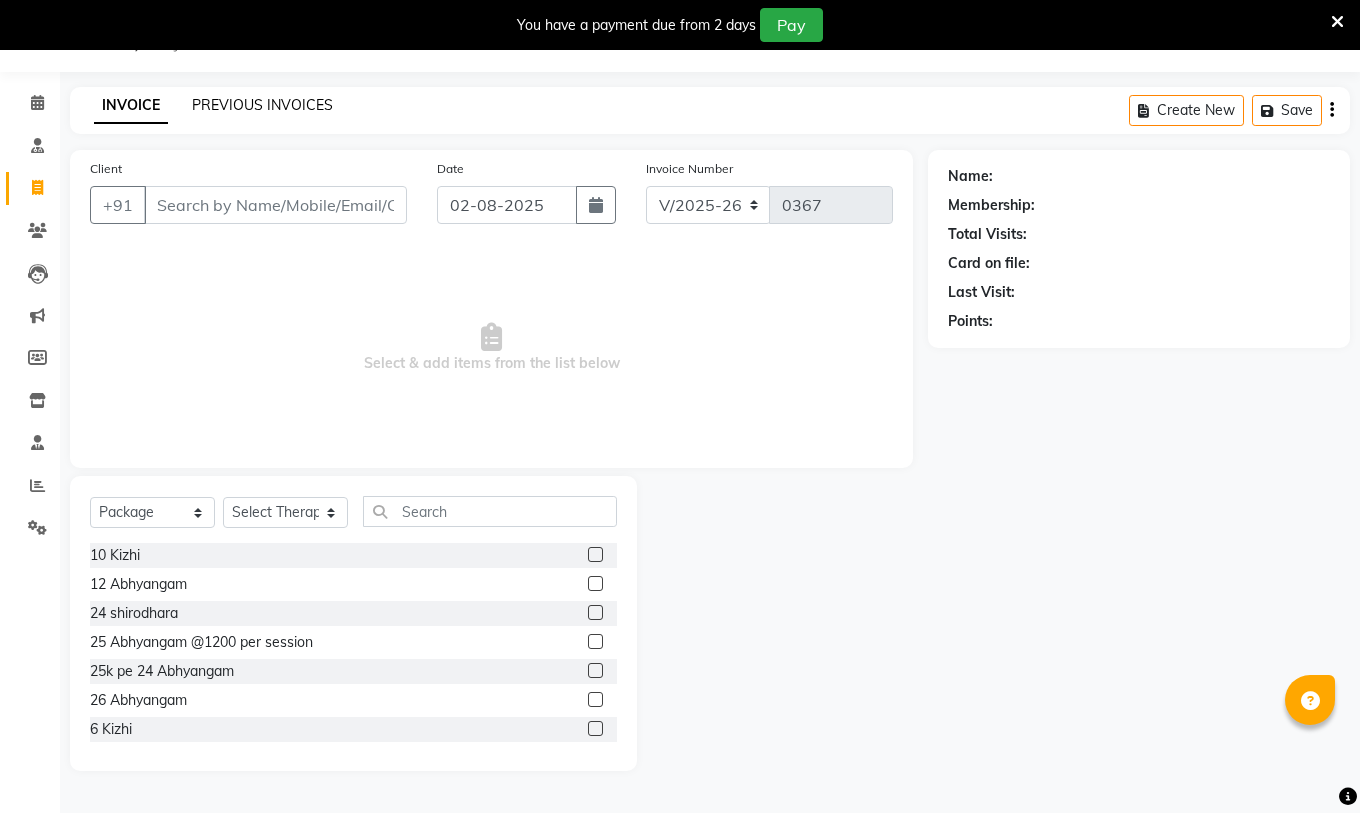 click on "PREVIOUS INVOICES" 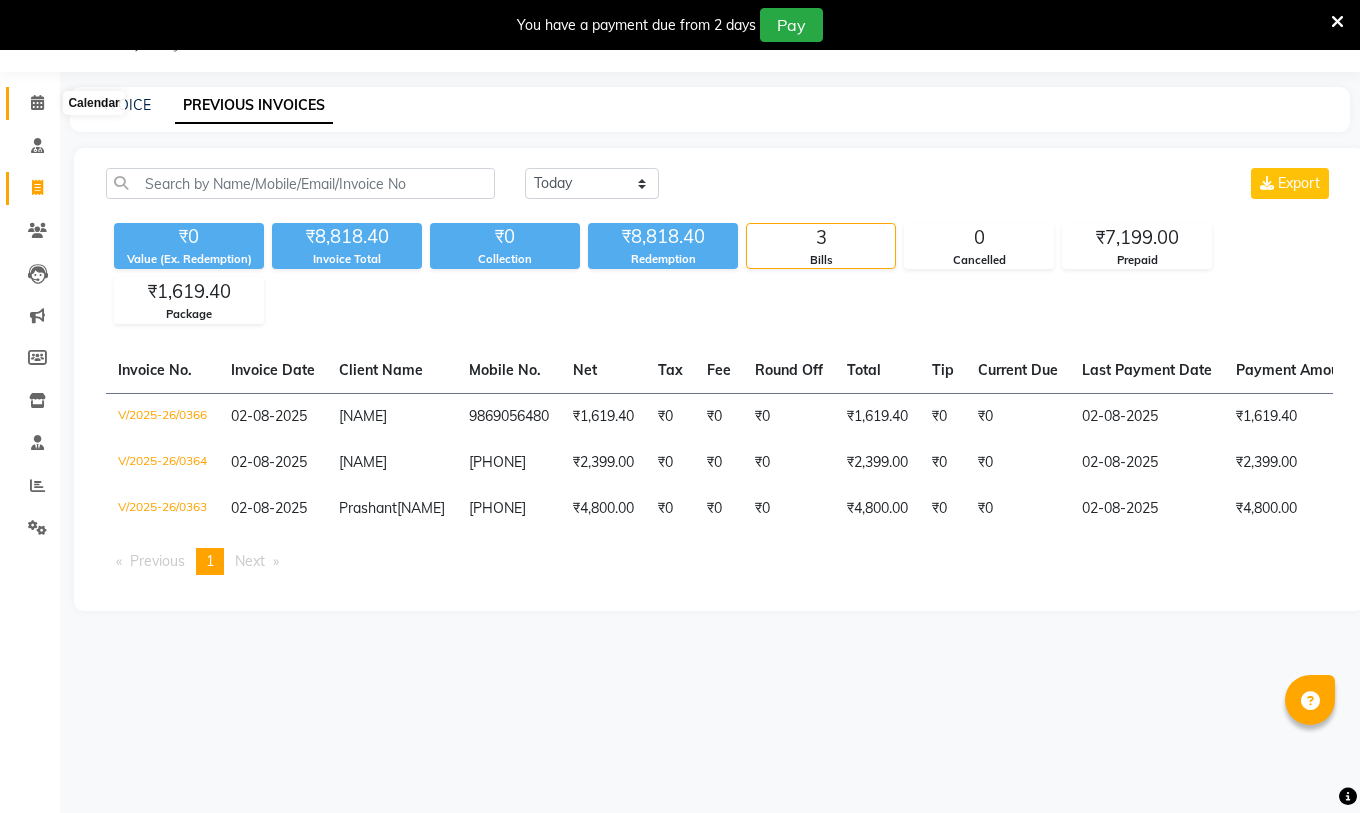 click 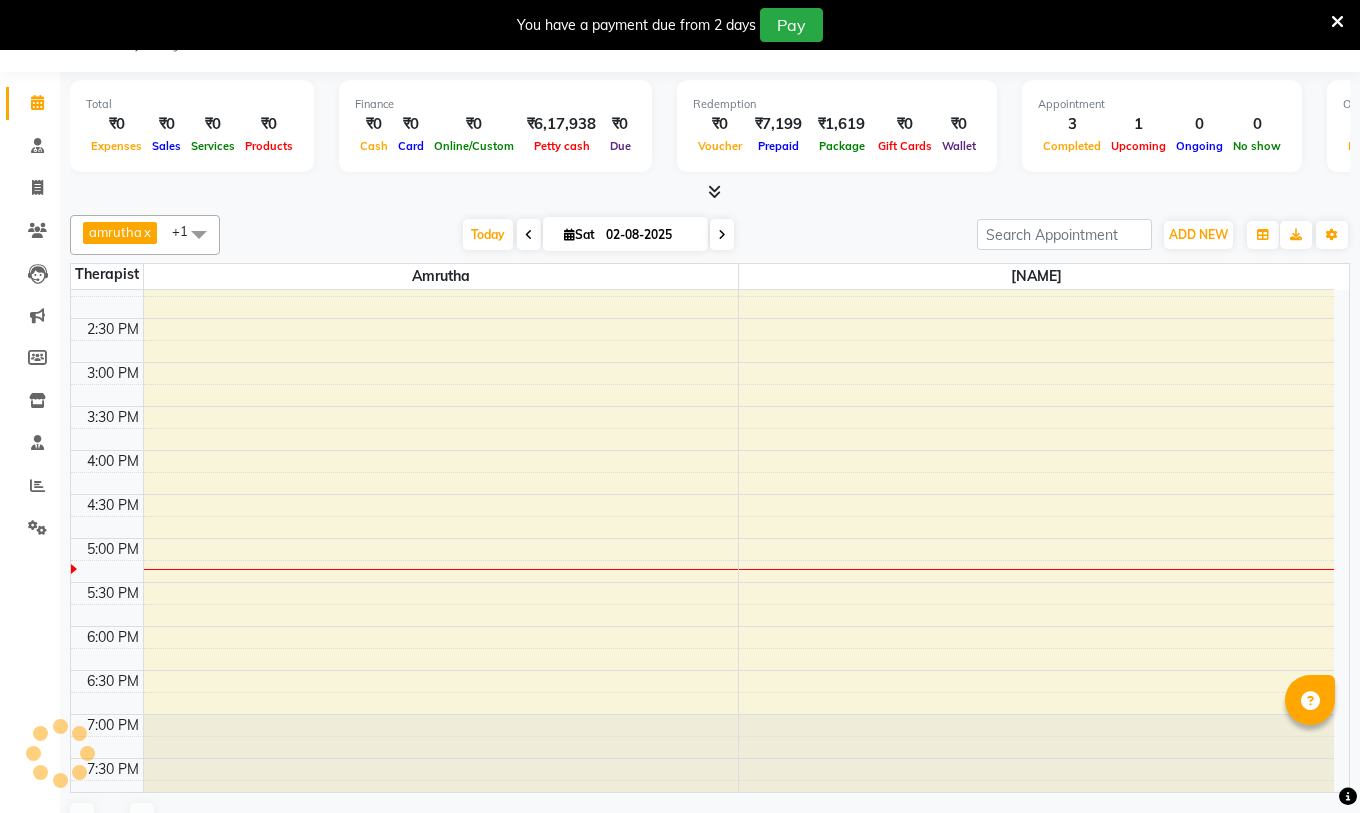 scroll, scrollTop: 0, scrollLeft: 0, axis: both 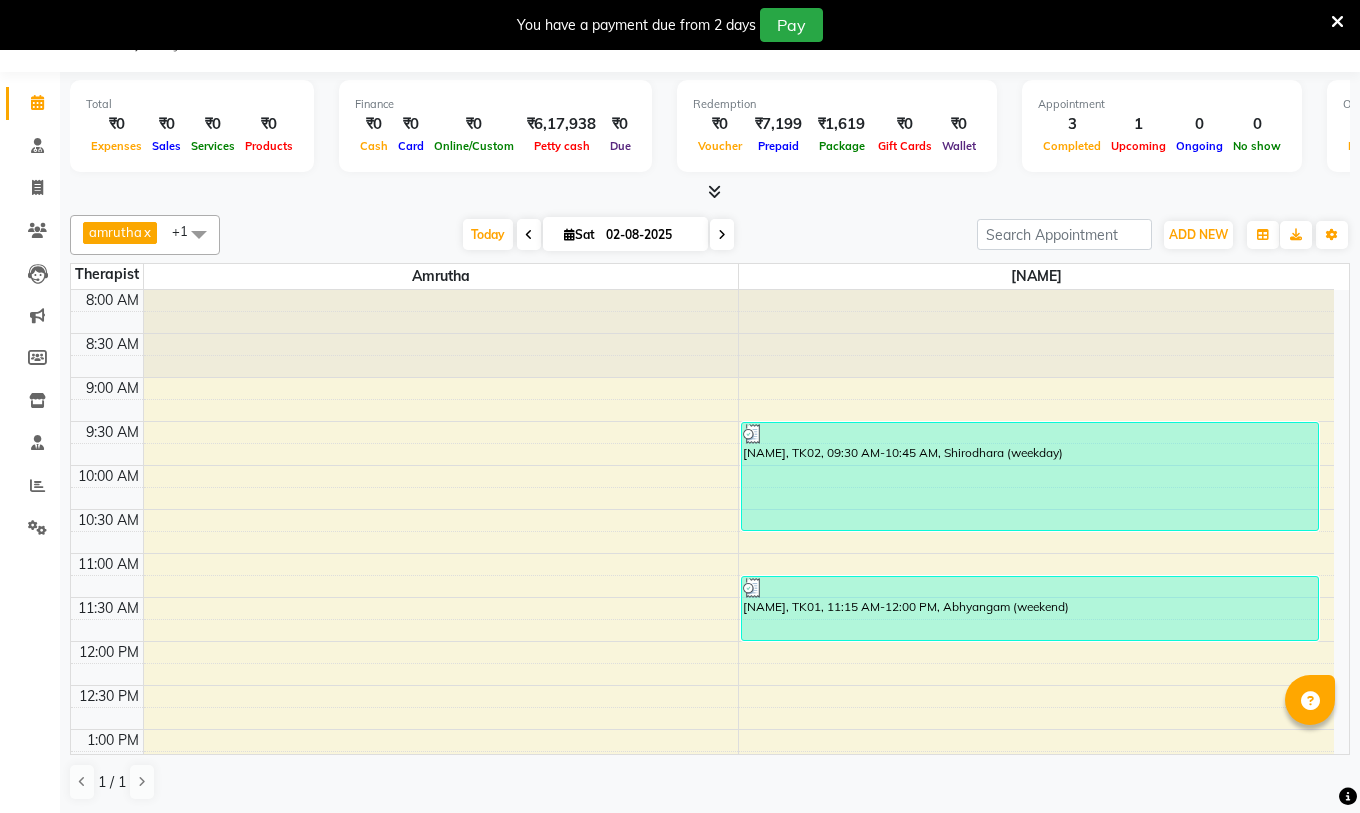 click at bounding box center (722, 235) 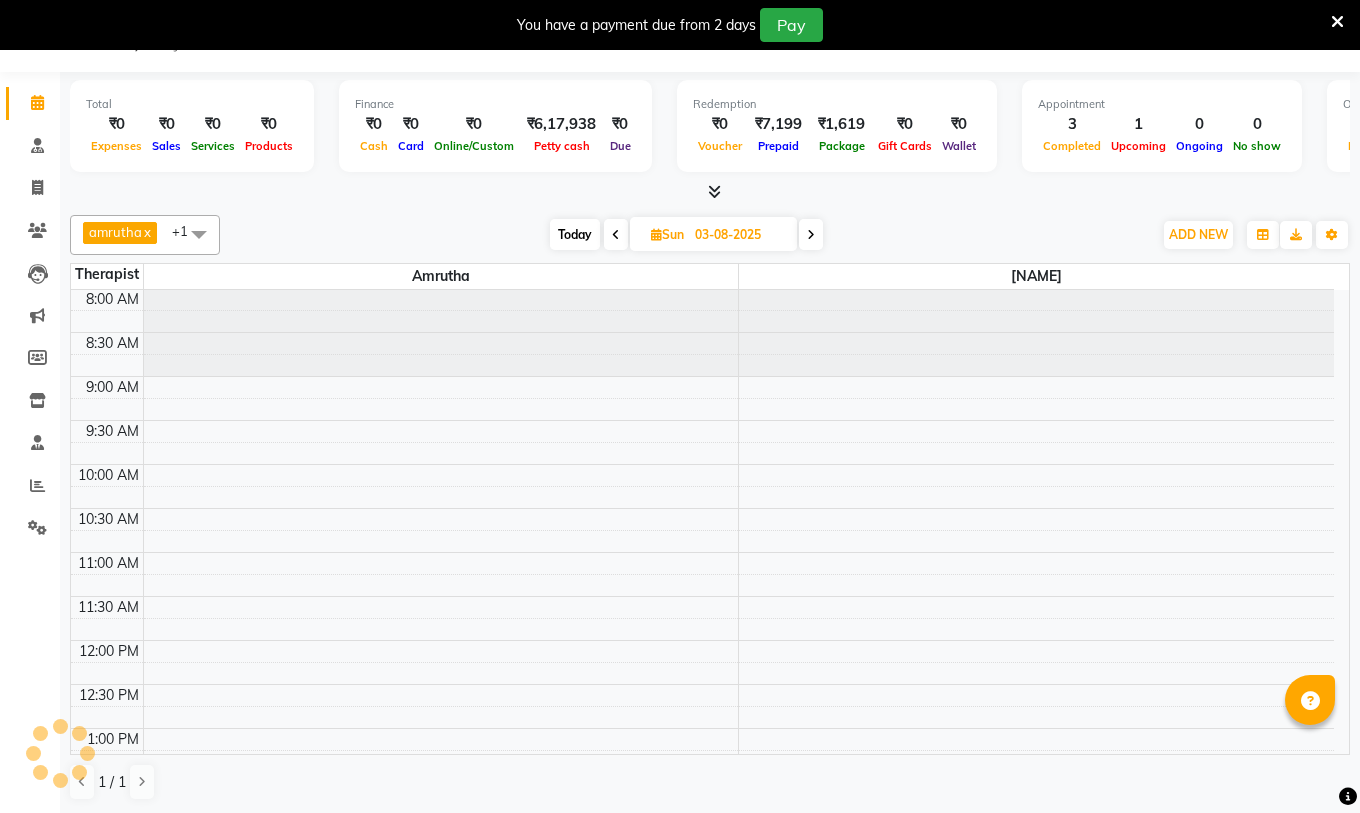 scroll, scrollTop: 0, scrollLeft: 0, axis: both 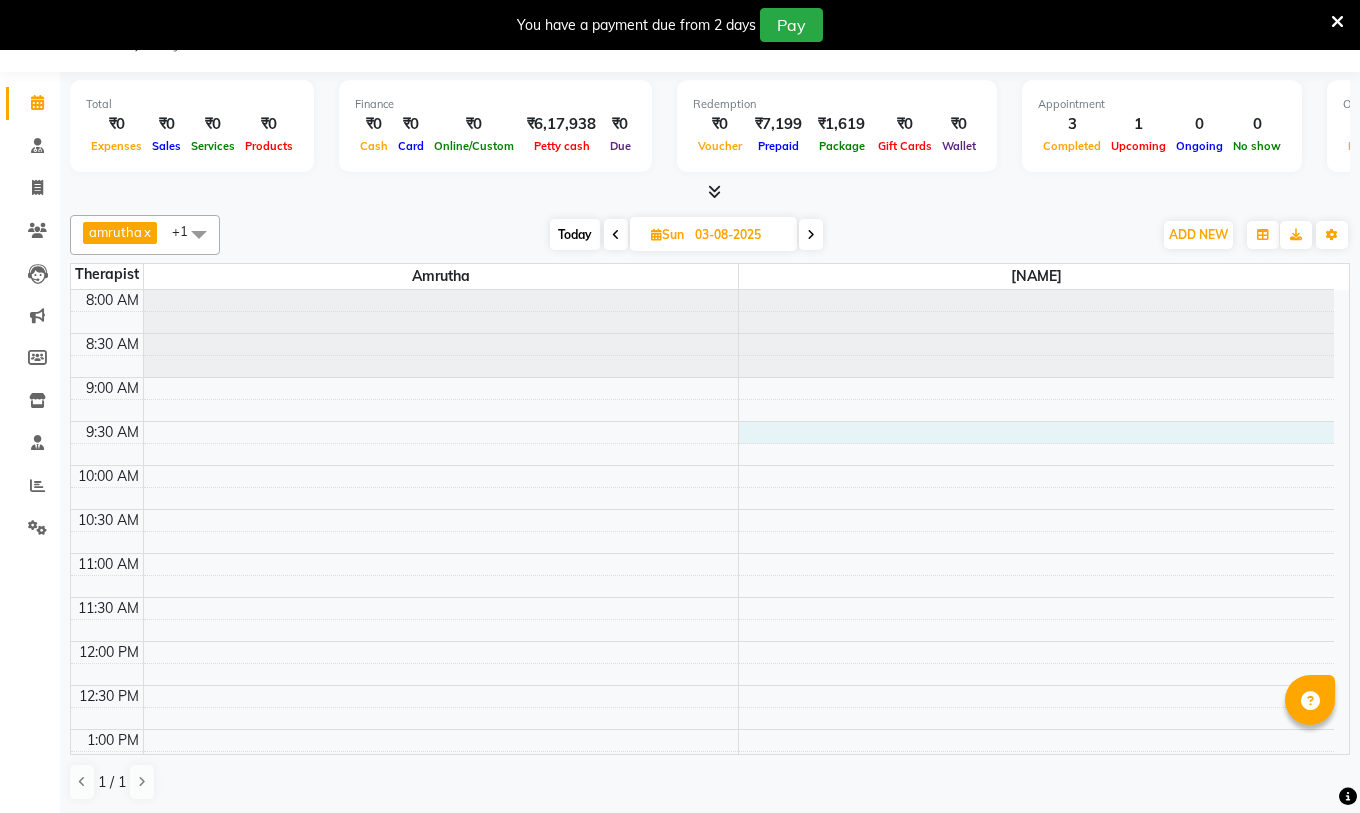 click on "8:00 AM 8:30 AM 9:00 AM 9:30 AM 10:00 AM 10:30 AM 11:00 AM 11:30 AM 12:00 PM 12:30 PM 1:00 PM 1:30 PM 2:00 PM 2:30 PM 3:00 PM 3:30 PM 4:00 PM 4:30 PM 5:00 PM 5:30 PM 6:00 PM 6:30 PM 7:00 PM 7:30 PM" at bounding box center [702, 817] 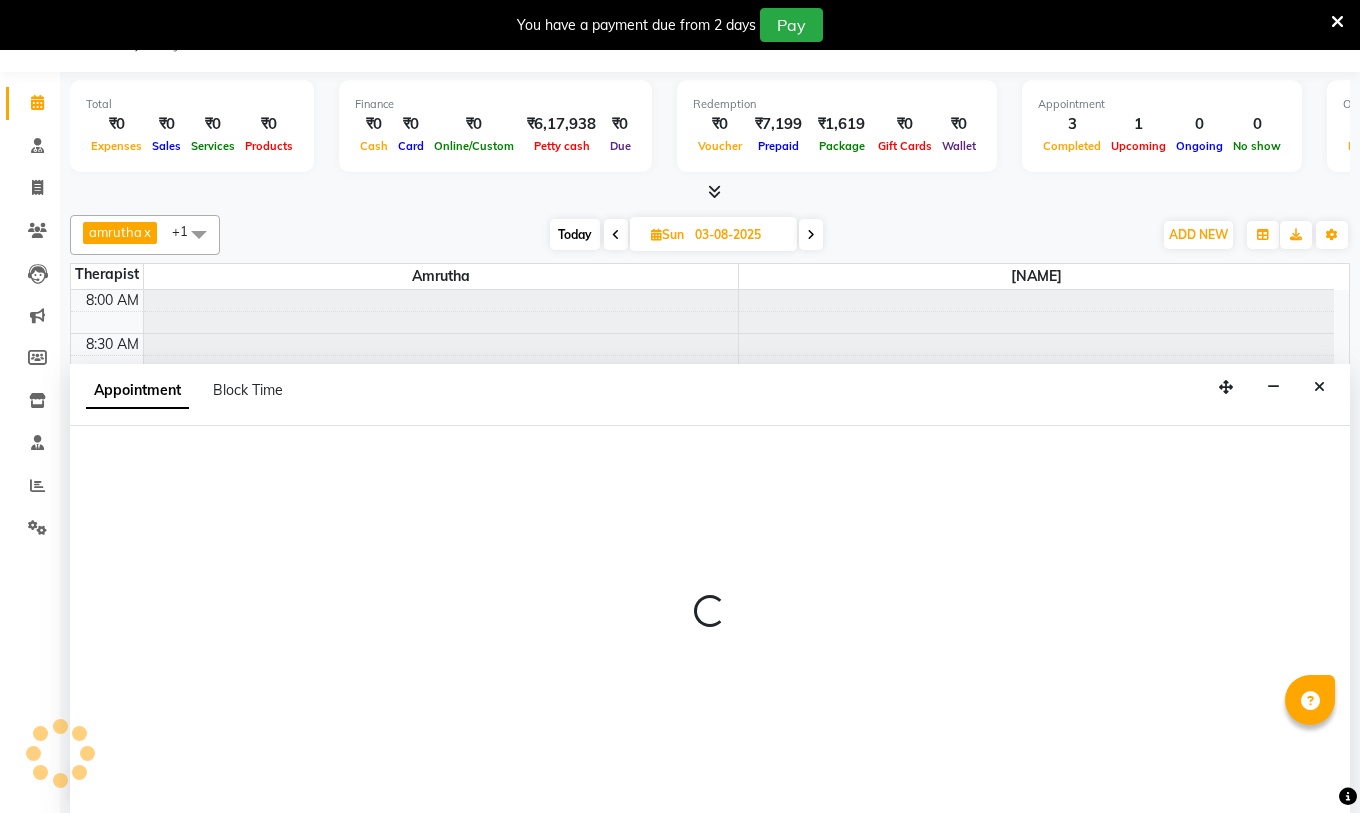 scroll, scrollTop: 51, scrollLeft: 0, axis: vertical 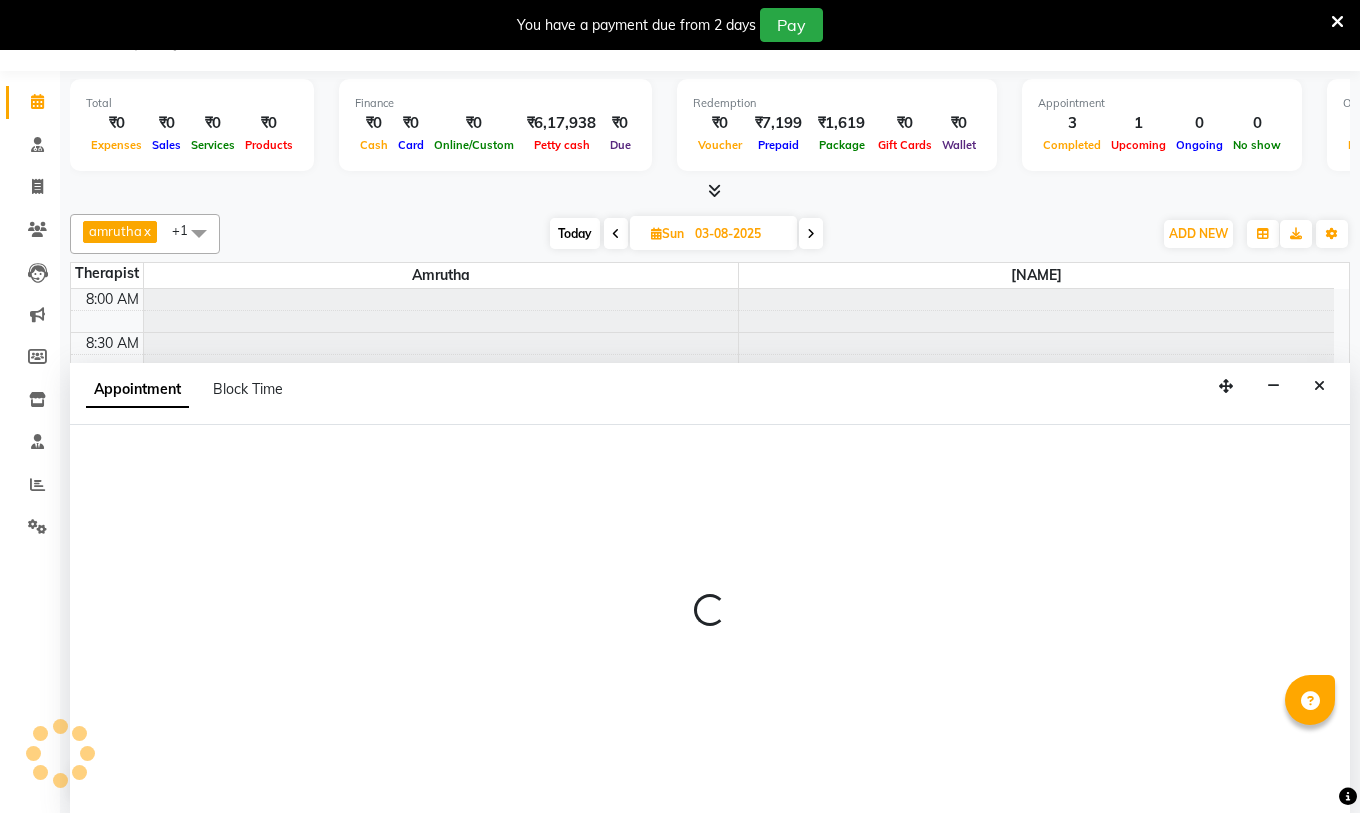 select on "66585" 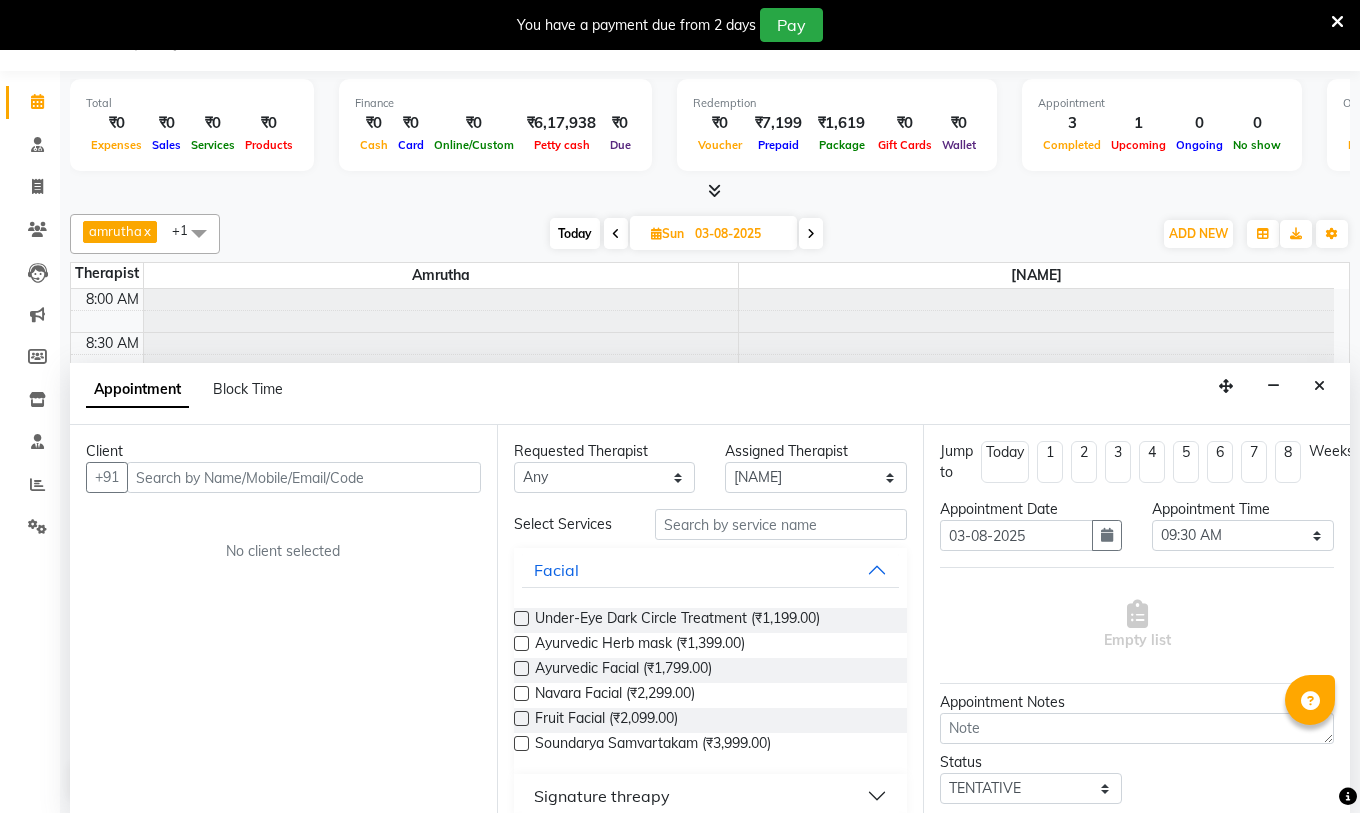 click at bounding box center (304, 477) 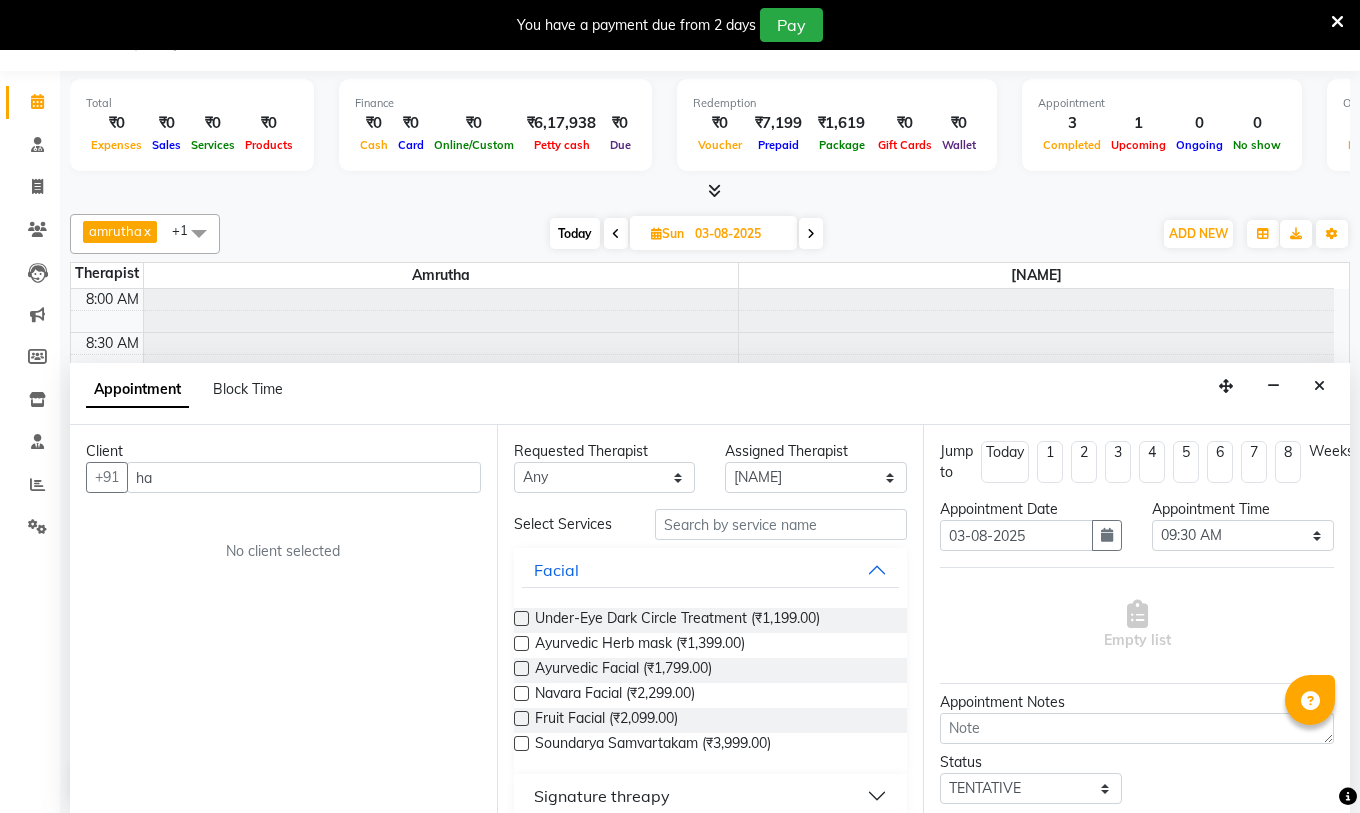 type on "h" 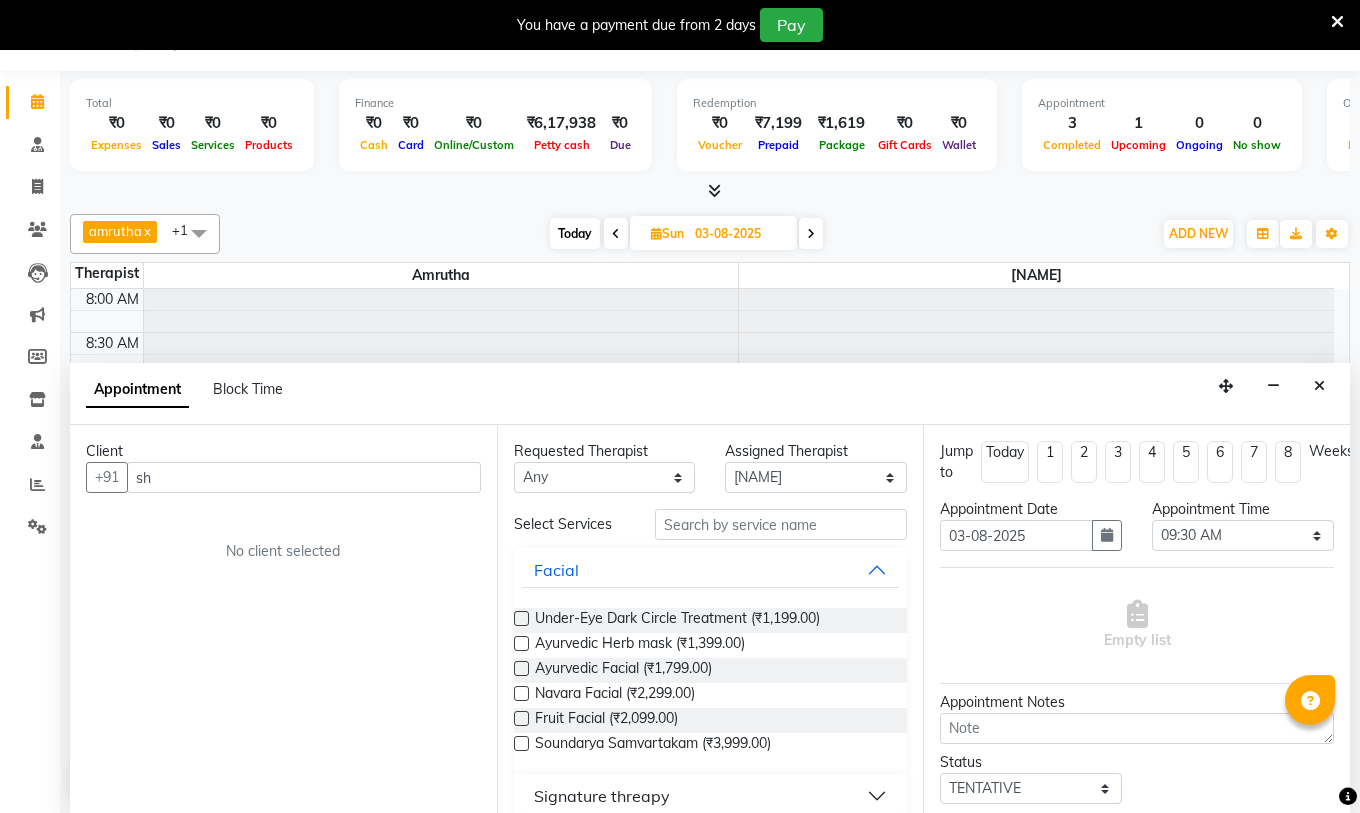 type on "s" 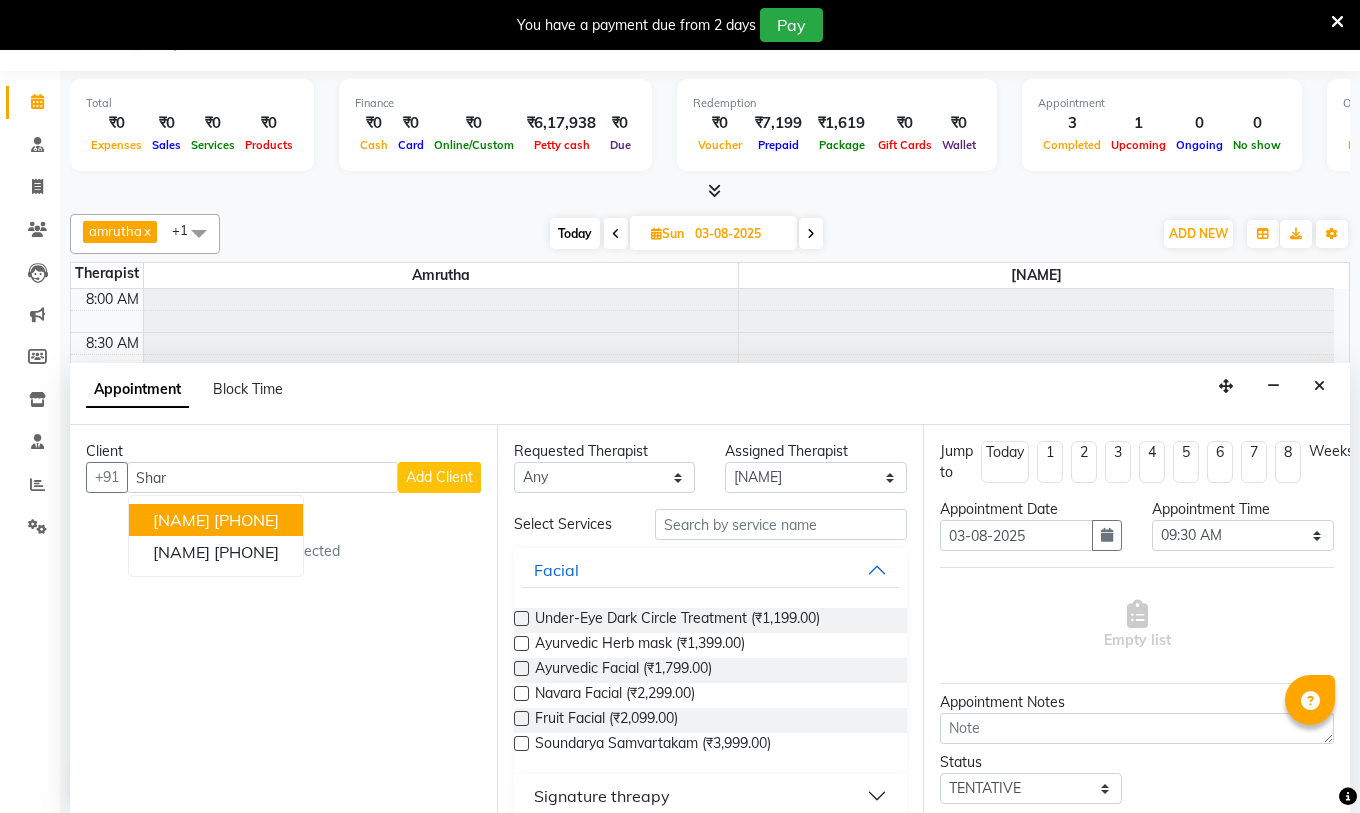 click on "[NAME]" at bounding box center (181, 520) 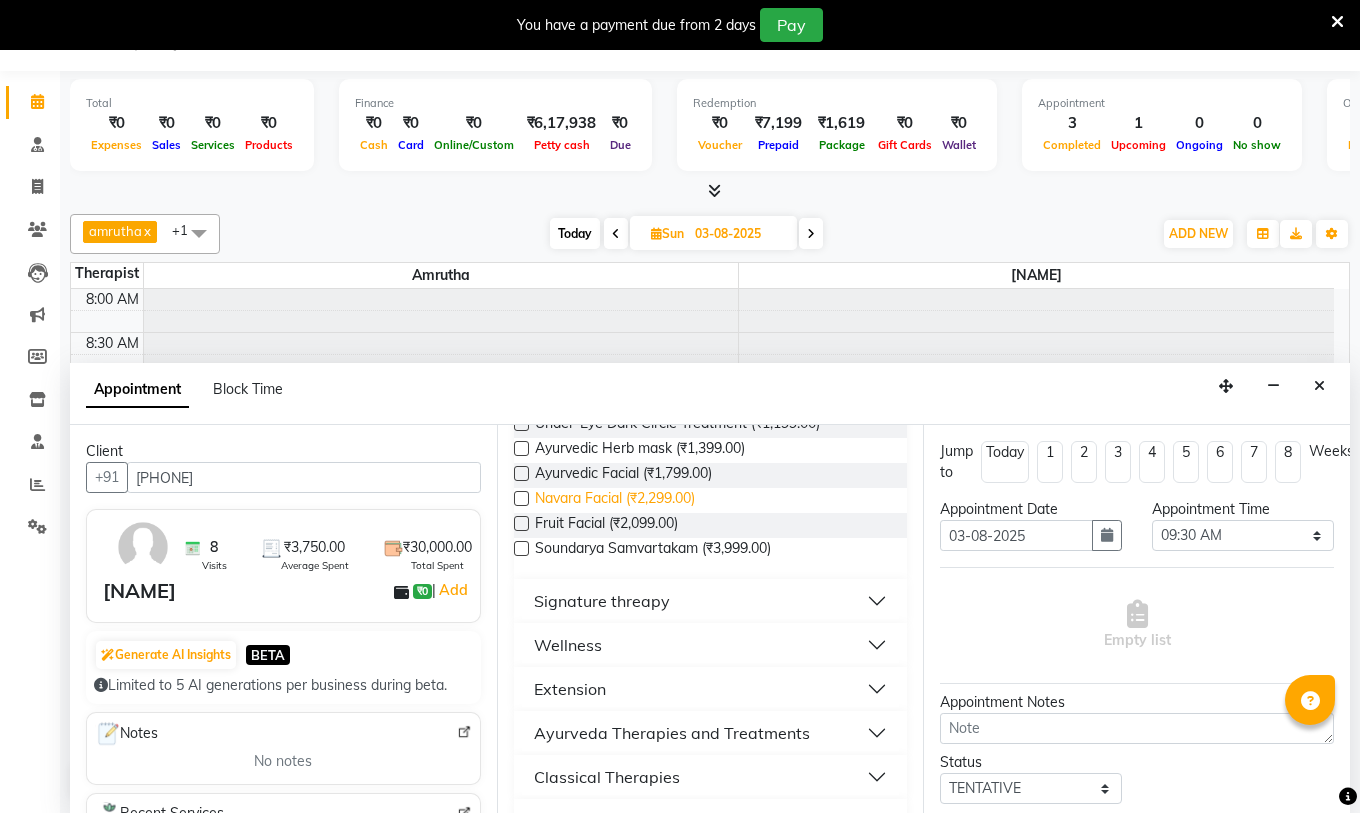 scroll, scrollTop: 200, scrollLeft: 0, axis: vertical 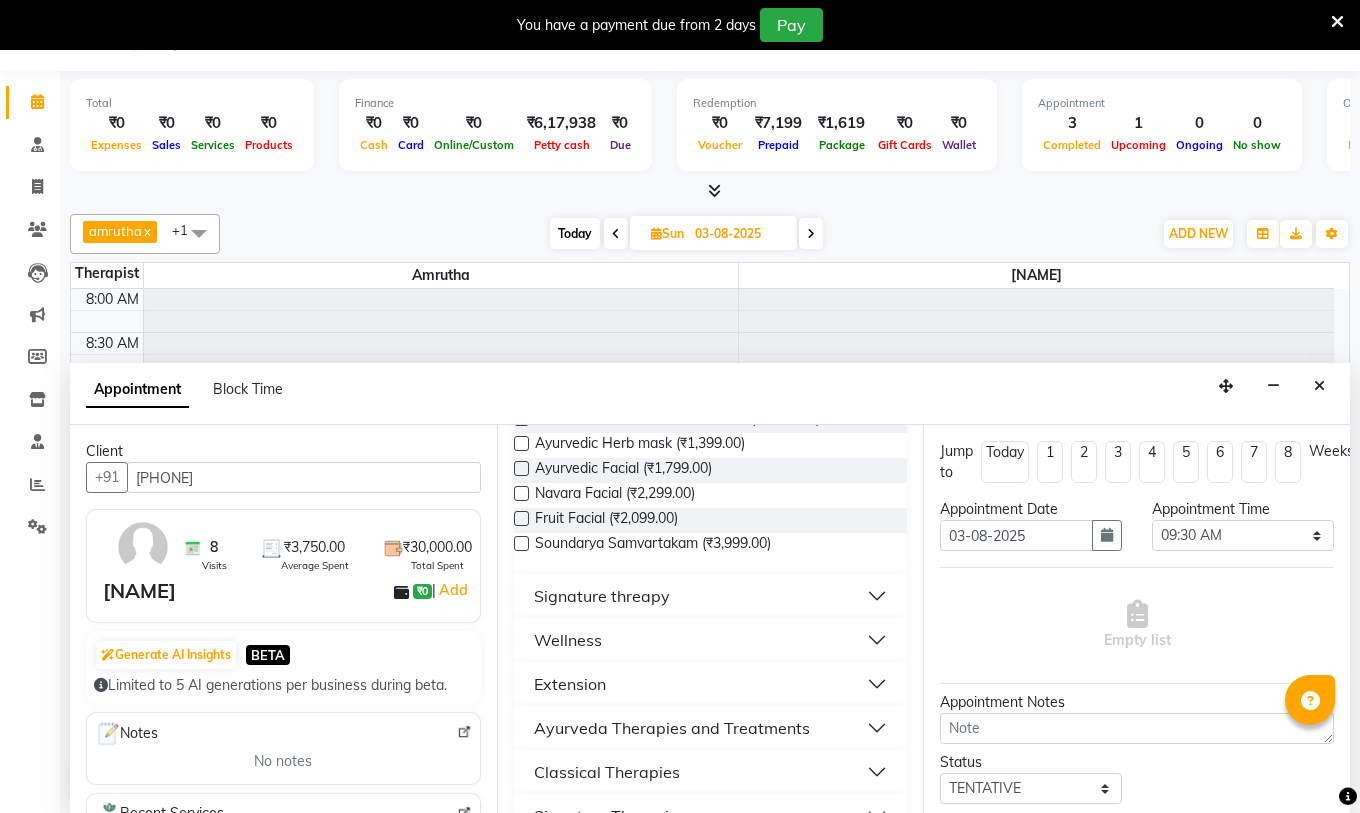 type on "[PHONE]" 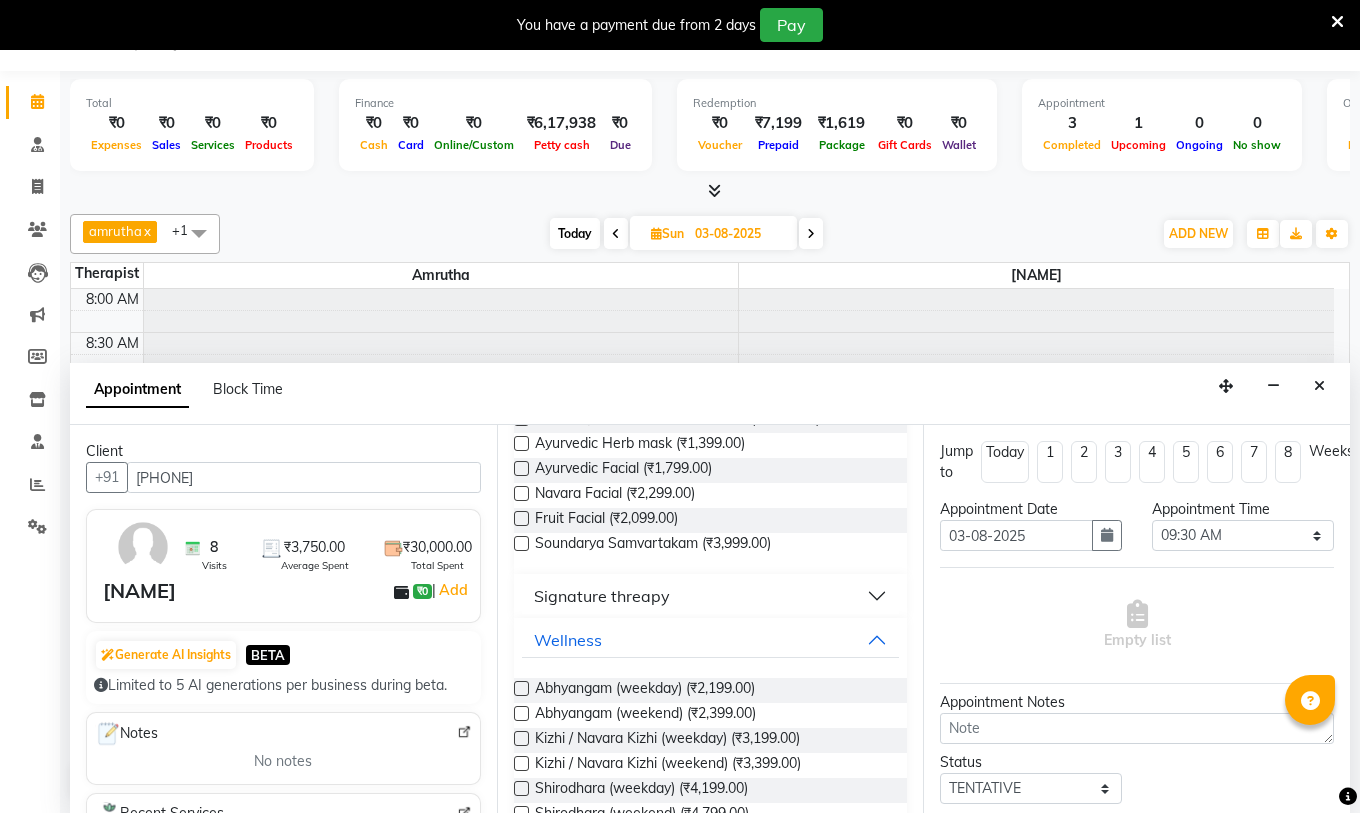 click at bounding box center (521, 713) 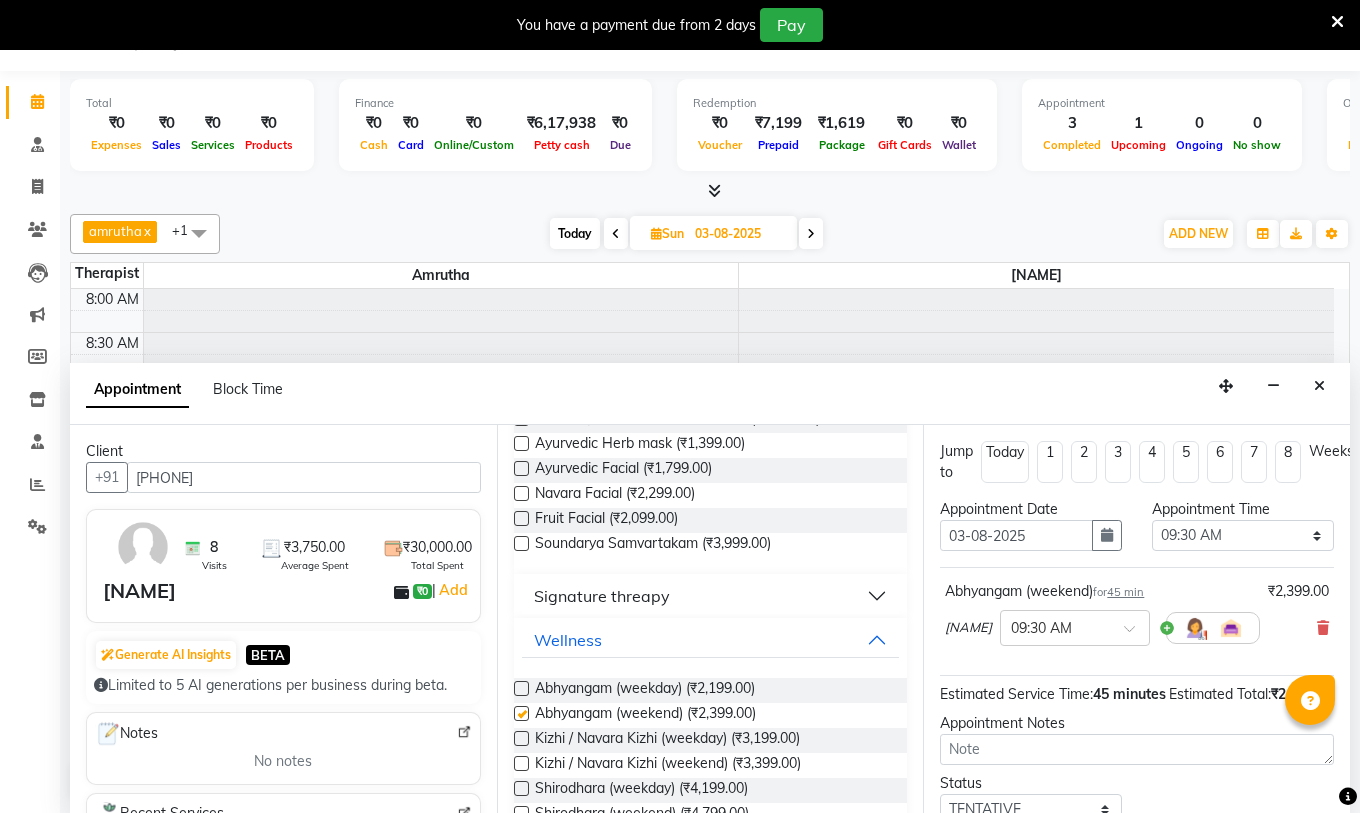 checkbox on "false" 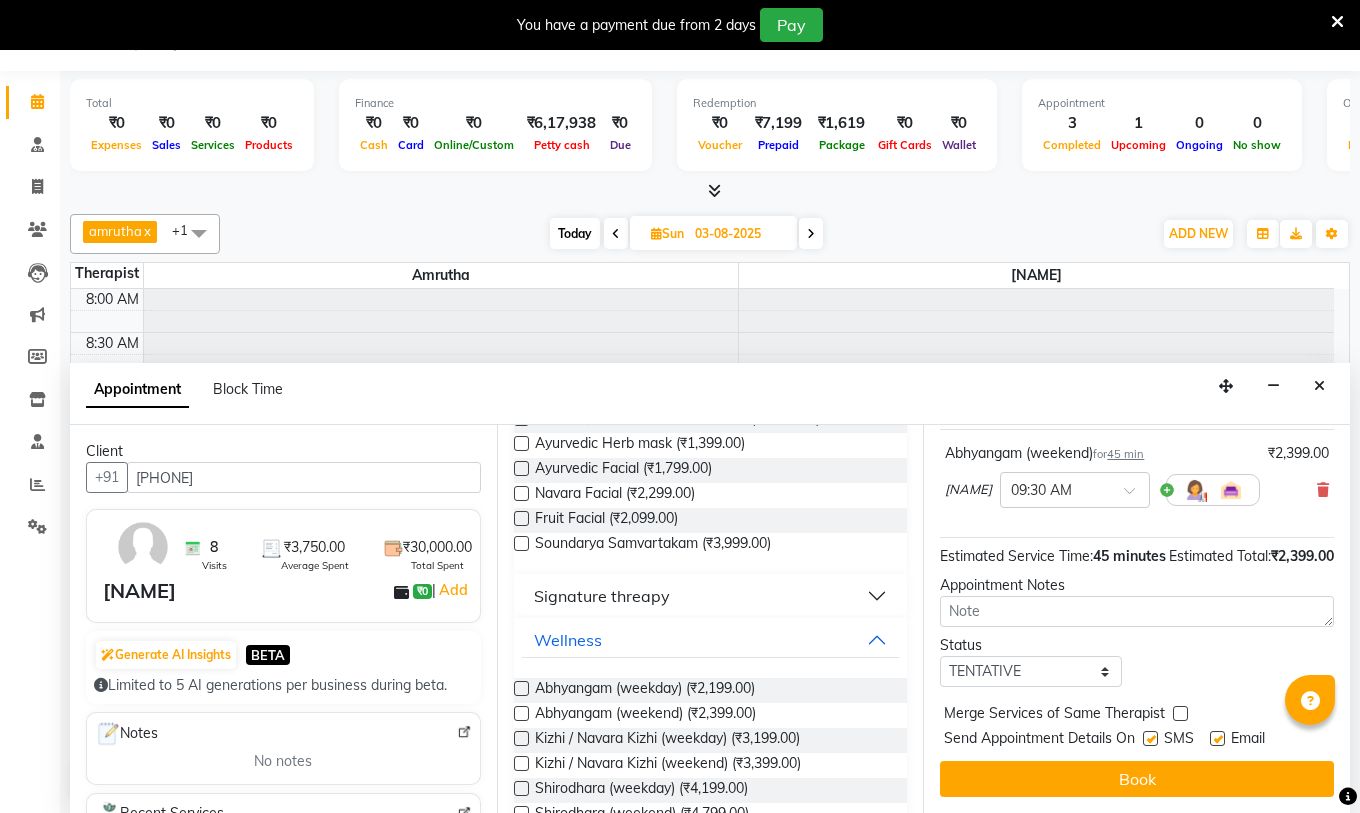 scroll, scrollTop: 174, scrollLeft: 0, axis: vertical 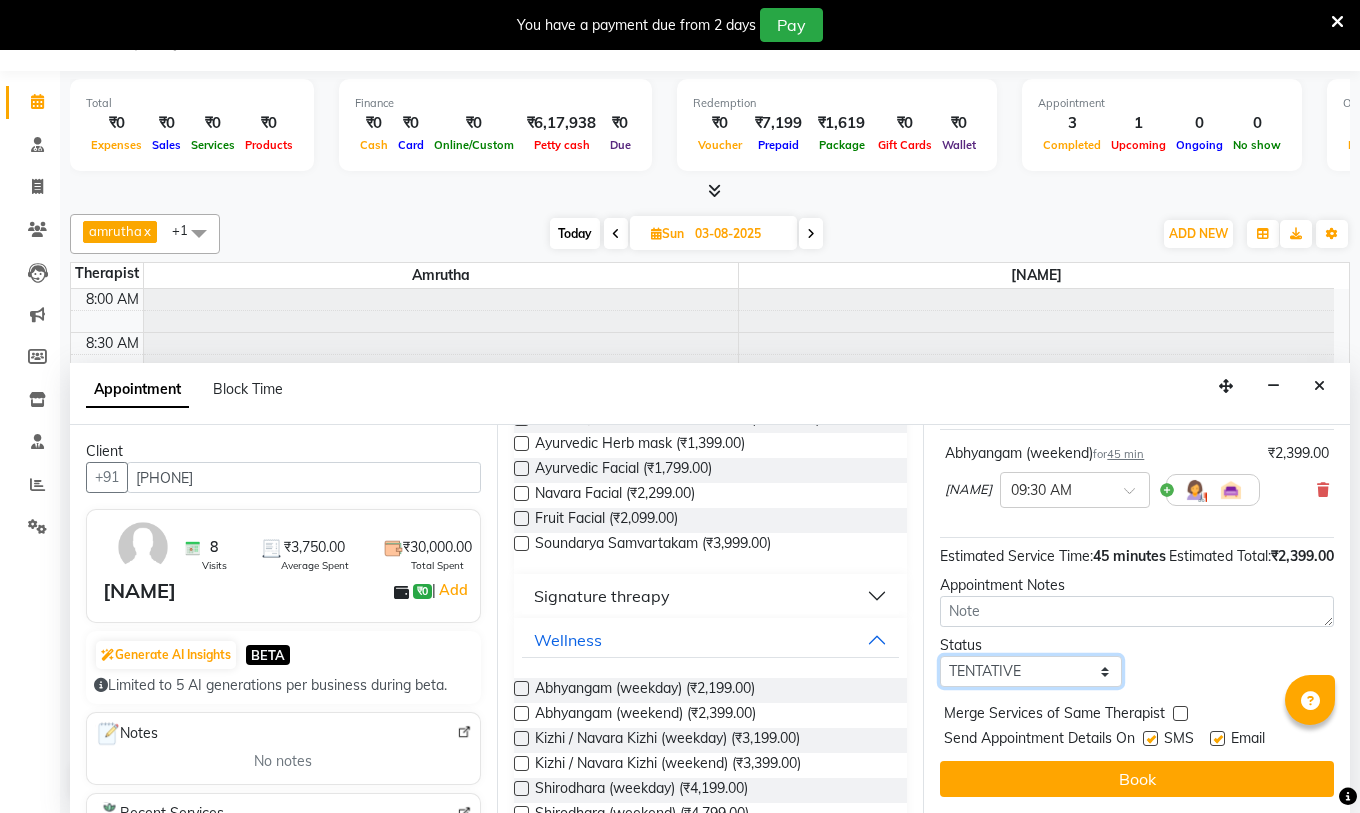click on "Select TENTATIVE CONFIRM UPCOMING" at bounding box center (1031, 671) 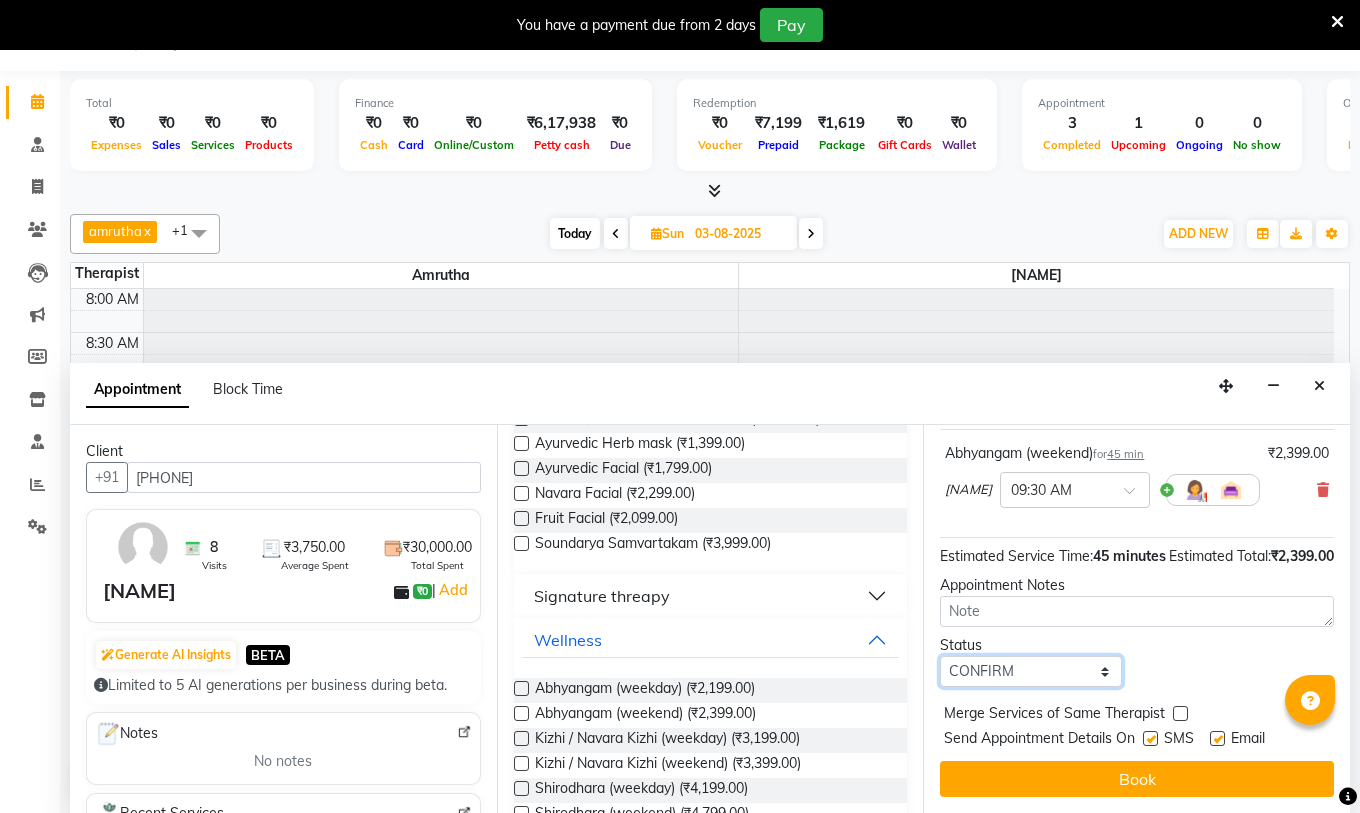 click on "Select TENTATIVE CONFIRM UPCOMING" at bounding box center [1031, 671] 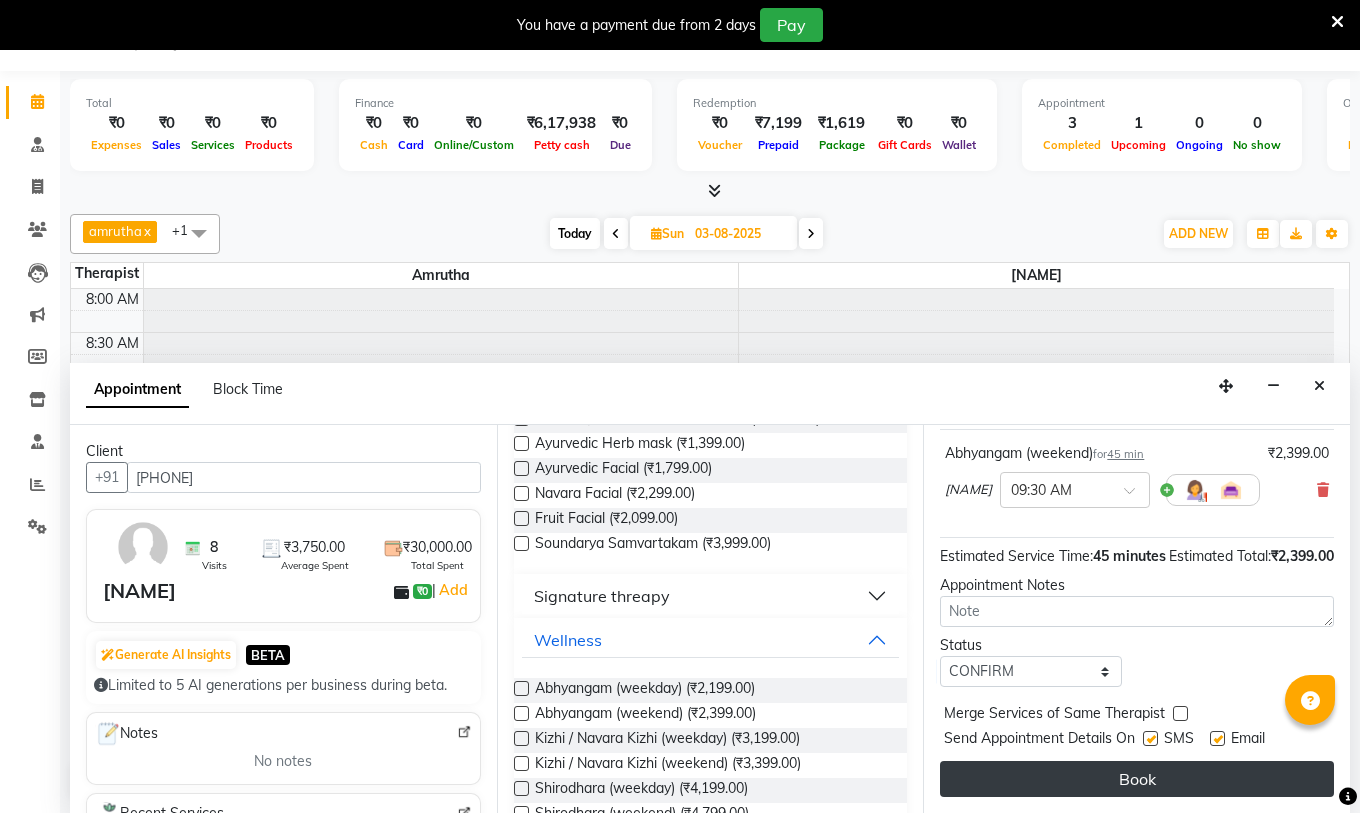click on "Book" at bounding box center [1137, 779] 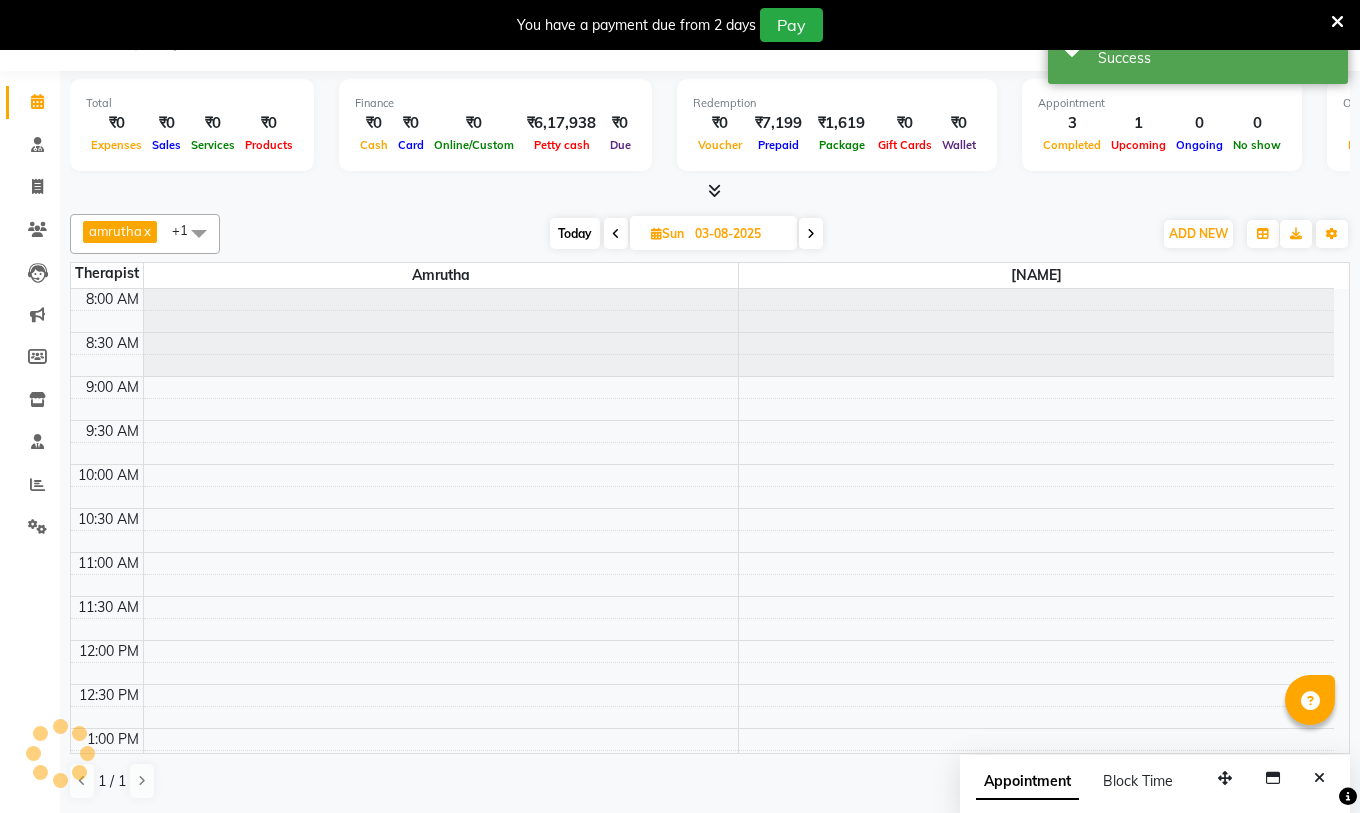 scroll, scrollTop: 0, scrollLeft: 0, axis: both 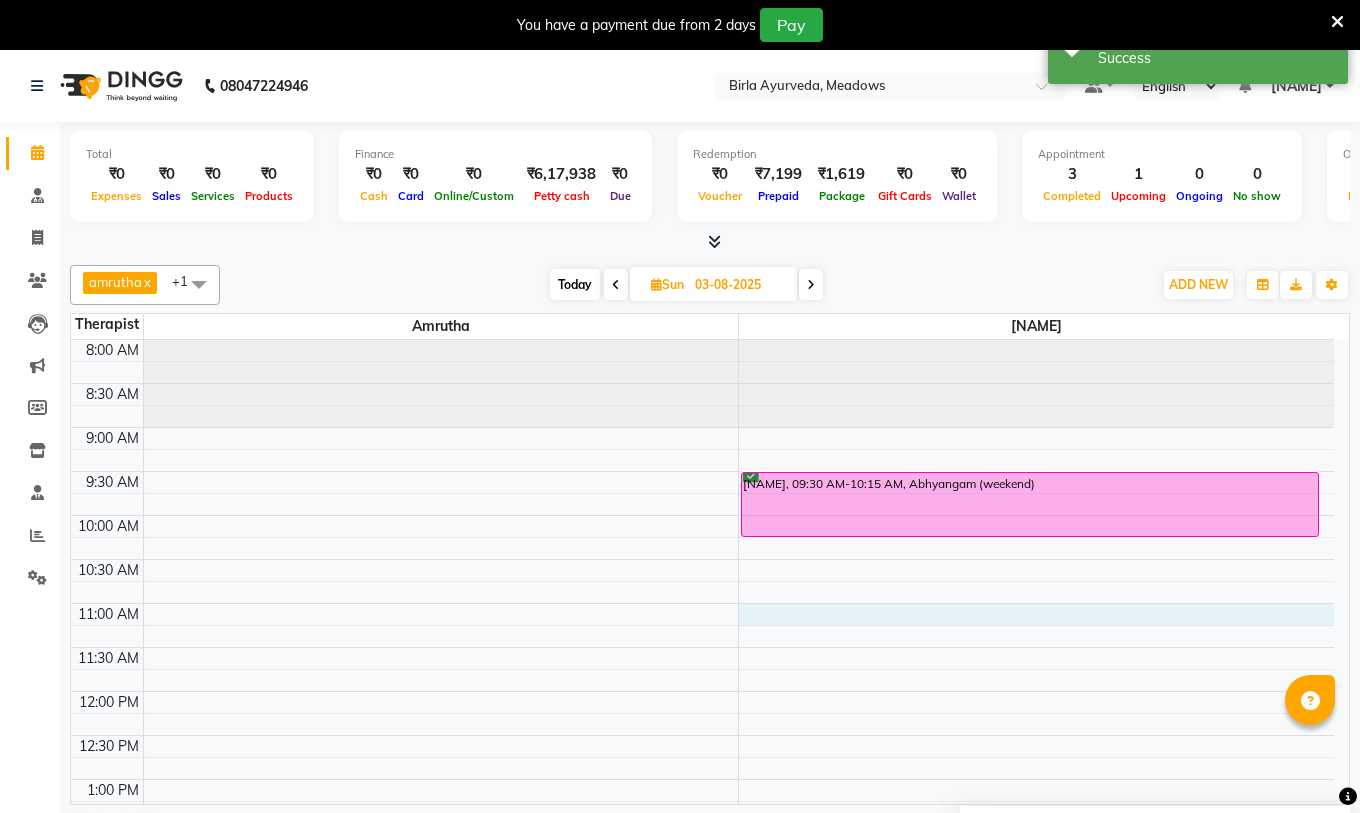 click on "8:00 AM 8:30 AM 9:00 AM 9:30 AM 10:00 AM 10:30 AM 11:00 AM 11:30 AM 12:00 PM 12:30 PM 1:00 PM 1:30 PM 2:00 PM 2:30 PM 3:00 PM 3:30 PM 4:00 PM 4:30 PM 5:00 PM 5:30 PM 6:00 PM 6:30 PM 7:00 PM 7:30 PM     [NAME], 09:30 AM-10:15 AM, Abhyangam (weekend)" at bounding box center (702, 867) 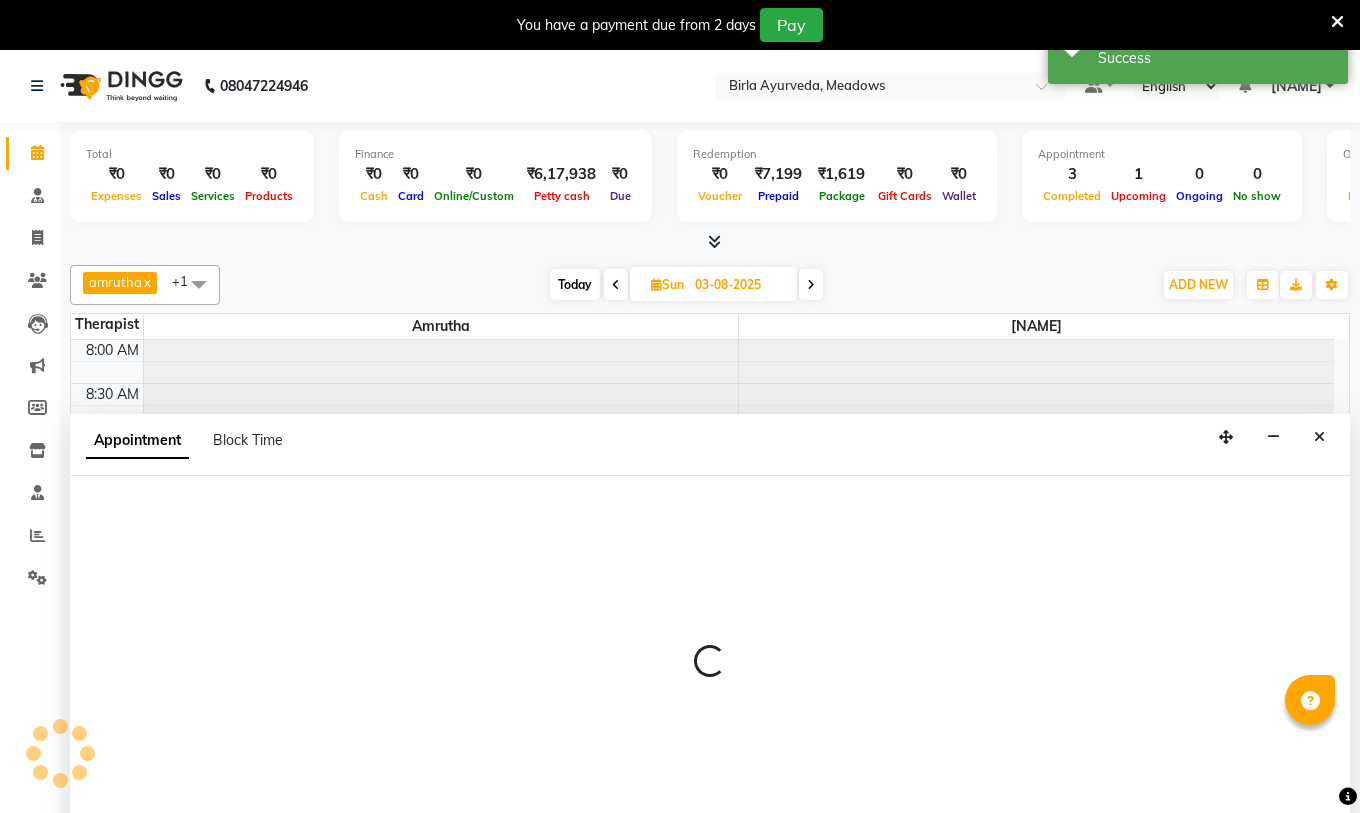 scroll, scrollTop: 51, scrollLeft: 0, axis: vertical 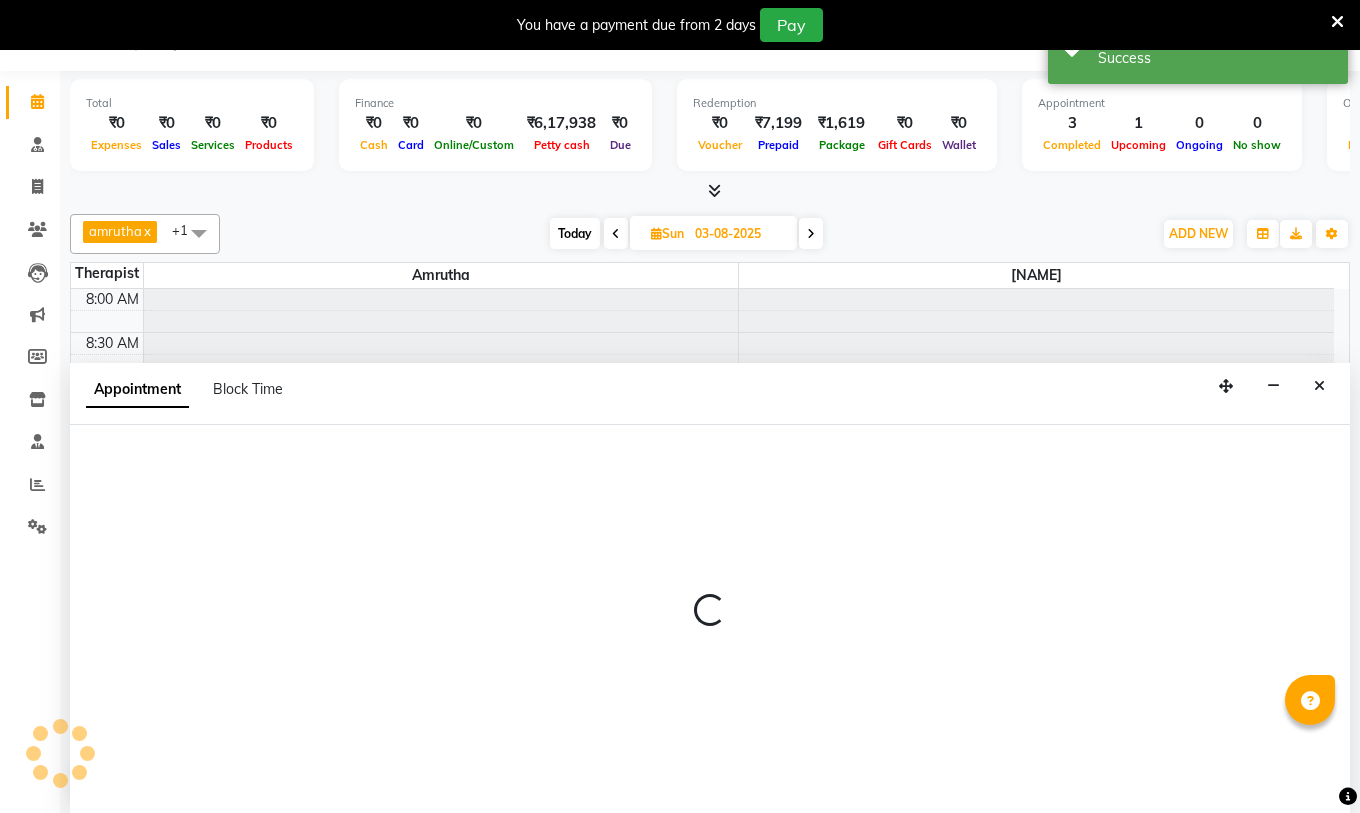 select on "66585" 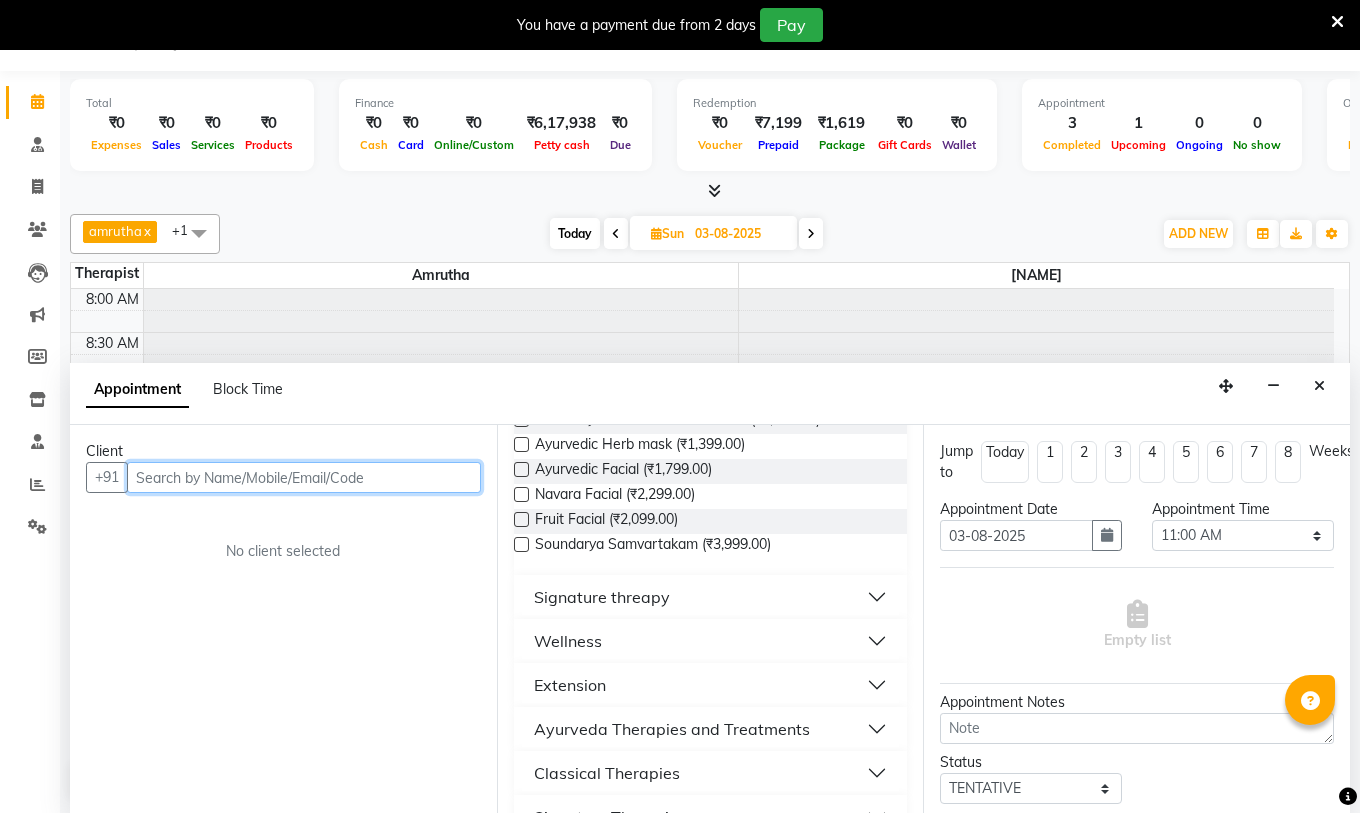 scroll, scrollTop: 200, scrollLeft: 0, axis: vertical 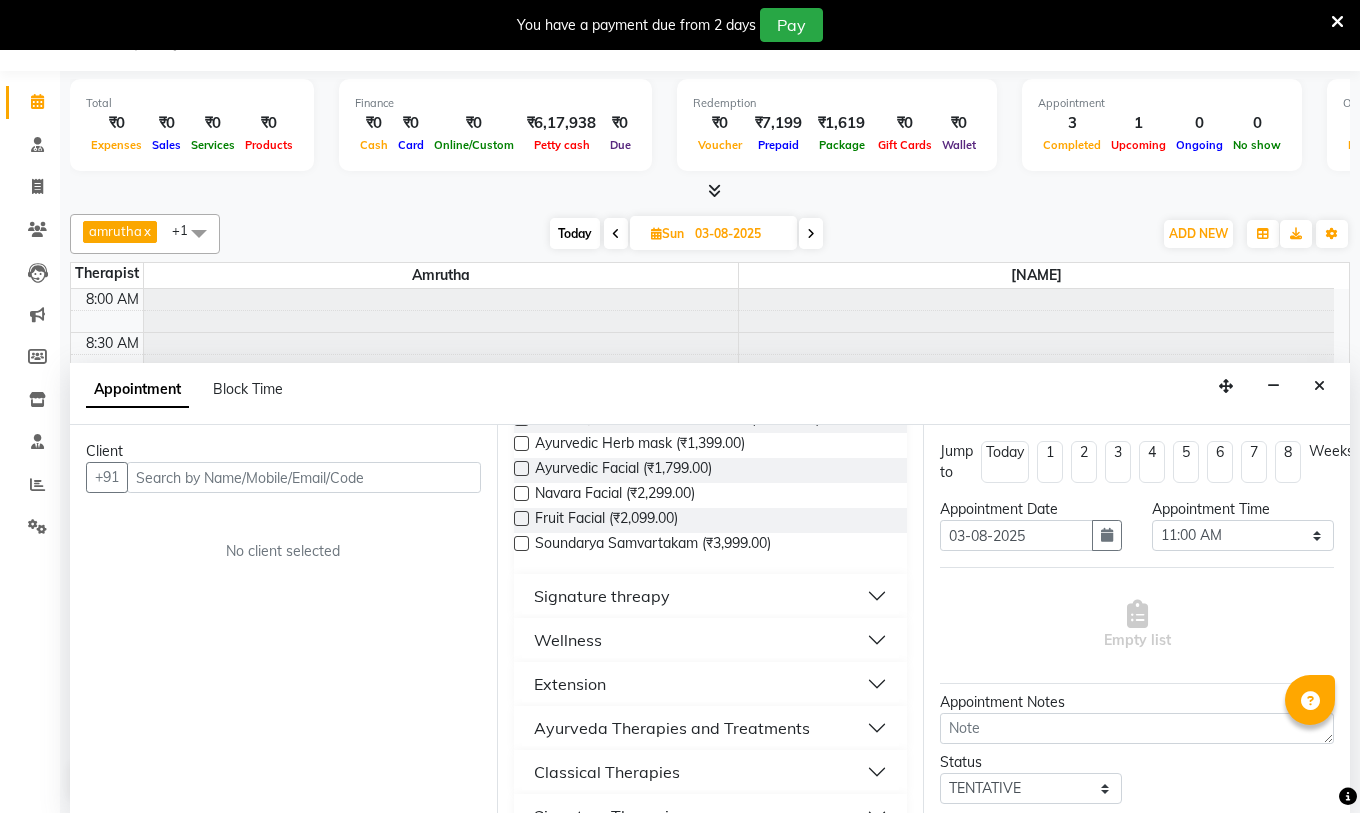 click on "Wellness" at bounding box center (711, 640) 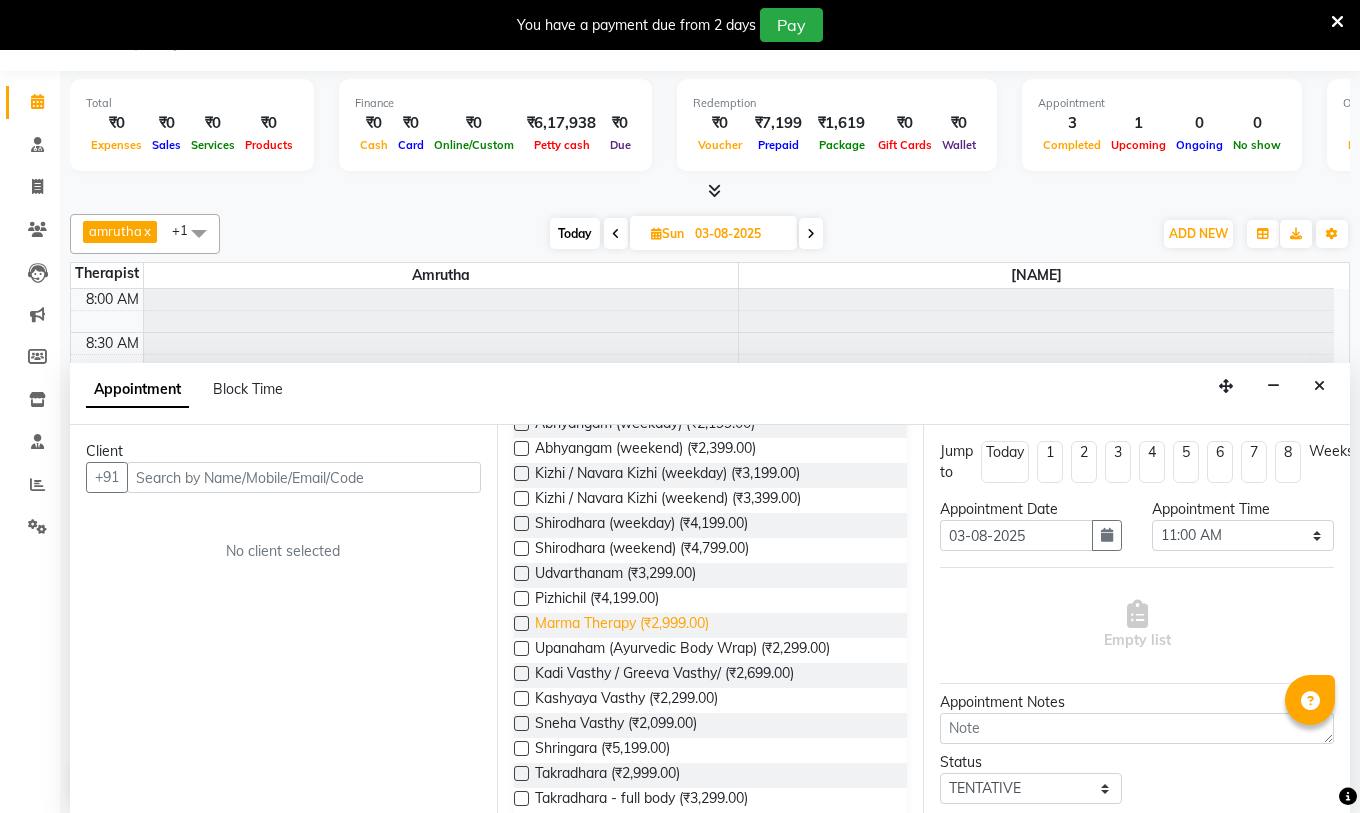 scroll, scrollTop: 500, scrollLeft: 0, axis: vertical 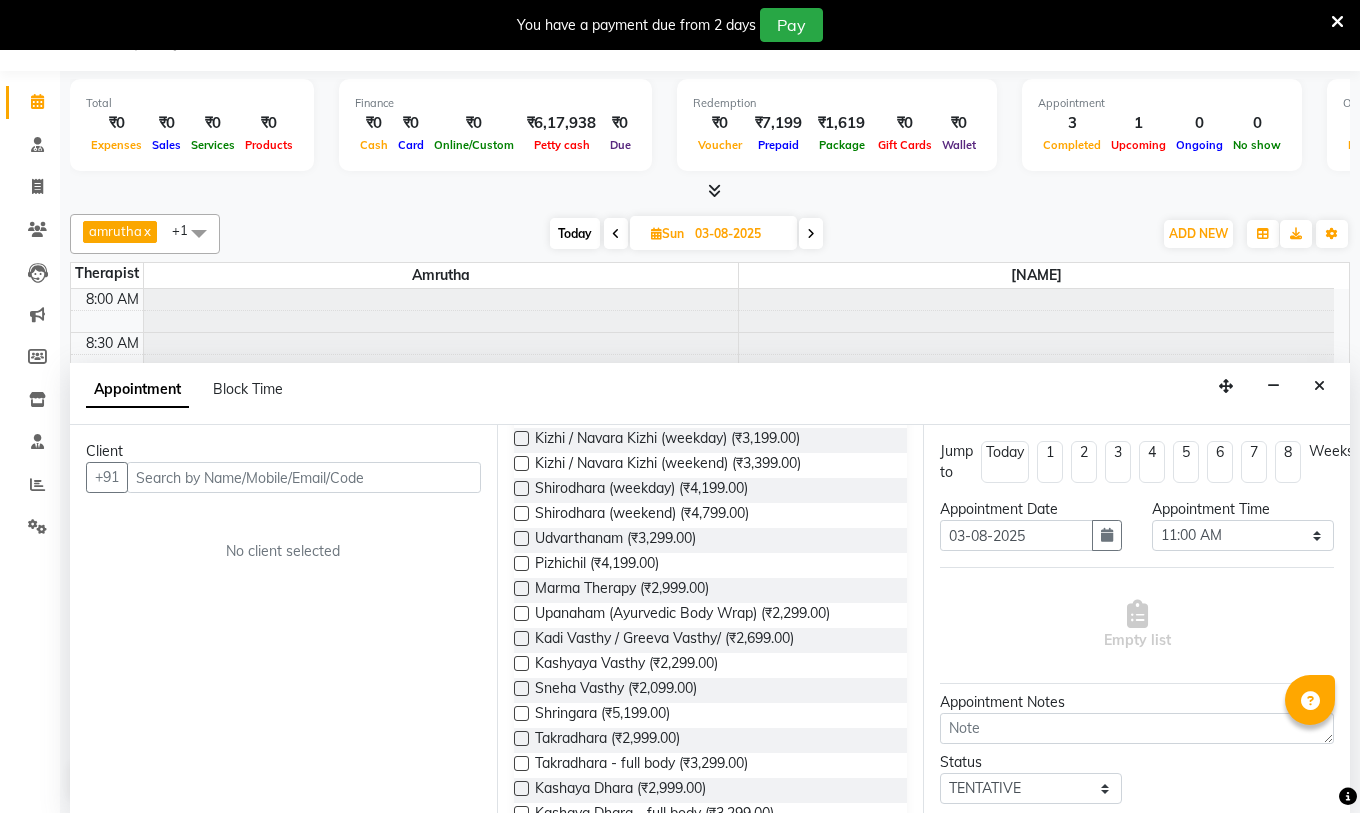 click at bounding box center [521, 638] 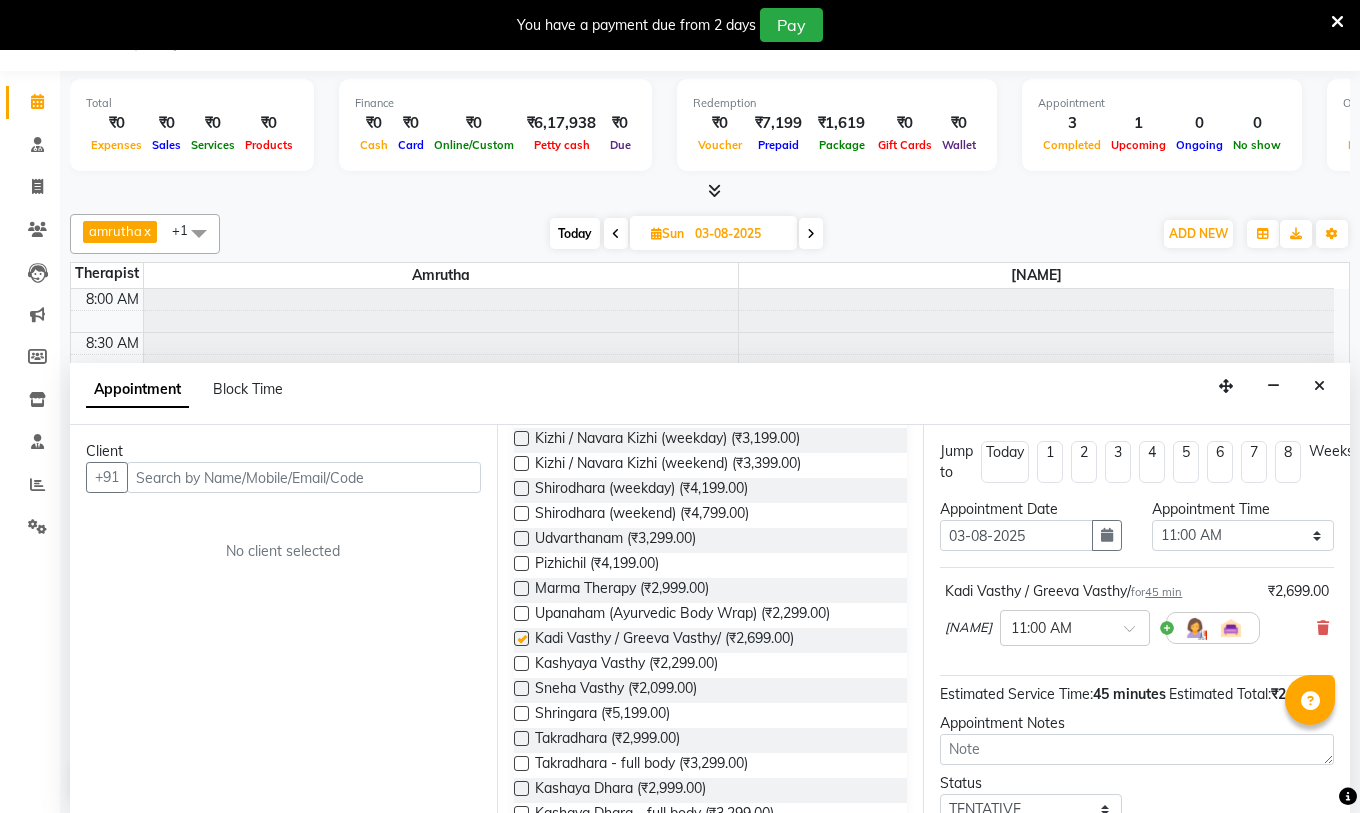 checkbox on "false" 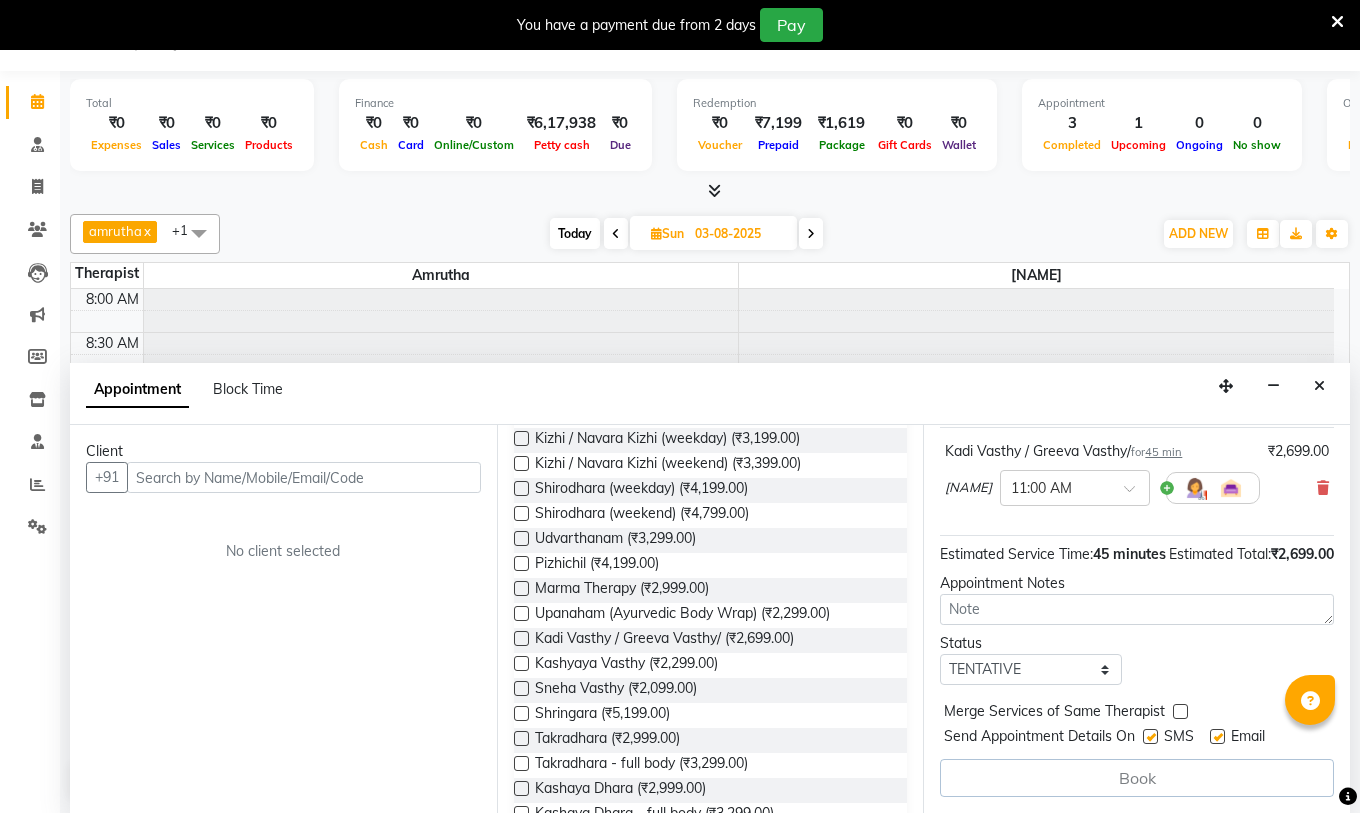 scroll, scrollTop: 176, scrollLeft: 0, axis: vertical 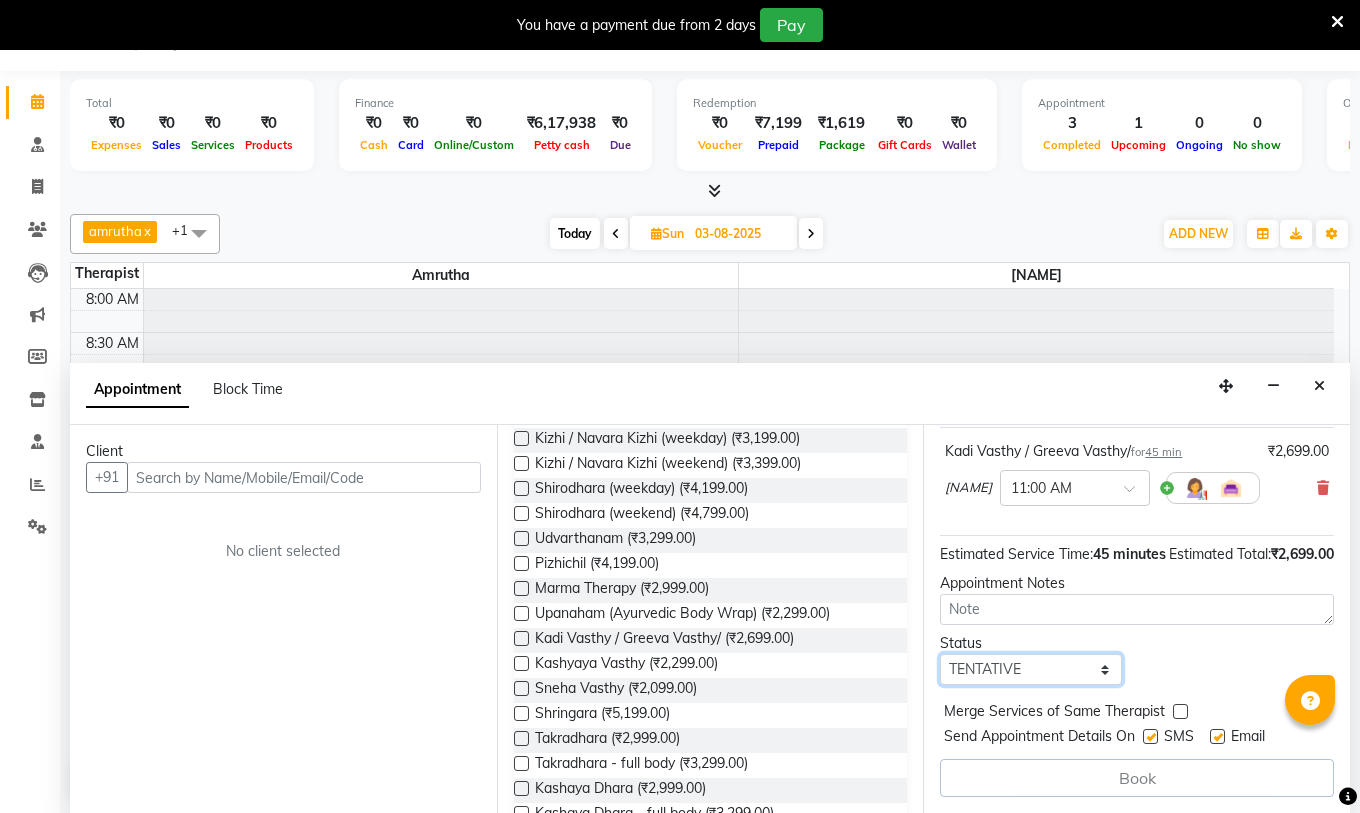 click on "Select TENTATIVE CONFIRM UPCOMING" at bounding box center (1031, 669) 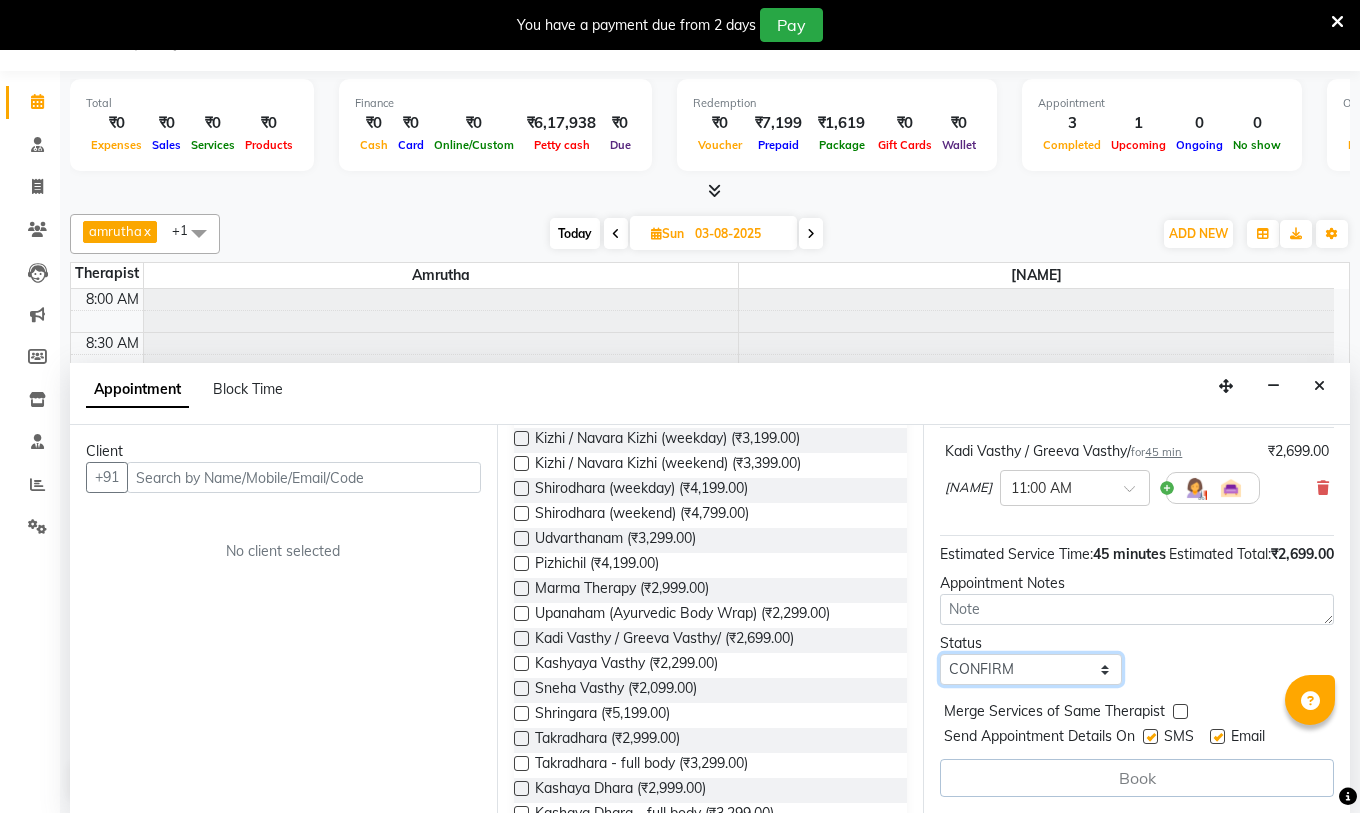 click on "Select TENTATIVE CONFIRM UPCOMING" at bounding box center [1031, 669] 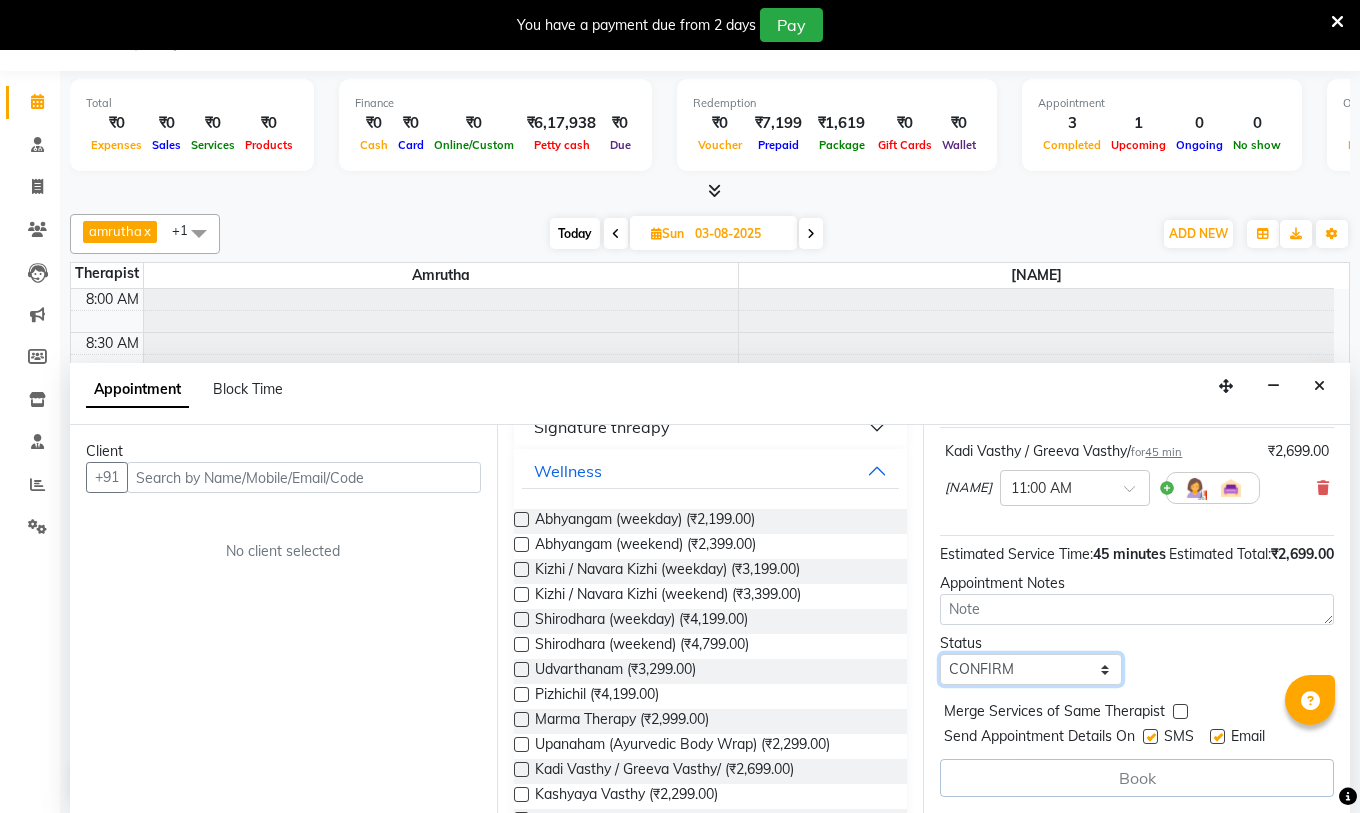 scroll, scrollTop: 200, scrollLeft: 0, axis: vertical 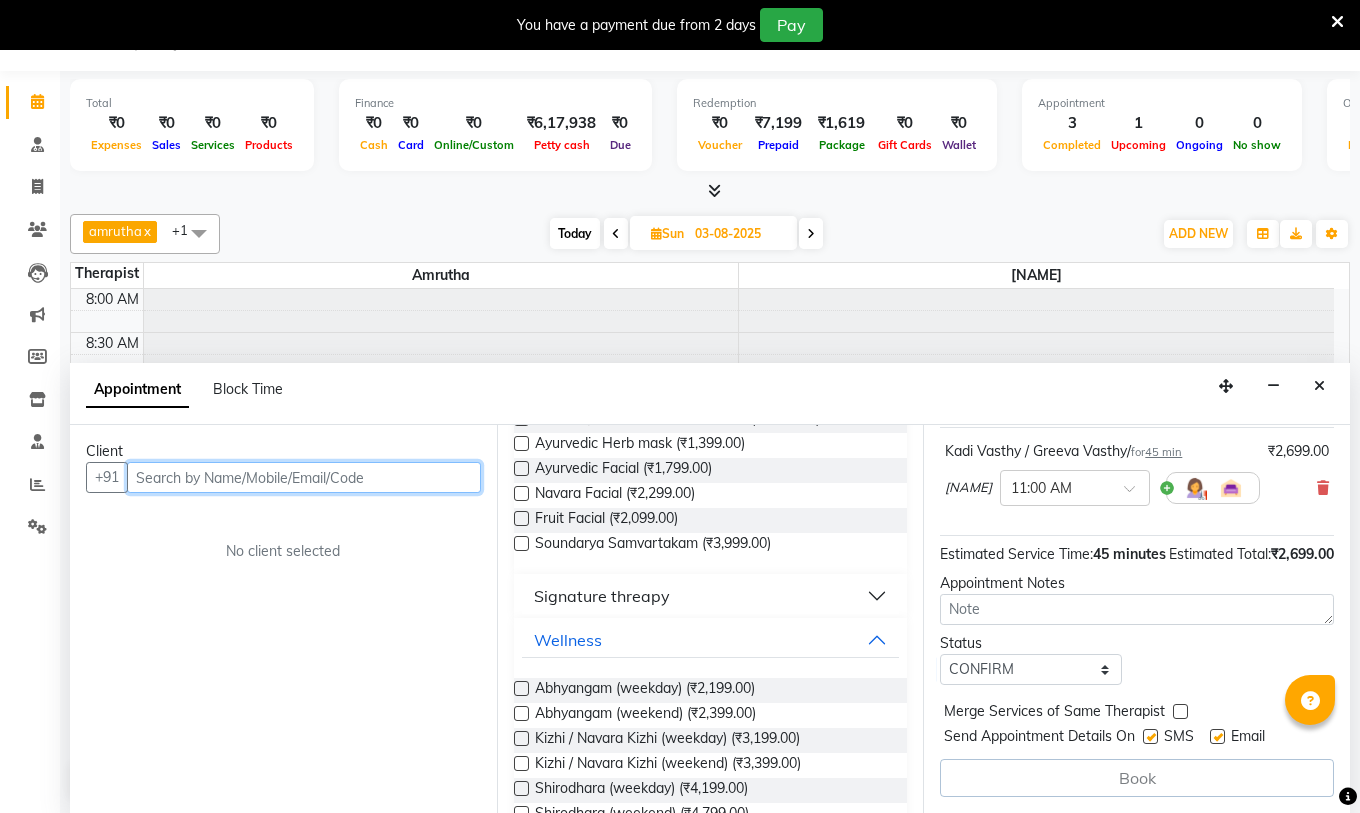 click at bounding box center (304, 477) 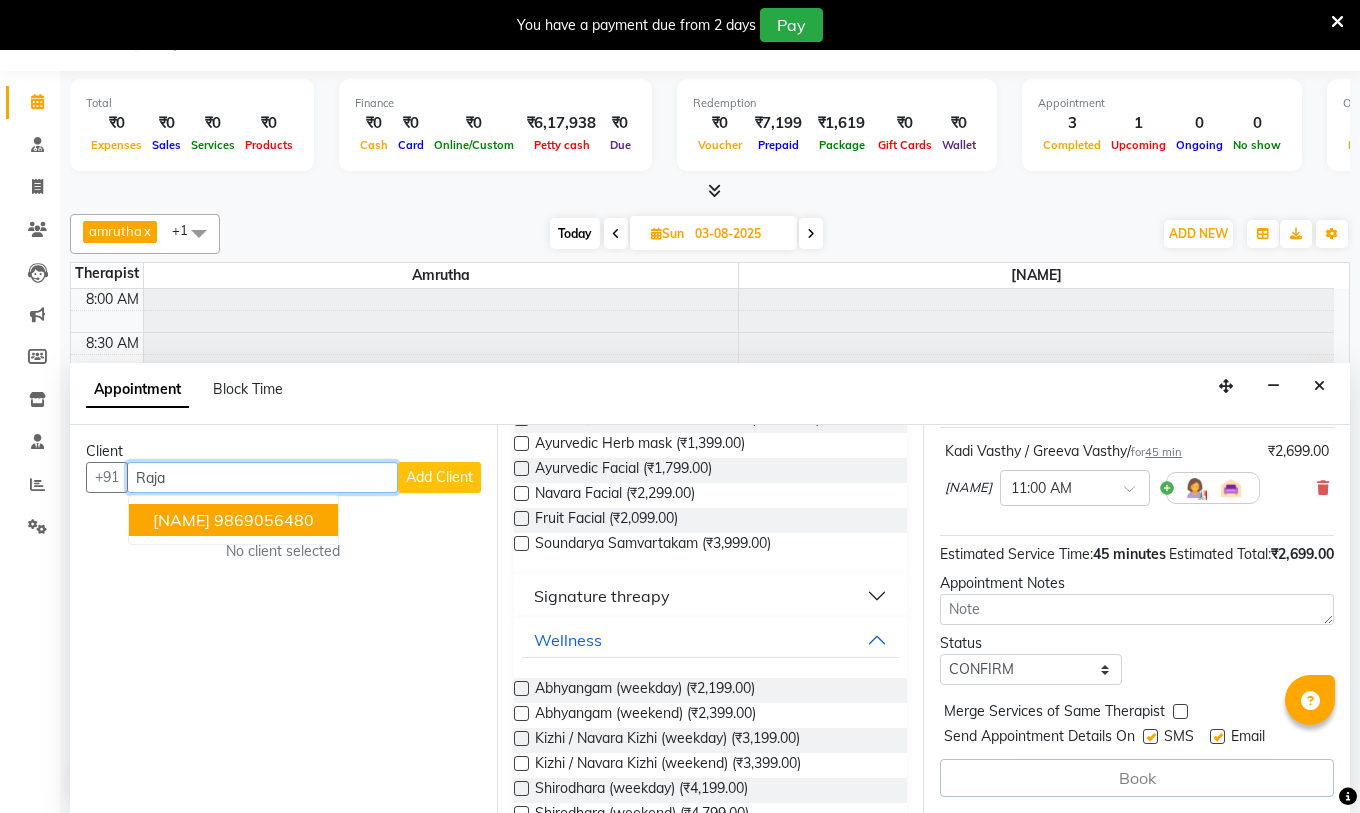 click on "9869056480" at bounding box center (264, 520) 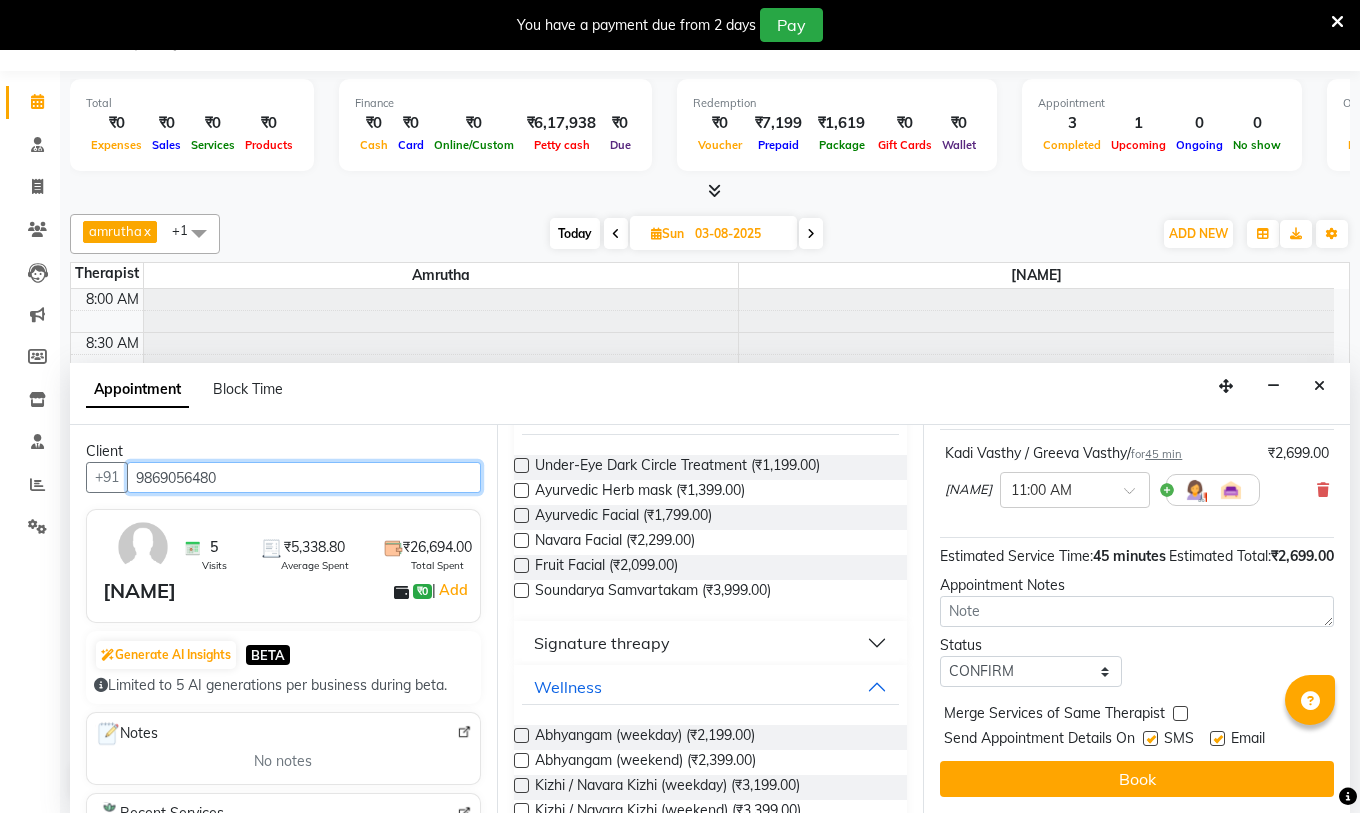scroll, scrollTop: 174, scrollLeft: 0, axis: vertical 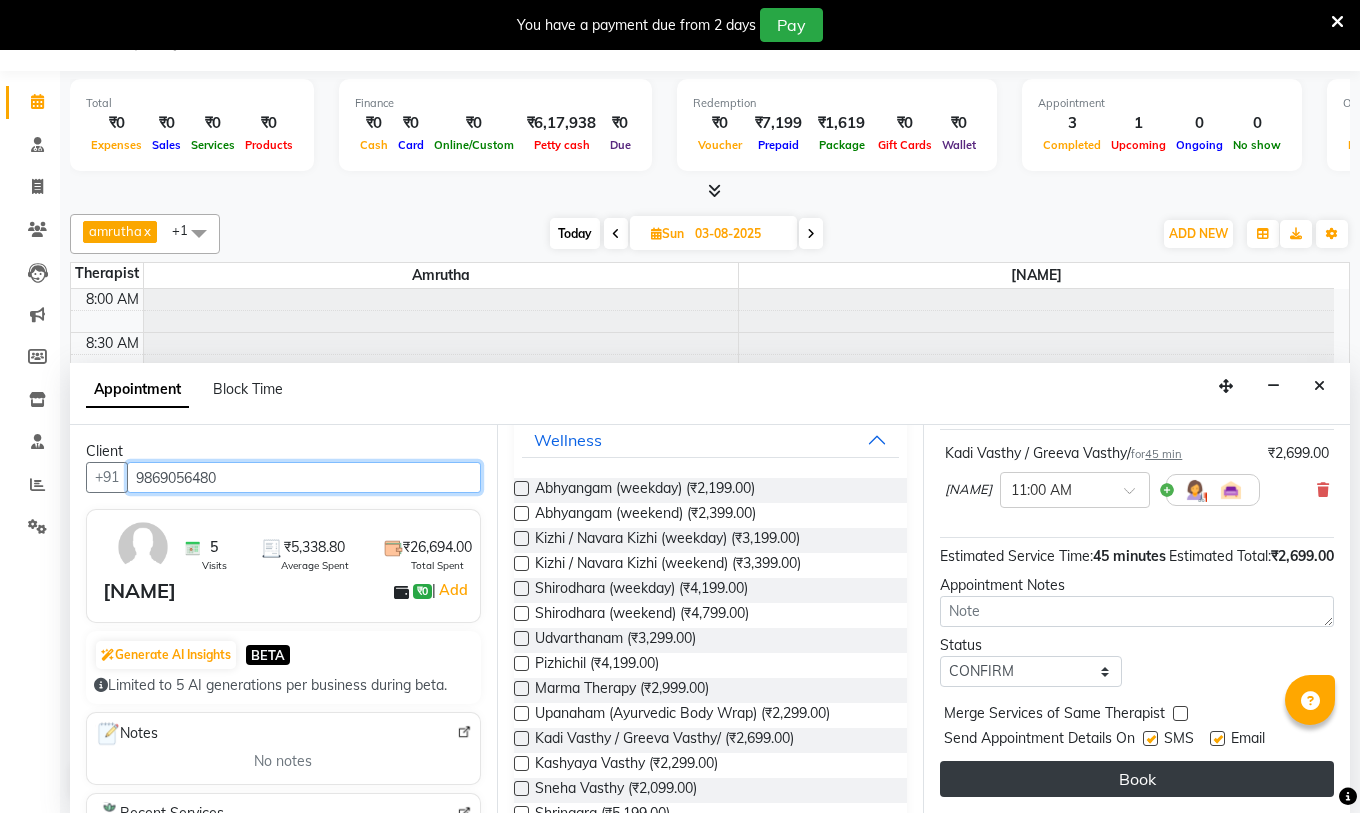 type on "9869056480" 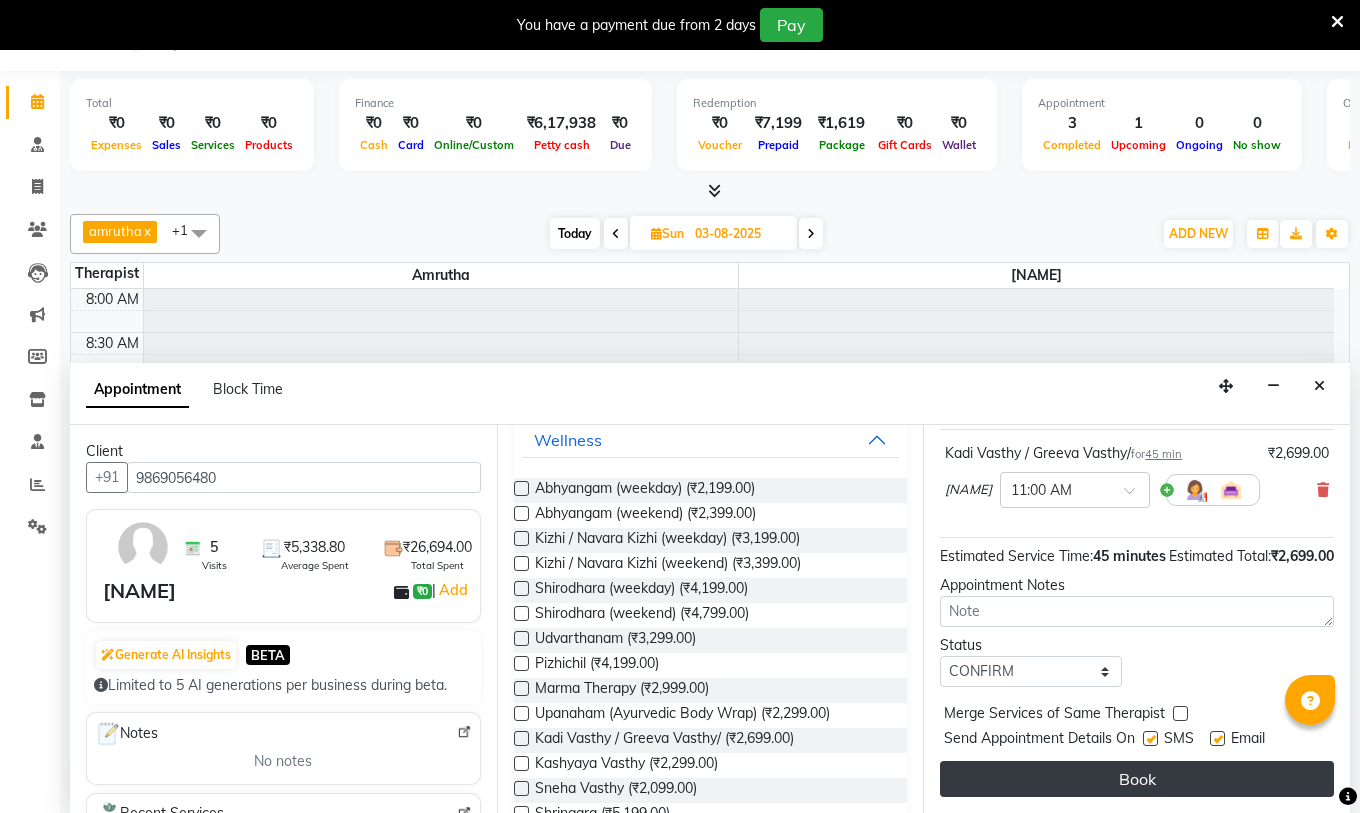 click on "Book" at bounding box center (1137, 779) 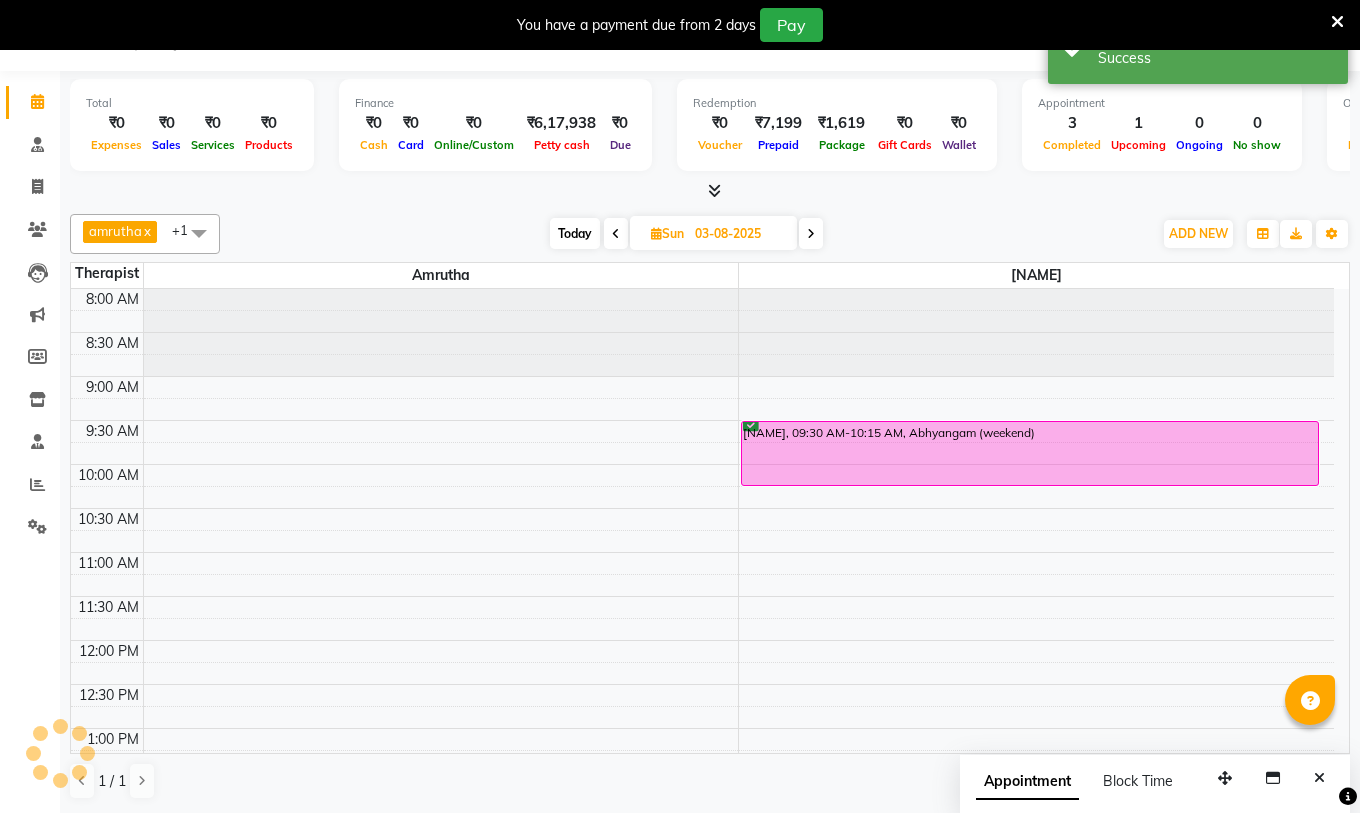 scroll, scrollTop: 0, scrollLeft: 0, axis: both 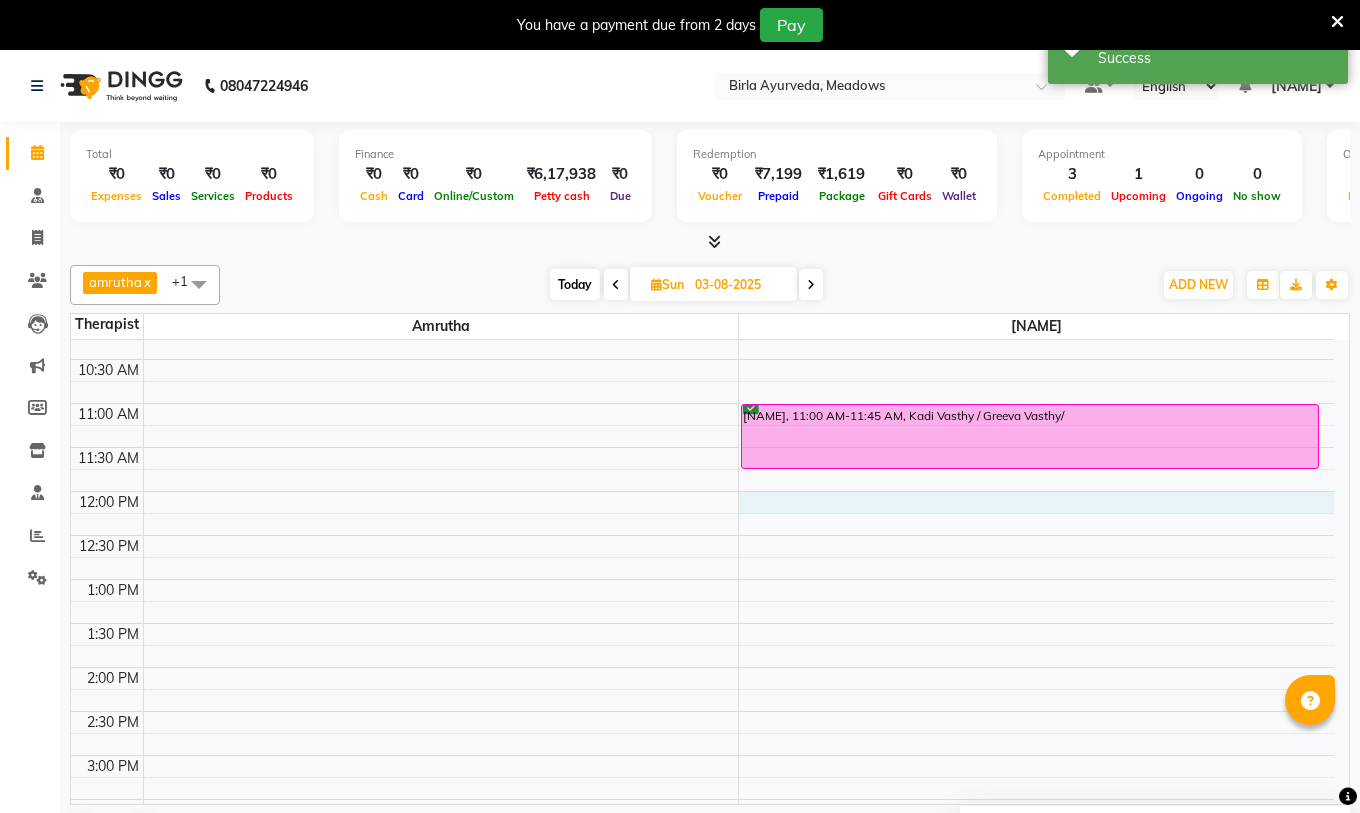 click on "8:00 AM 8:30 AM 9:00 AM 9:30 AM 10:00 AM 10:30 AM 11:00 AM 11:30 AM 12:00 PM 12:30 PM 1:00 PM 1:30 PM 2:00 PM 2:30 PM 3:00 PM 3:30 PM 4:00 PM 4:30 PM 5:00 PM 5:30 PM 6:00 PM 6:30 PM 7:00 PM 7:30 PM     [NAME], 09:30 AM-10:15 AM, Abhyangam (weekend)     [NAME], 11:00 AM-11:45 AM, Kadi Vasthy / Greeva Vasthy/" at bounding box center [702, 667] 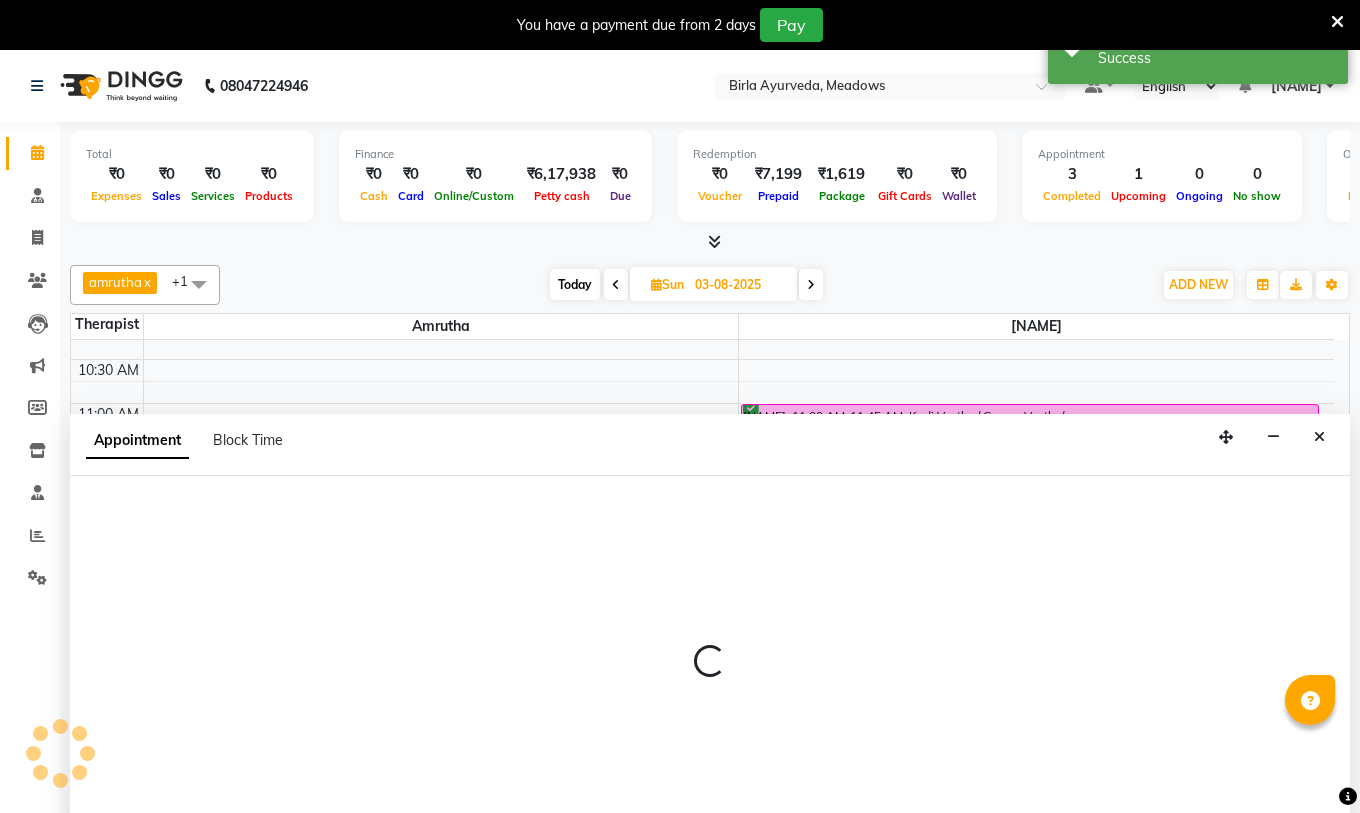 select on "66585" 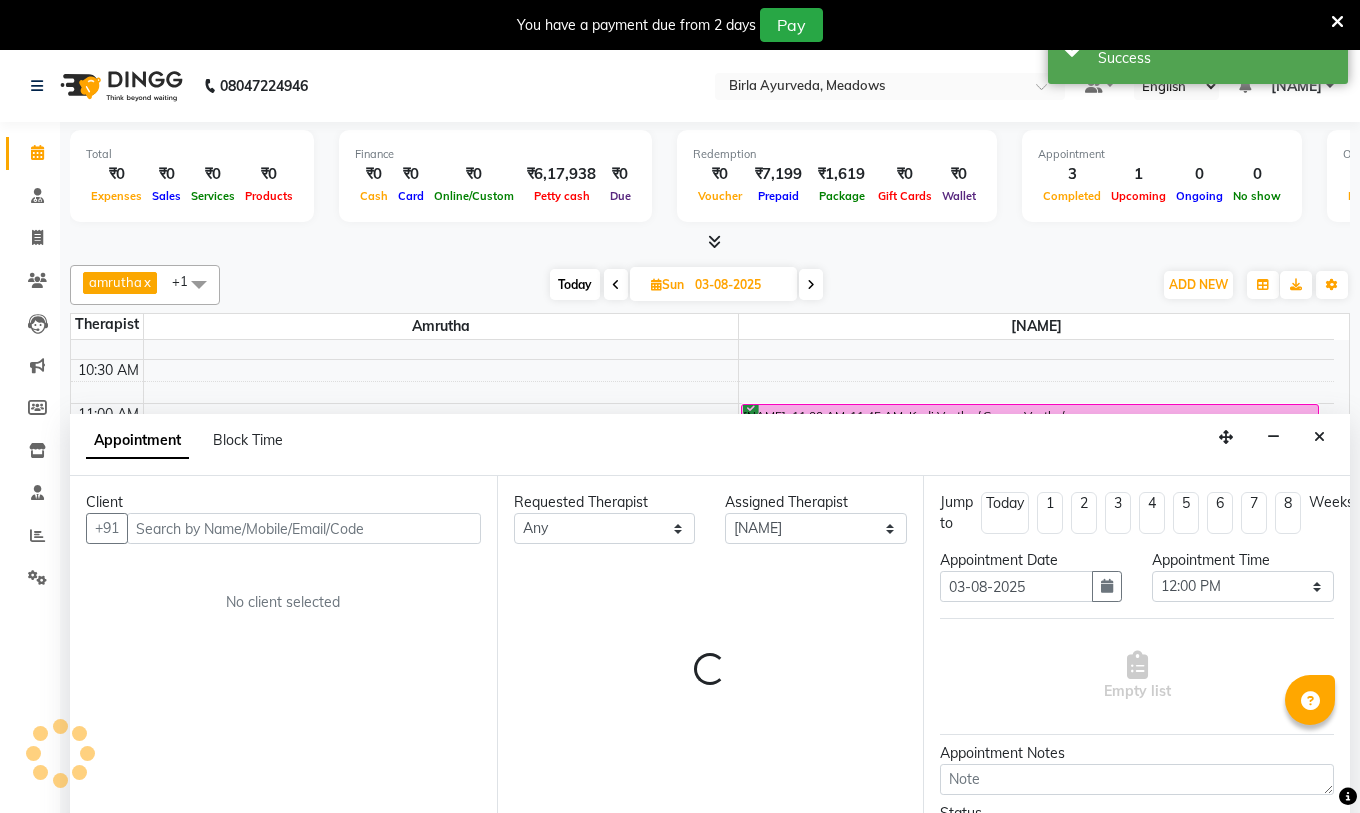scroll, scrollTop: 51, scrollLeft: 0, axis: vertical 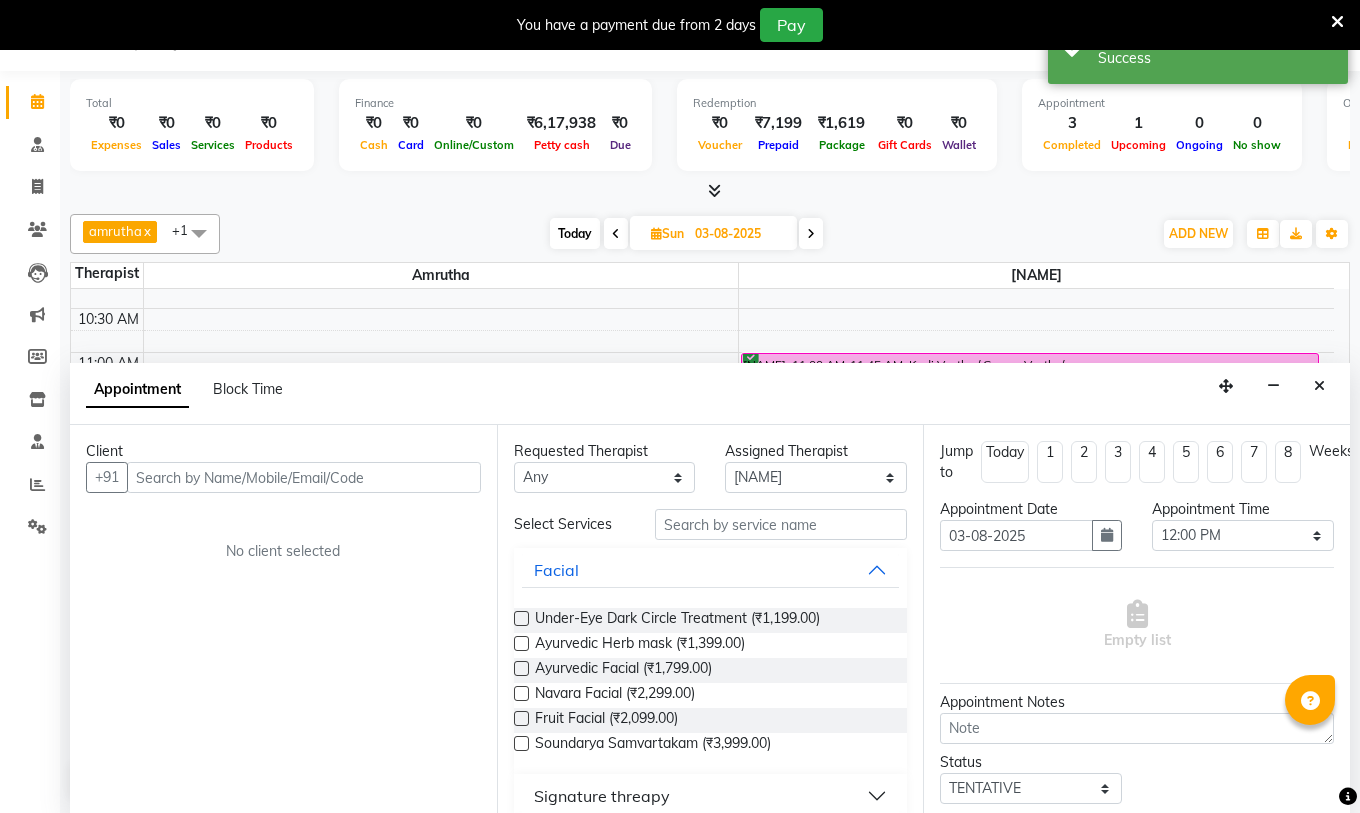 click at bounding box center [304, 477] 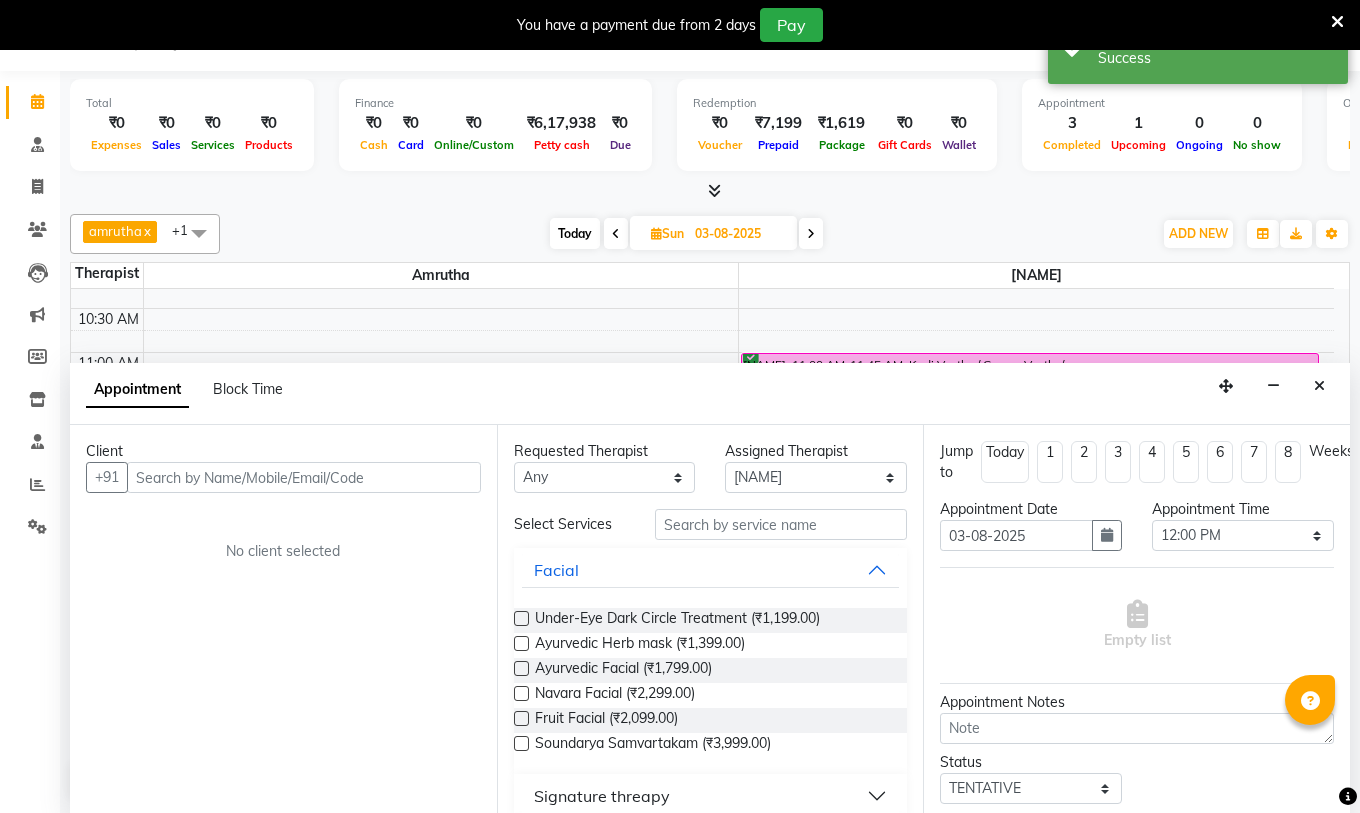 type on "b" 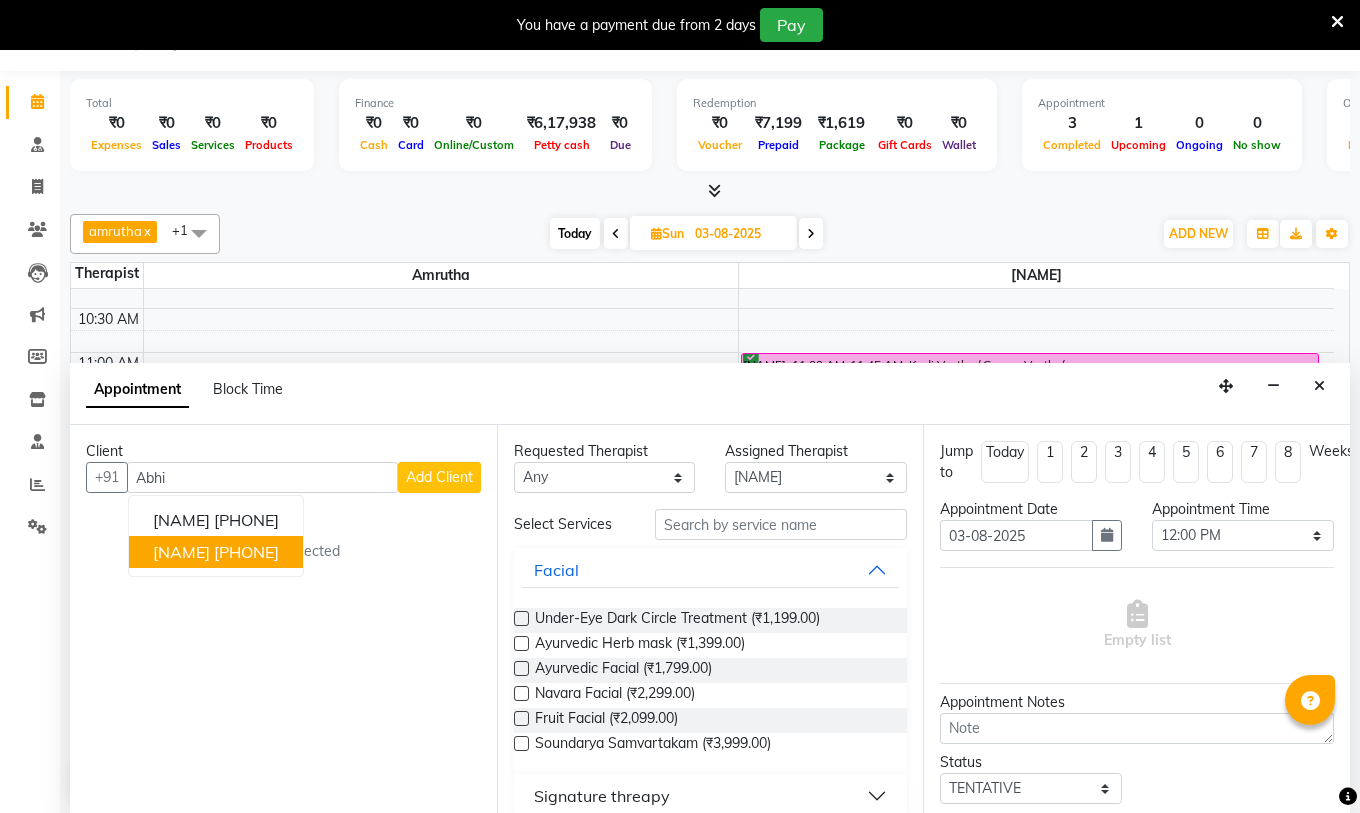 click on "[NAME] [PHONE]" at bounding box center [216, 552] 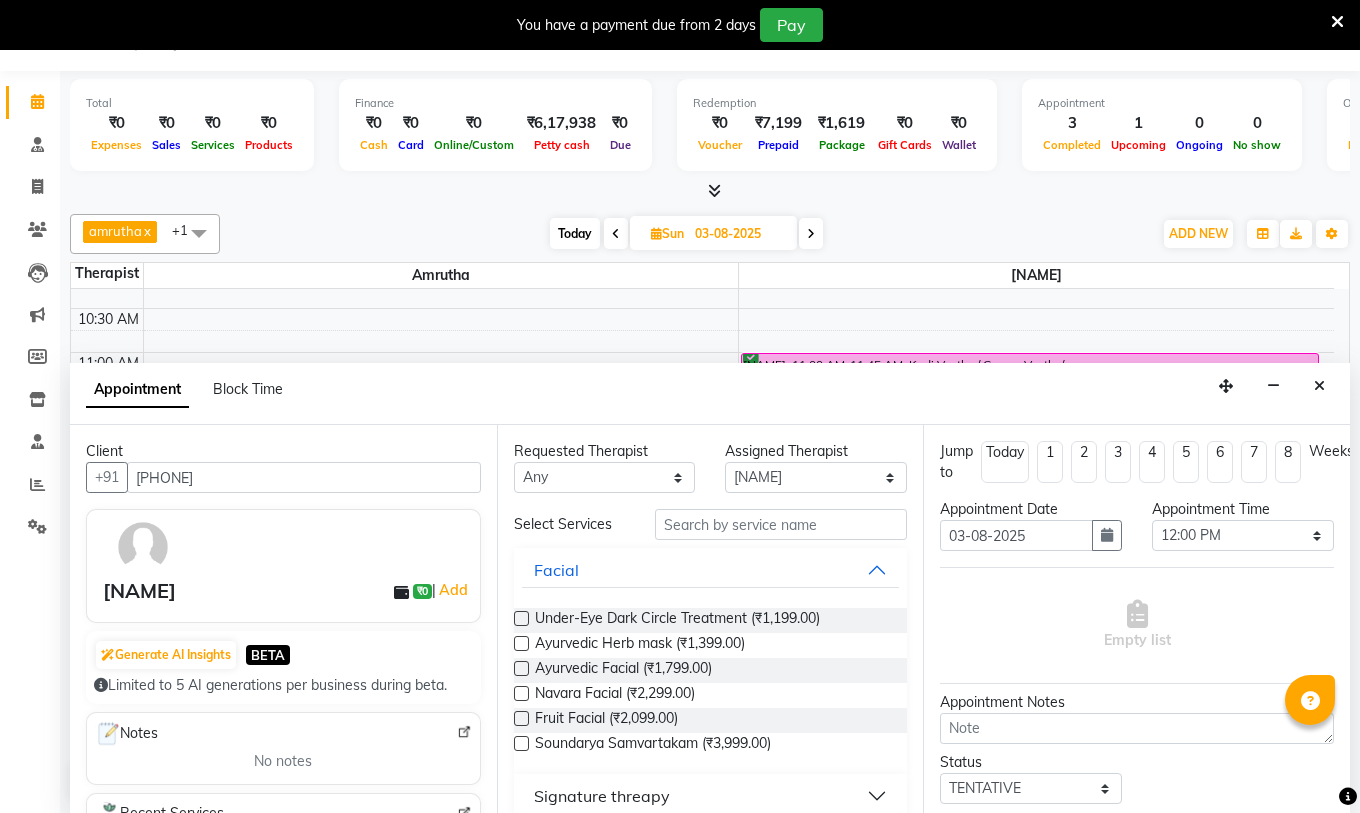 click on "[PHONE]" at bounding box center (304, 477) 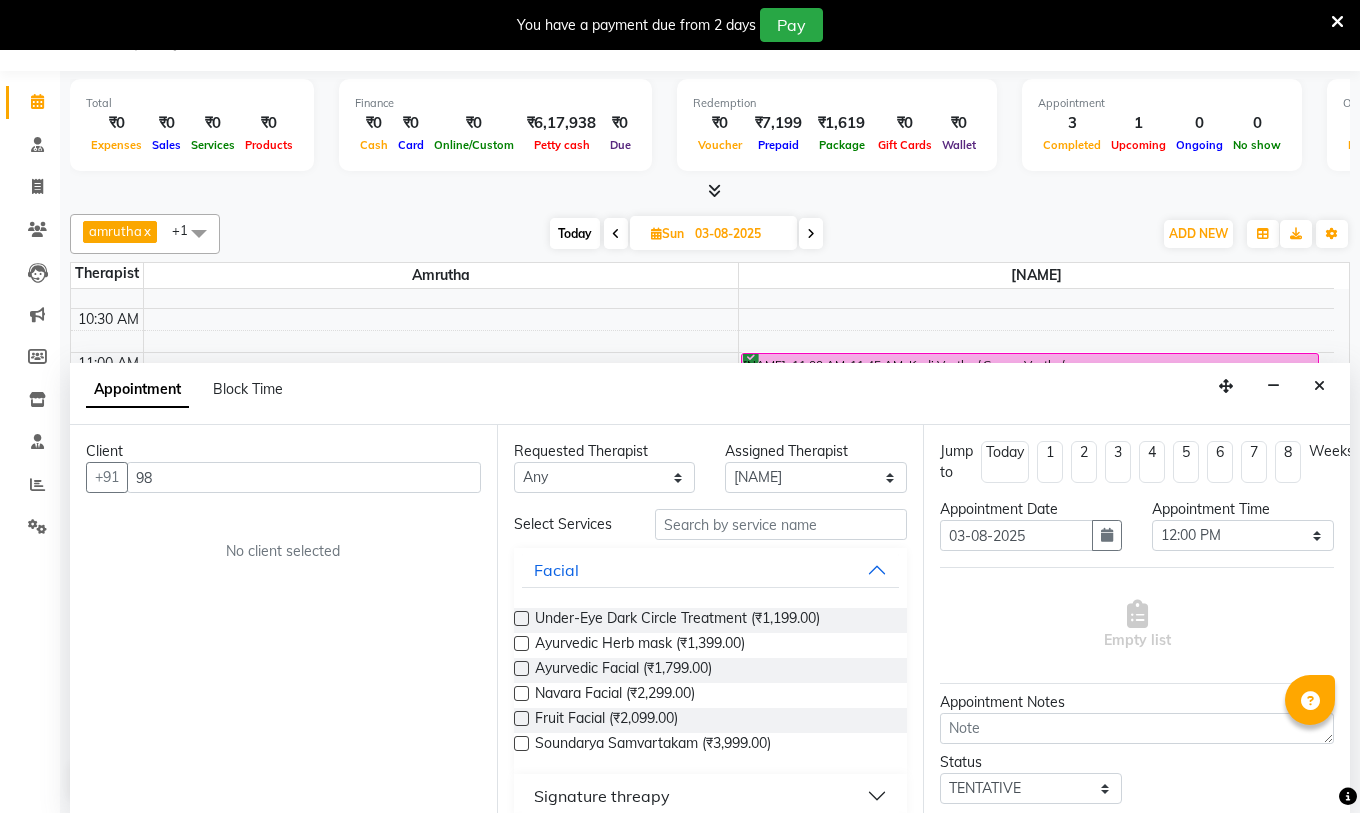 type on "9" 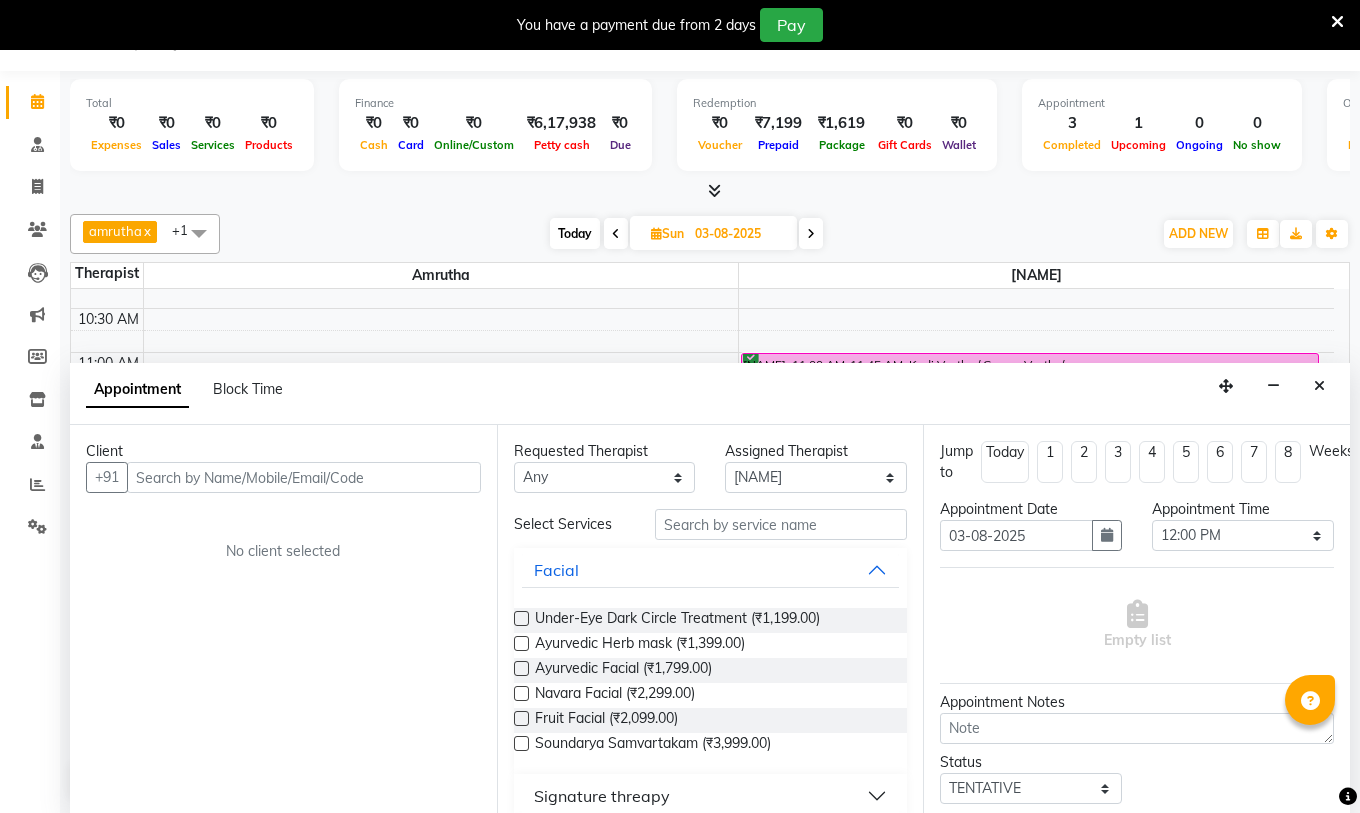 type on "a" 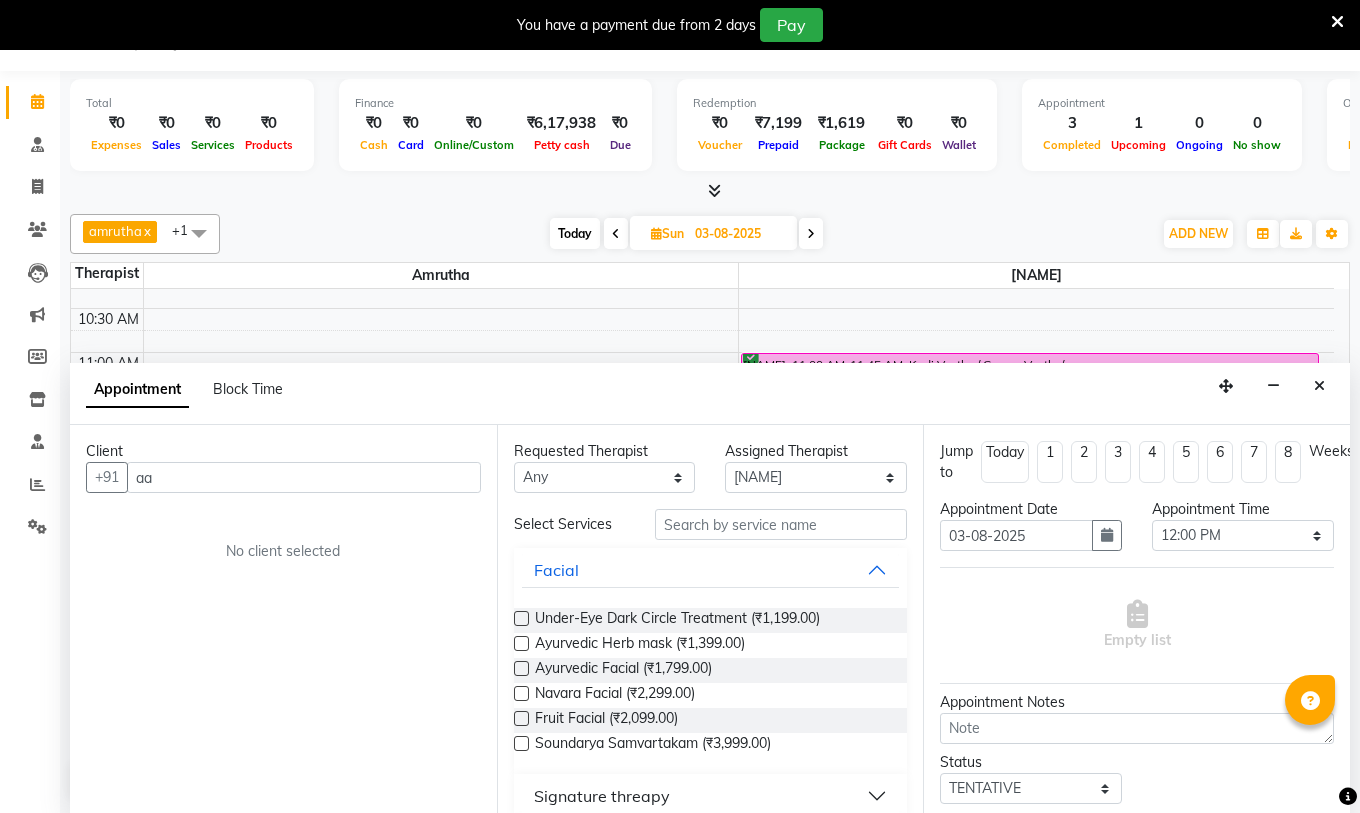 type on "a" 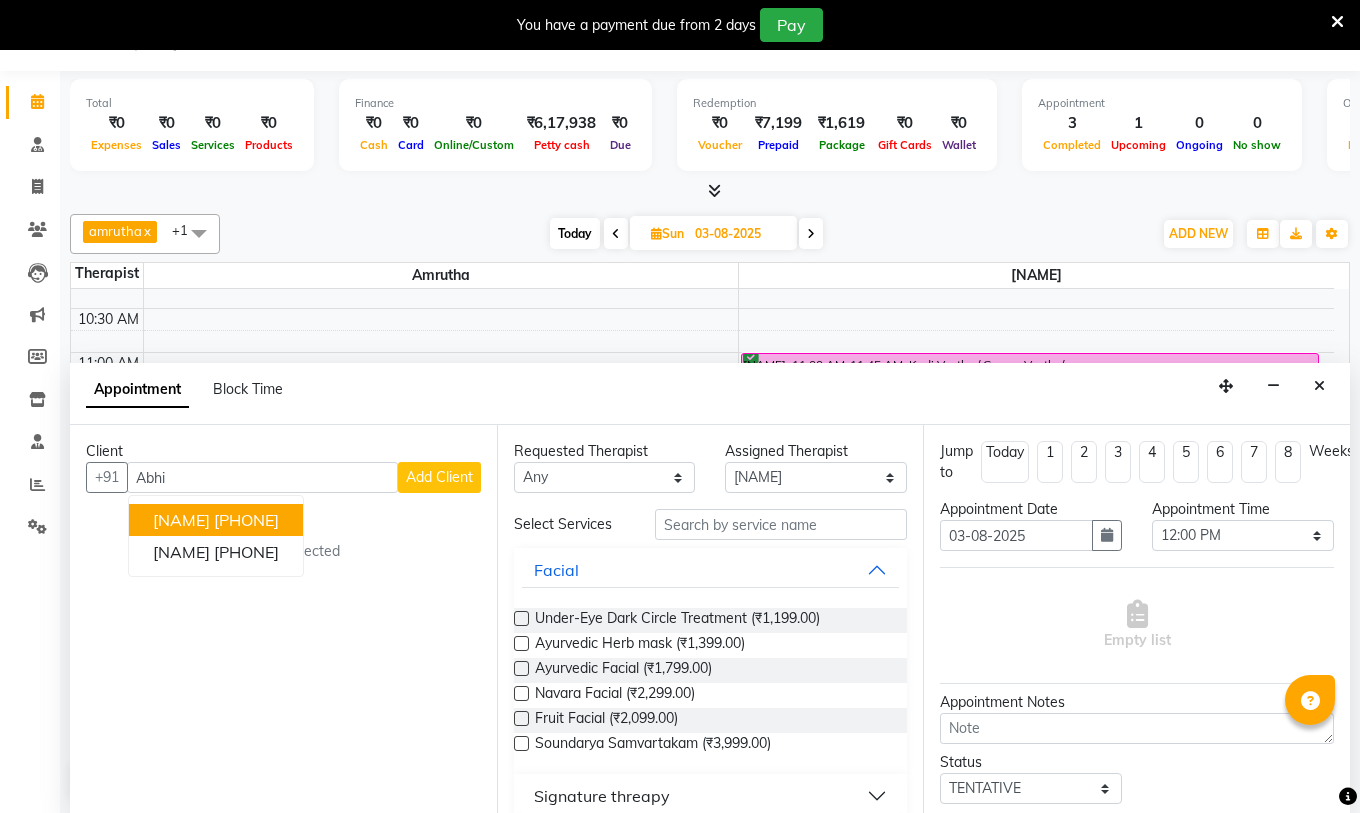 click on "[PHONE]" at bounding box center (246, 520) 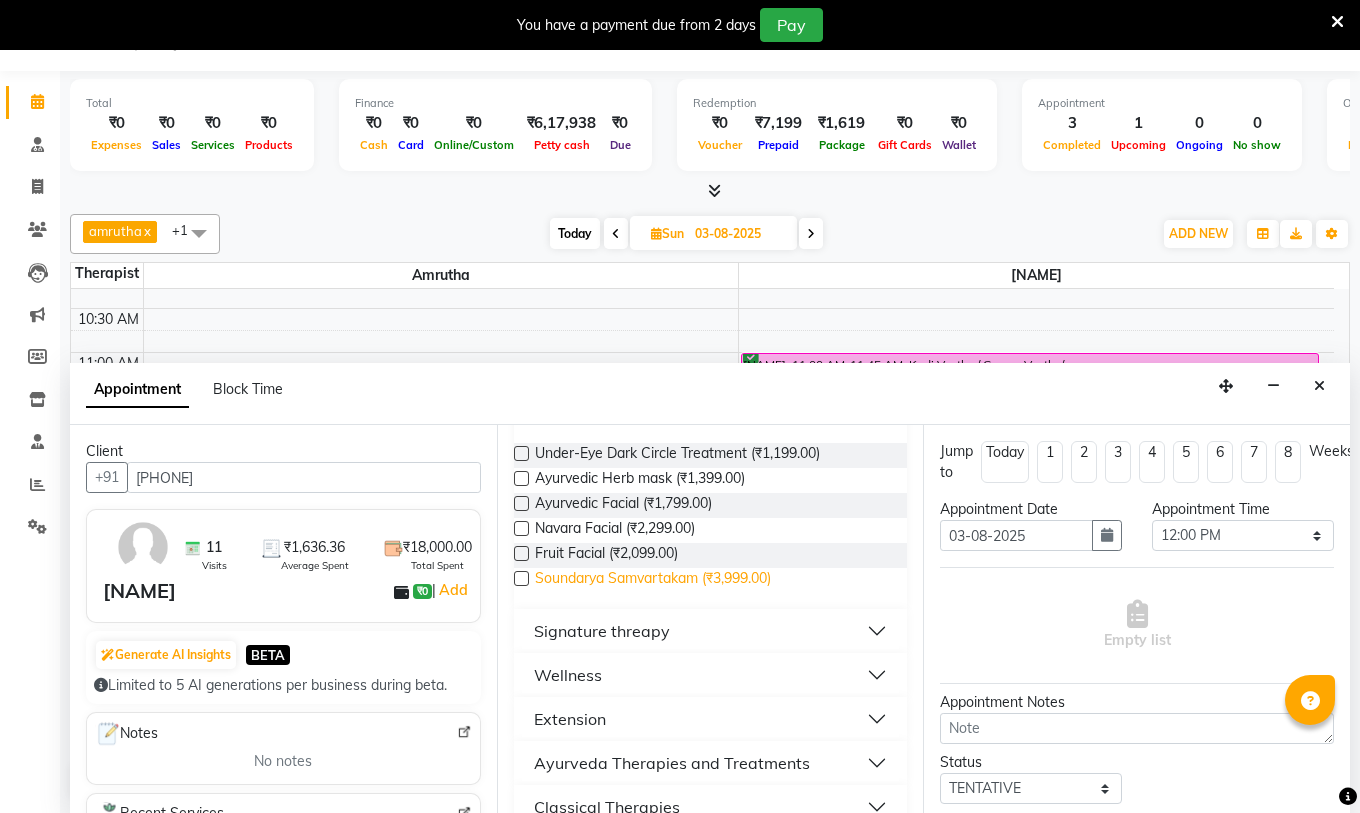 scroll, scrollTop: 200, scrollLeft: 0, axis: vertical 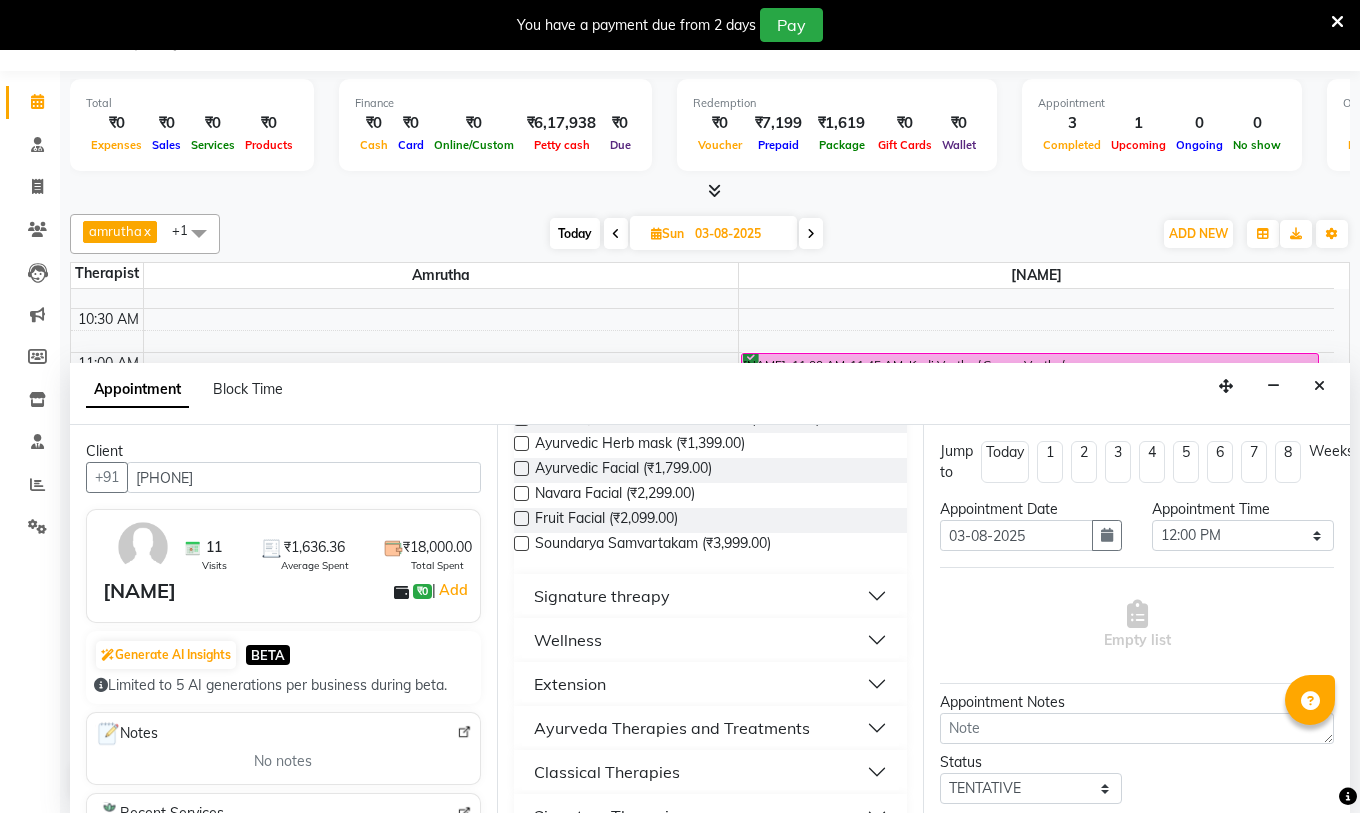 type on "[PHONE]" 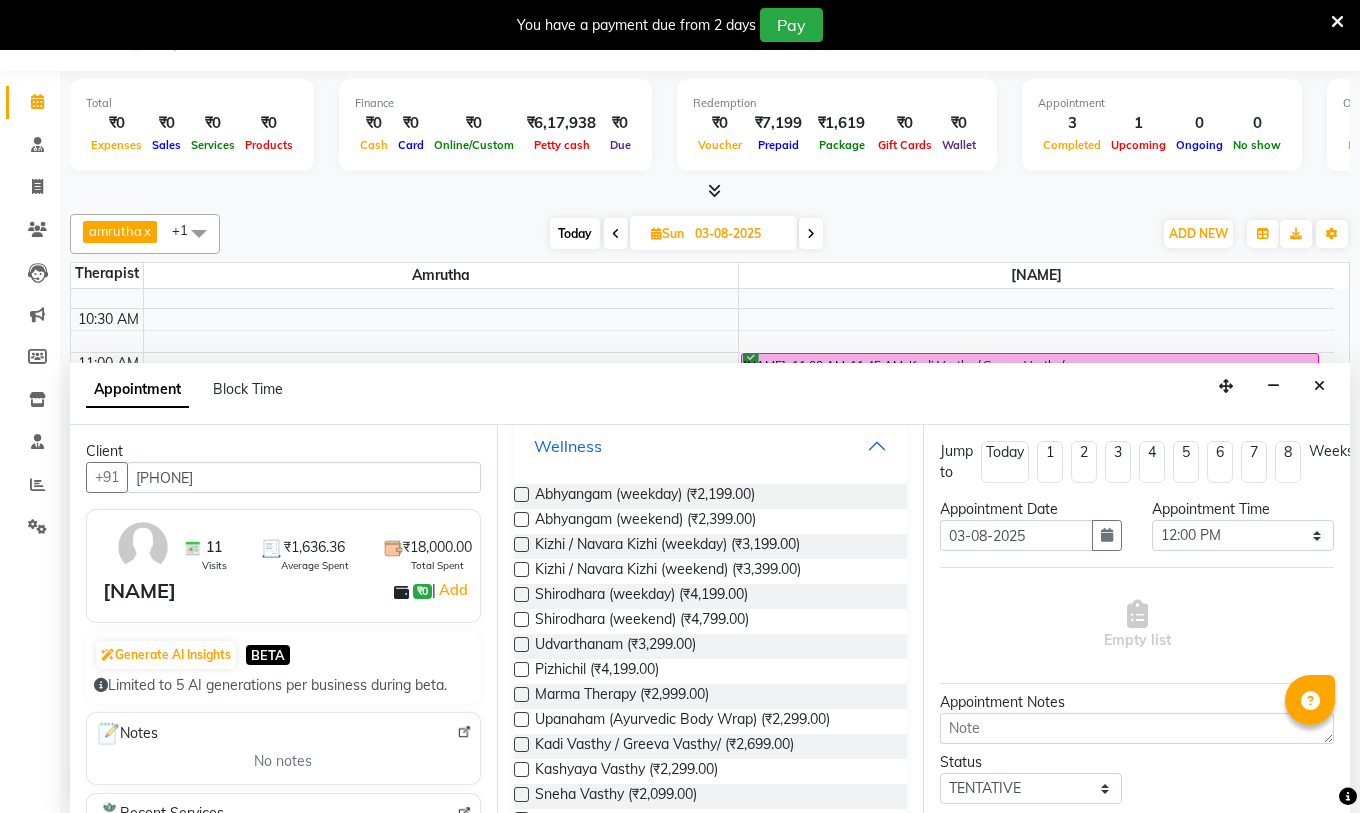 scroll, scrollTop: 400, scrollLeft: 0, axis: vertical 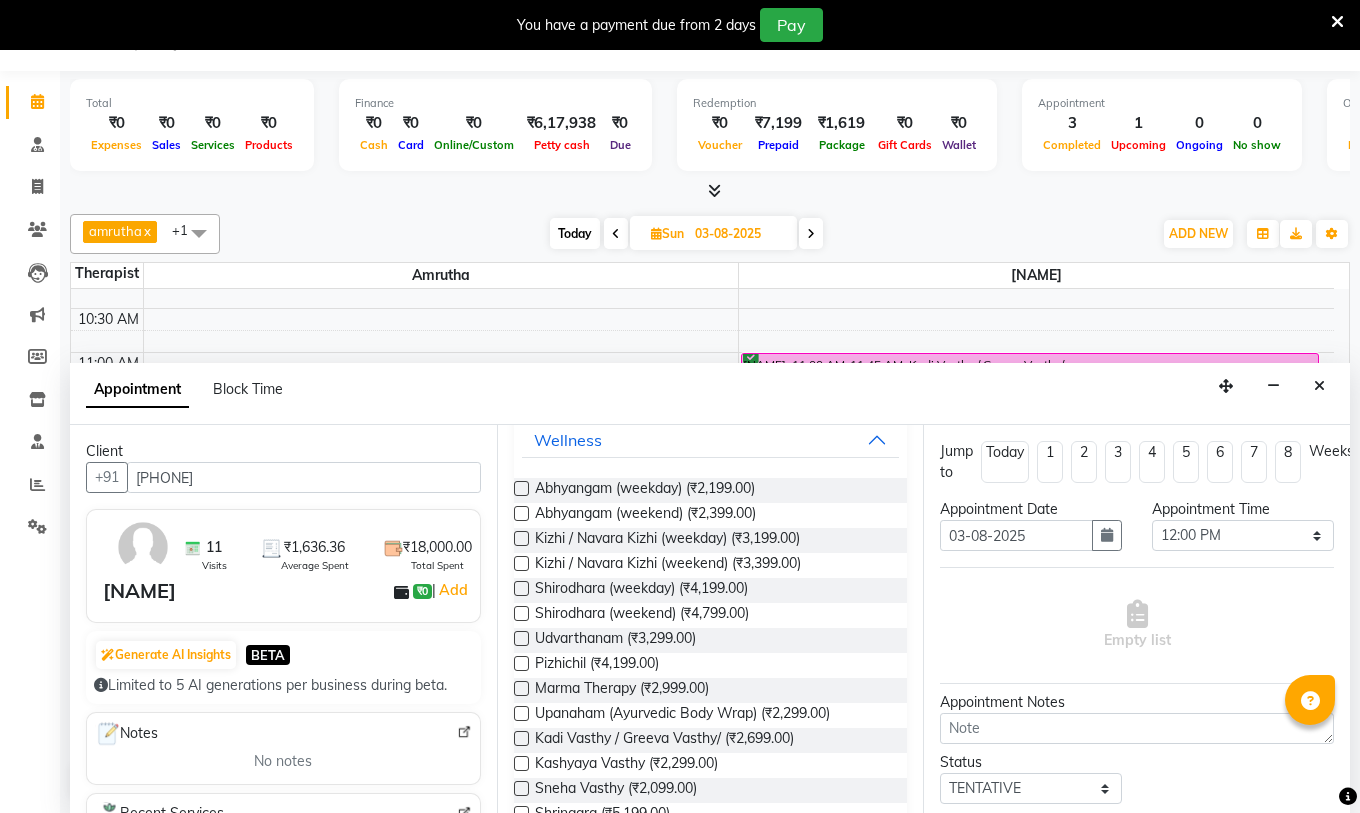 click at bounding box center [521, 513] 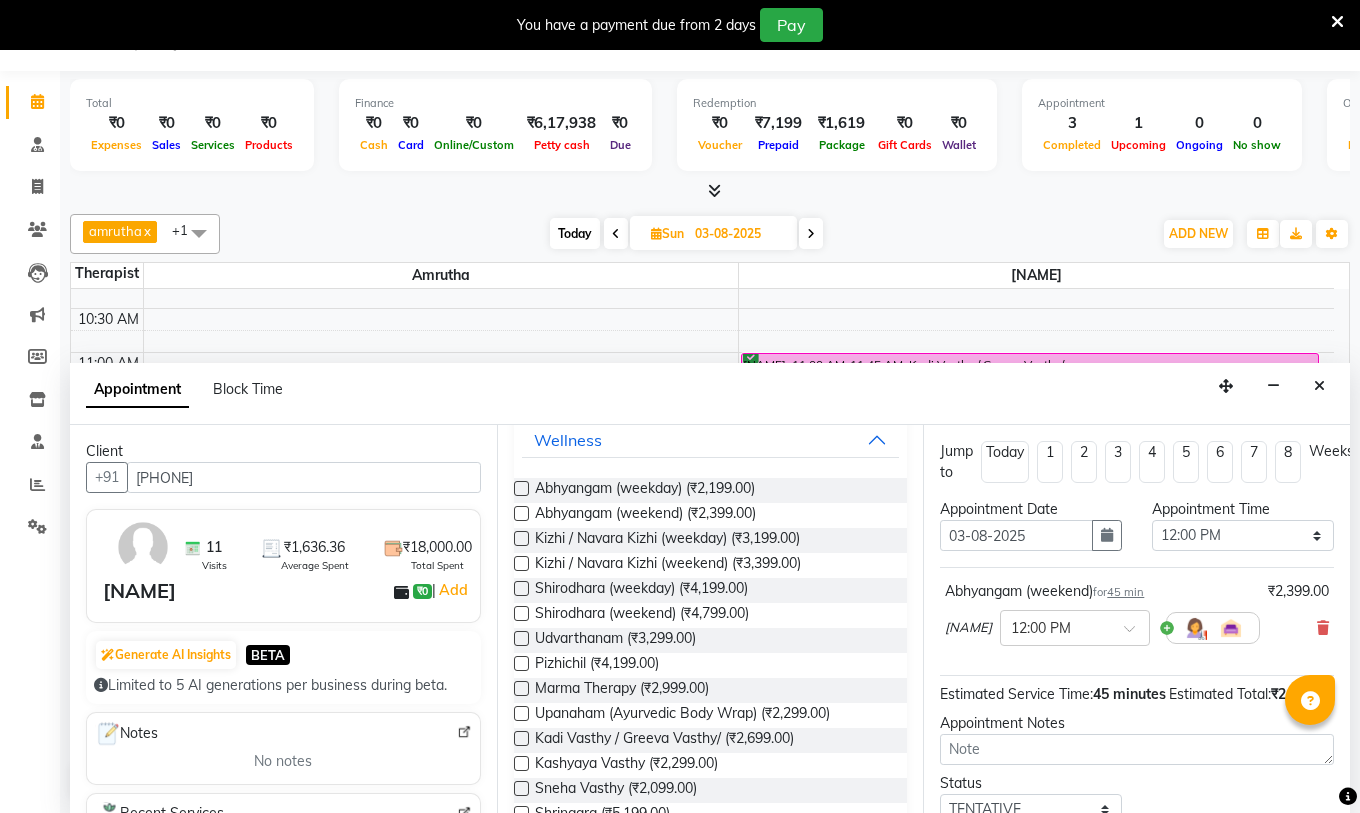 click at bounding box center [521, 513] 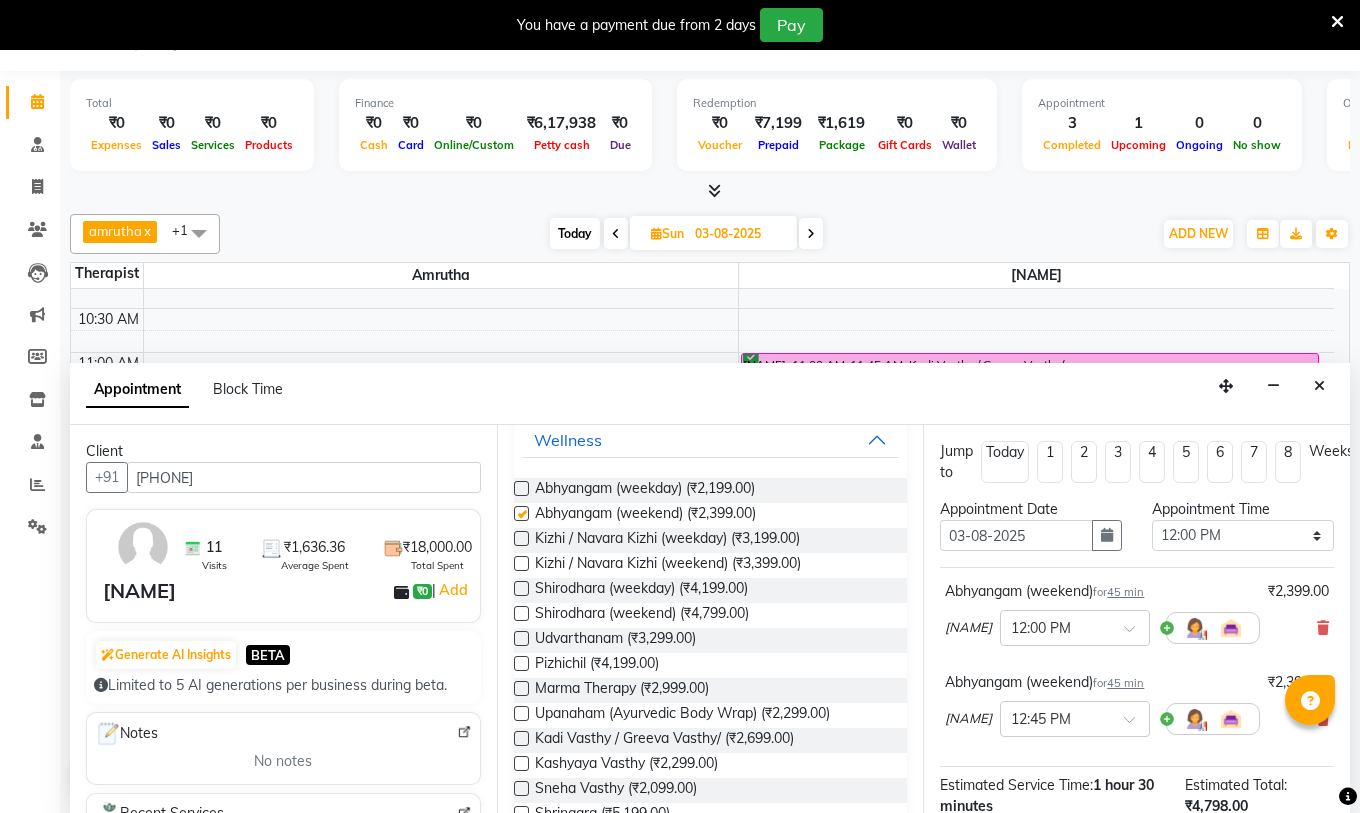 checkbox on "false" 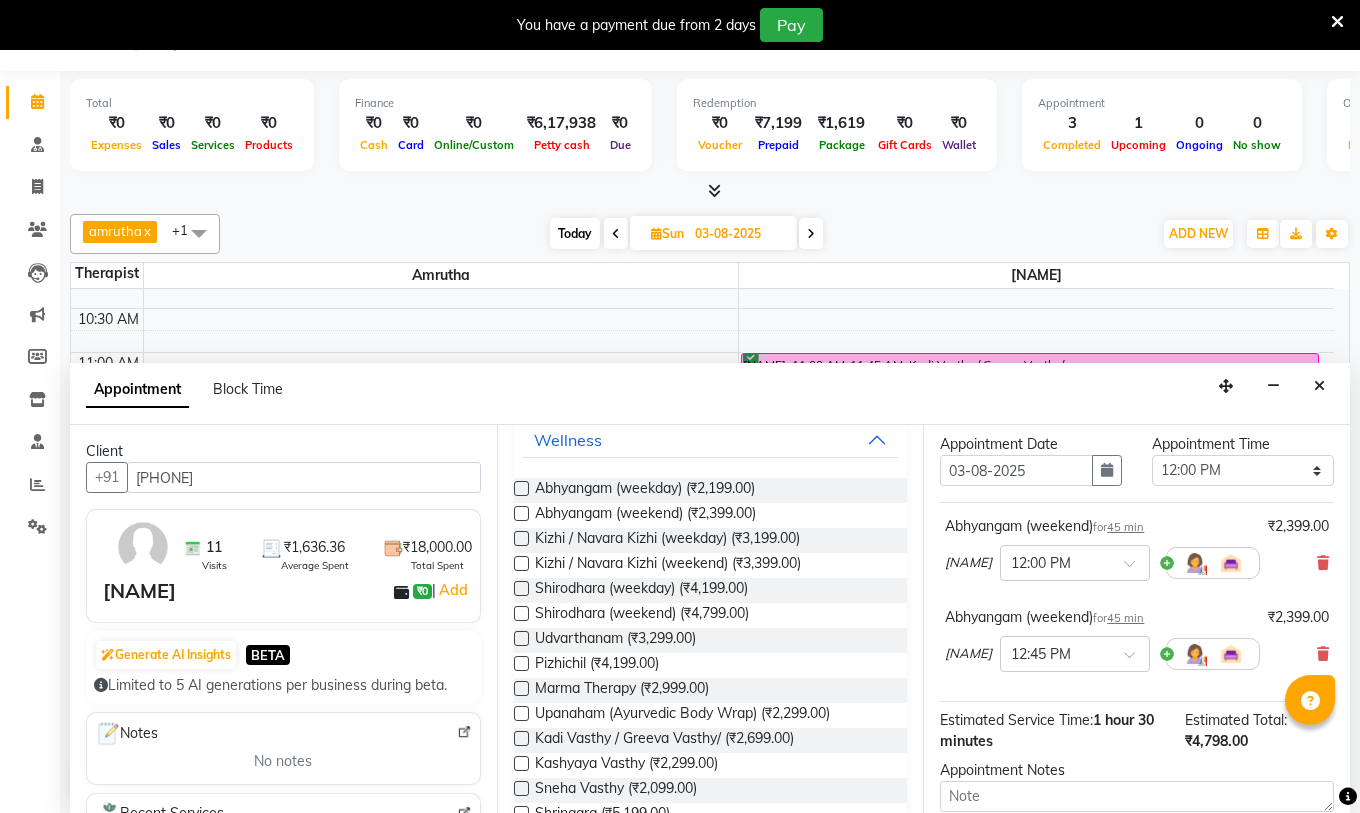 scroll, scrollTop: 100, scrollLeft: 0, axis: vertical 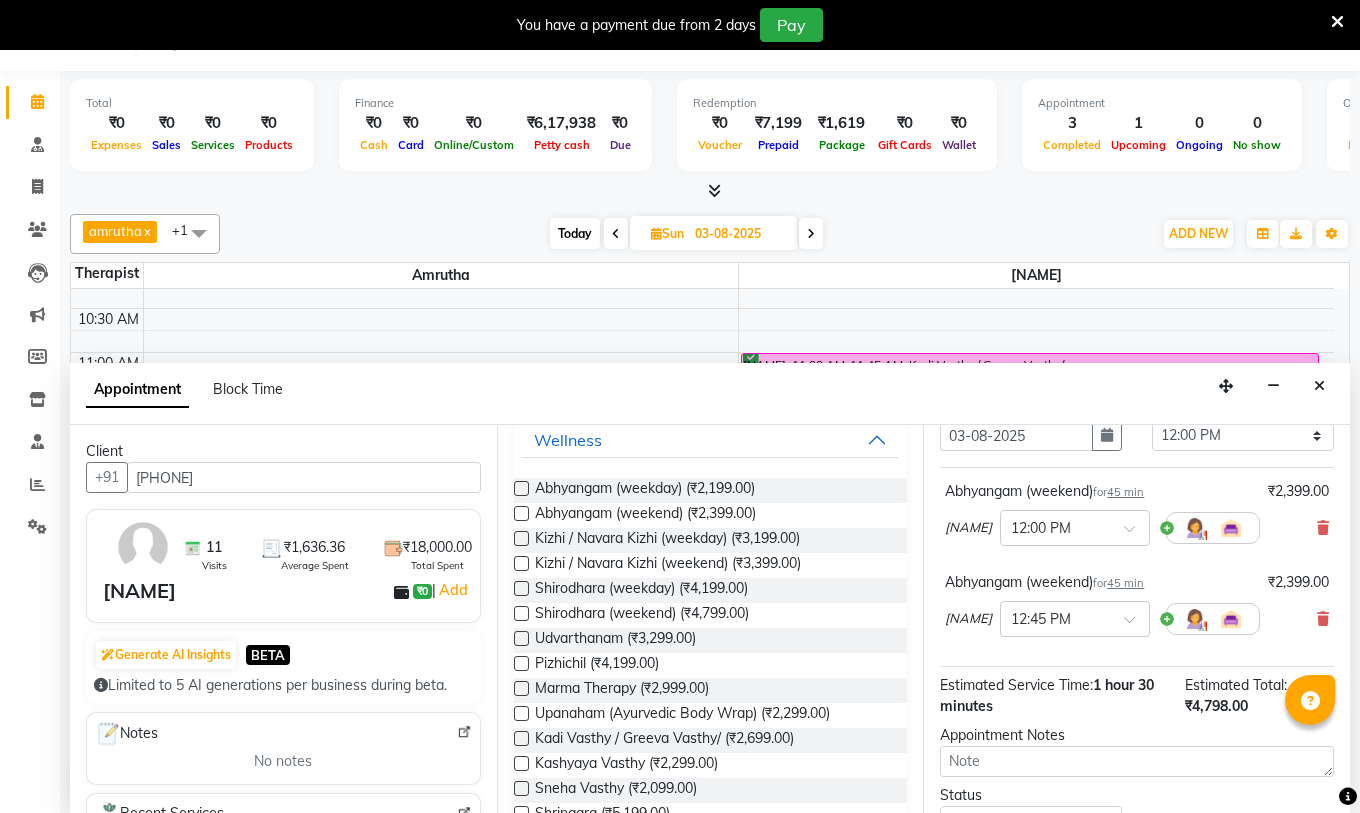 click on "[NAME] × 12:45 PM" at bounding box center (1137, 619) 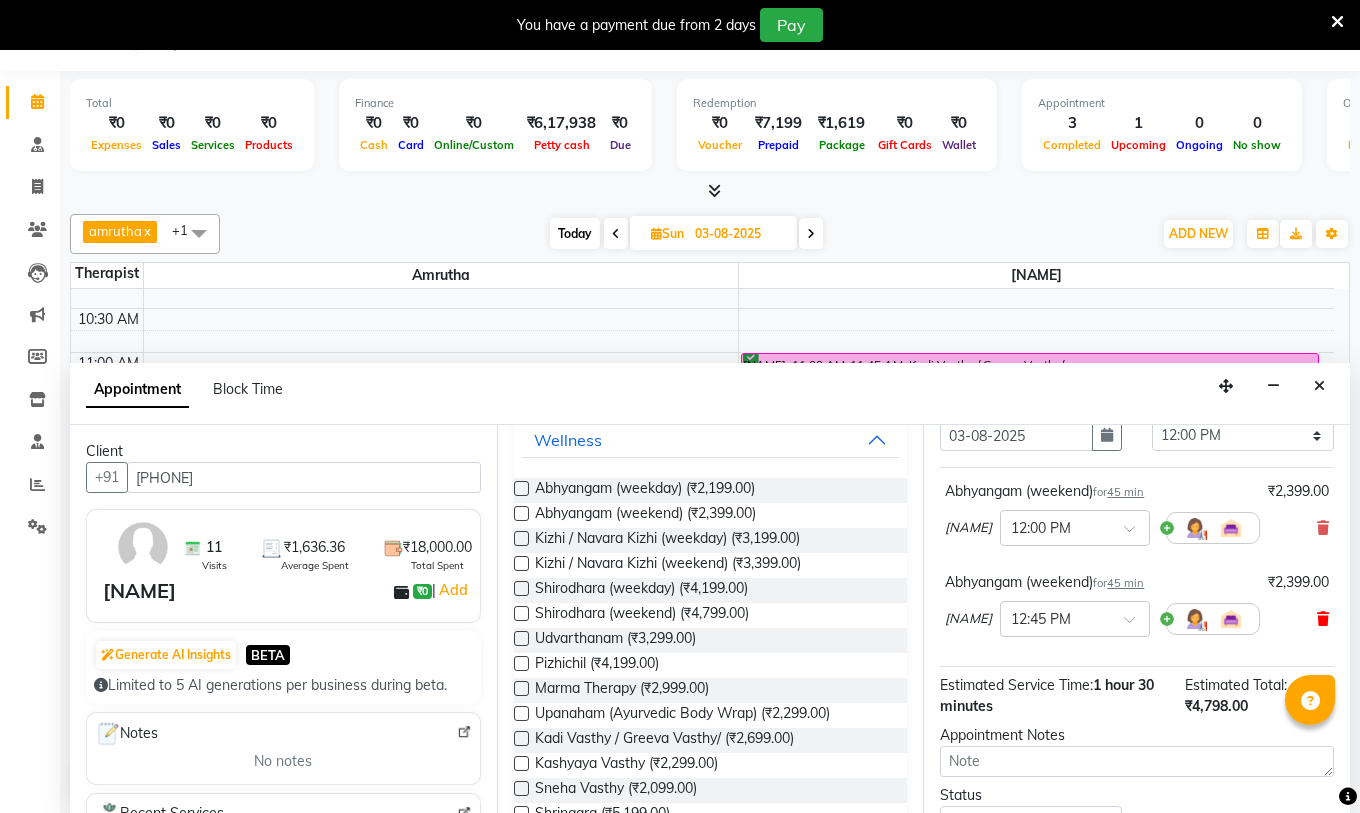 click at bounding box center [1323, 619] 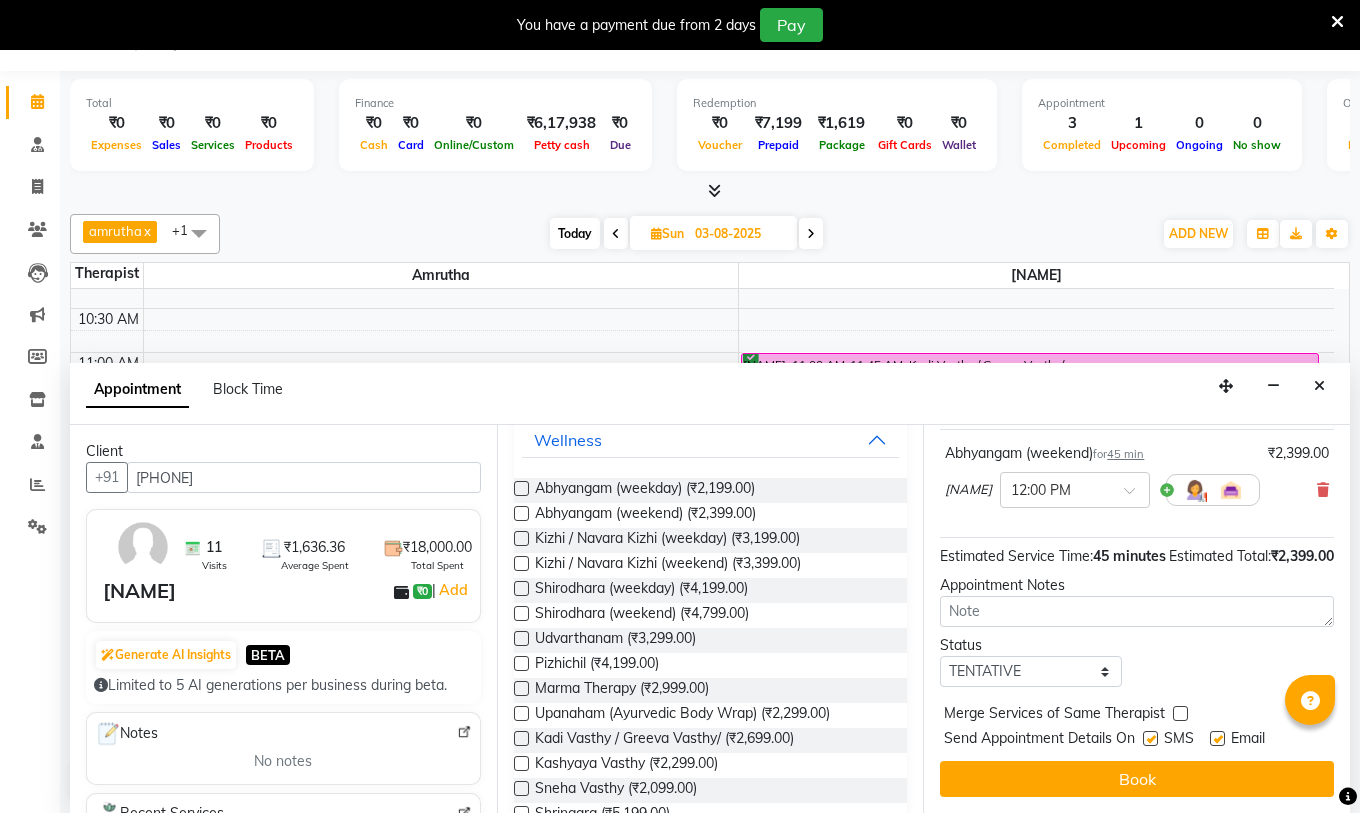 scroll, scrollTop: 174, scrollLeft: 0, axis: vertical 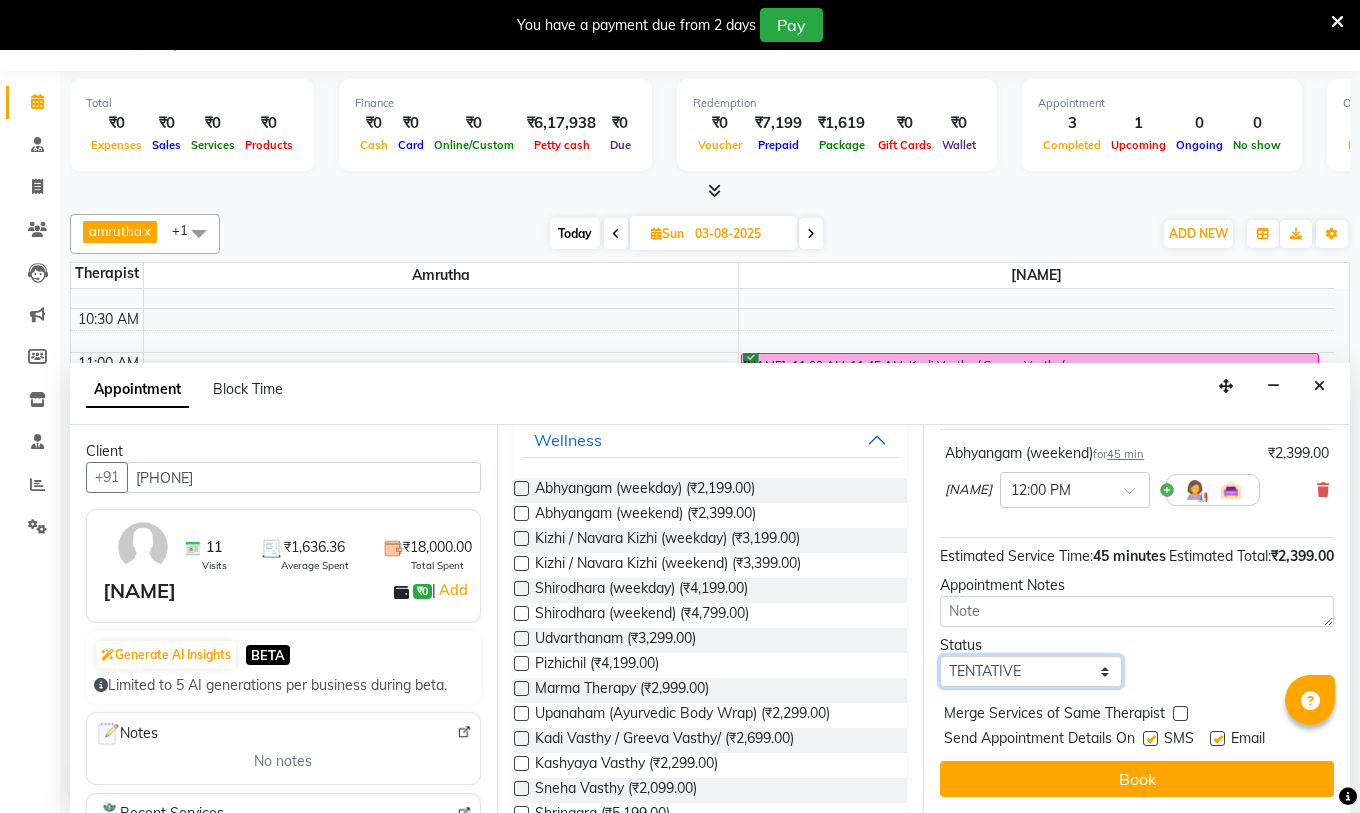 click on "Select TENTATIVE CONFIRM UPCOMING" at bounding box center [1031, 671] 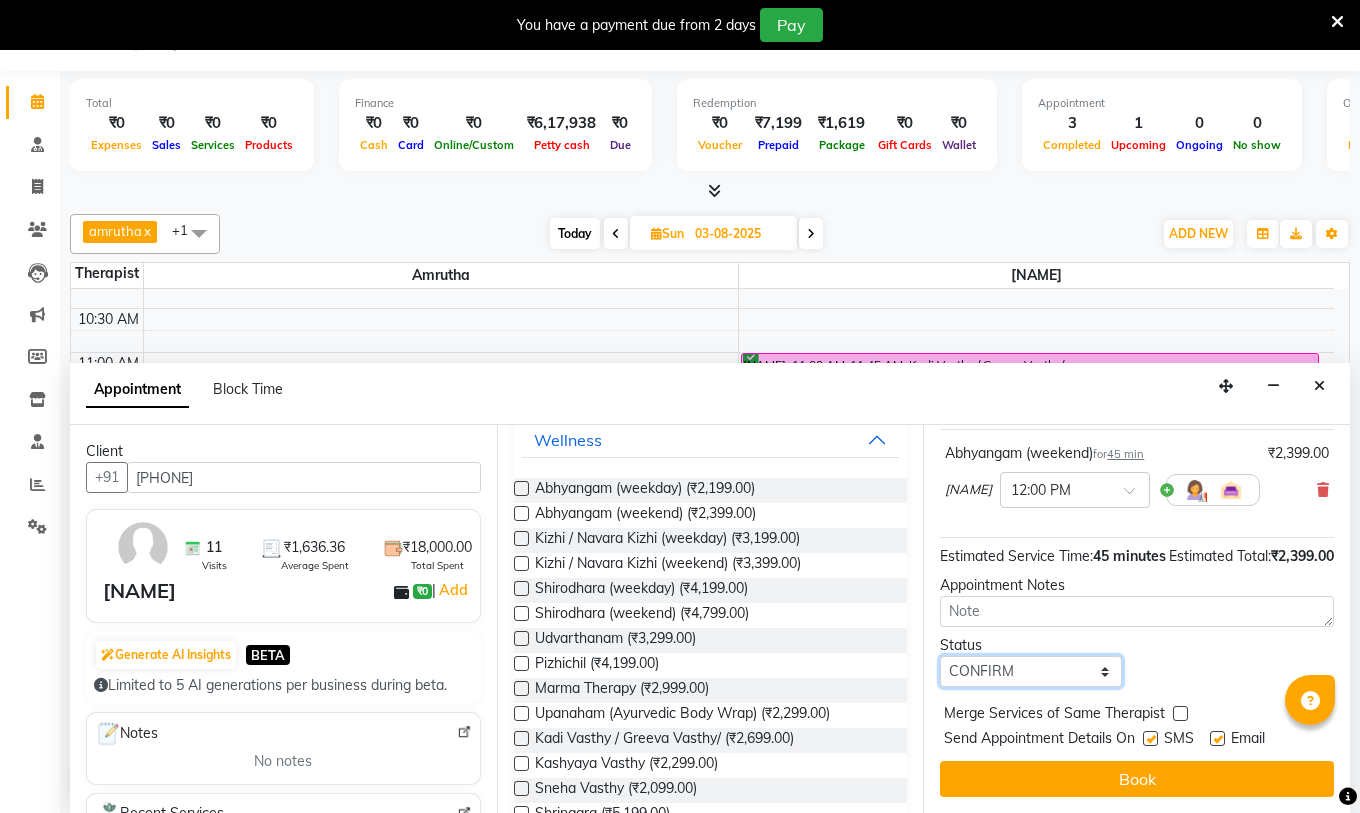 click on "Select TENTATIVE CONFIRM UPCOMING" at bounding box center (1031, 671) 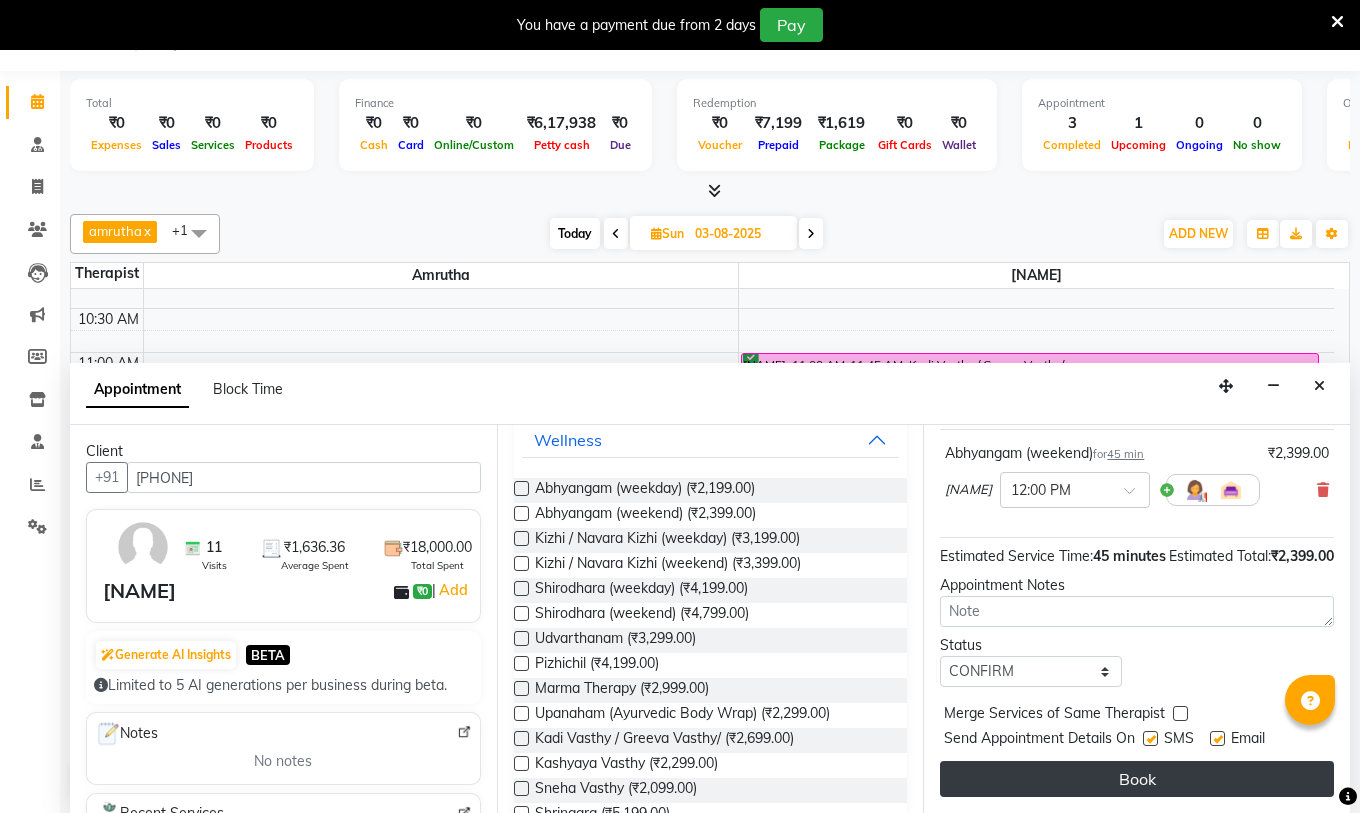 click on "Book" at bounding box center (1137, 779) 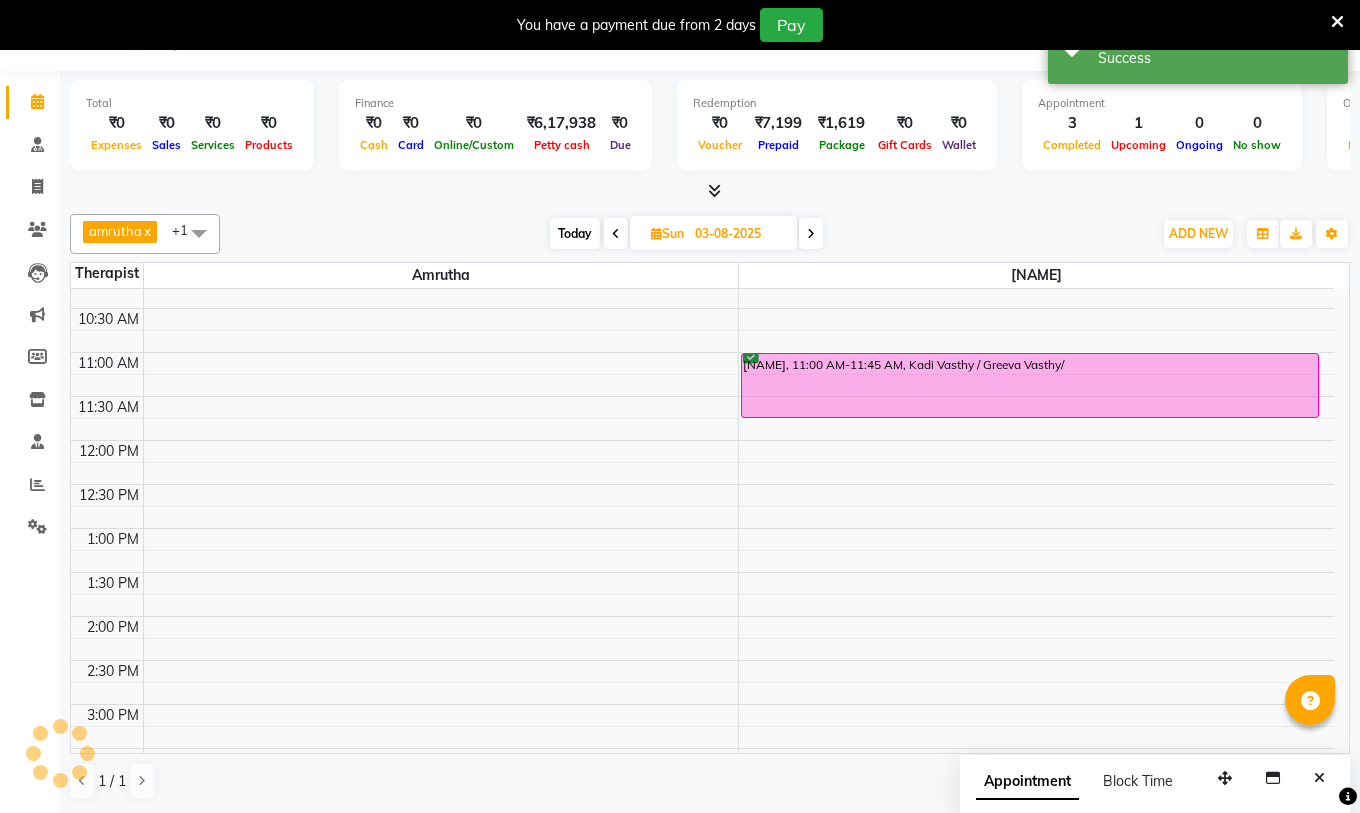 scroll, scrollTop: 0, scrollLeft: 0, axis: both 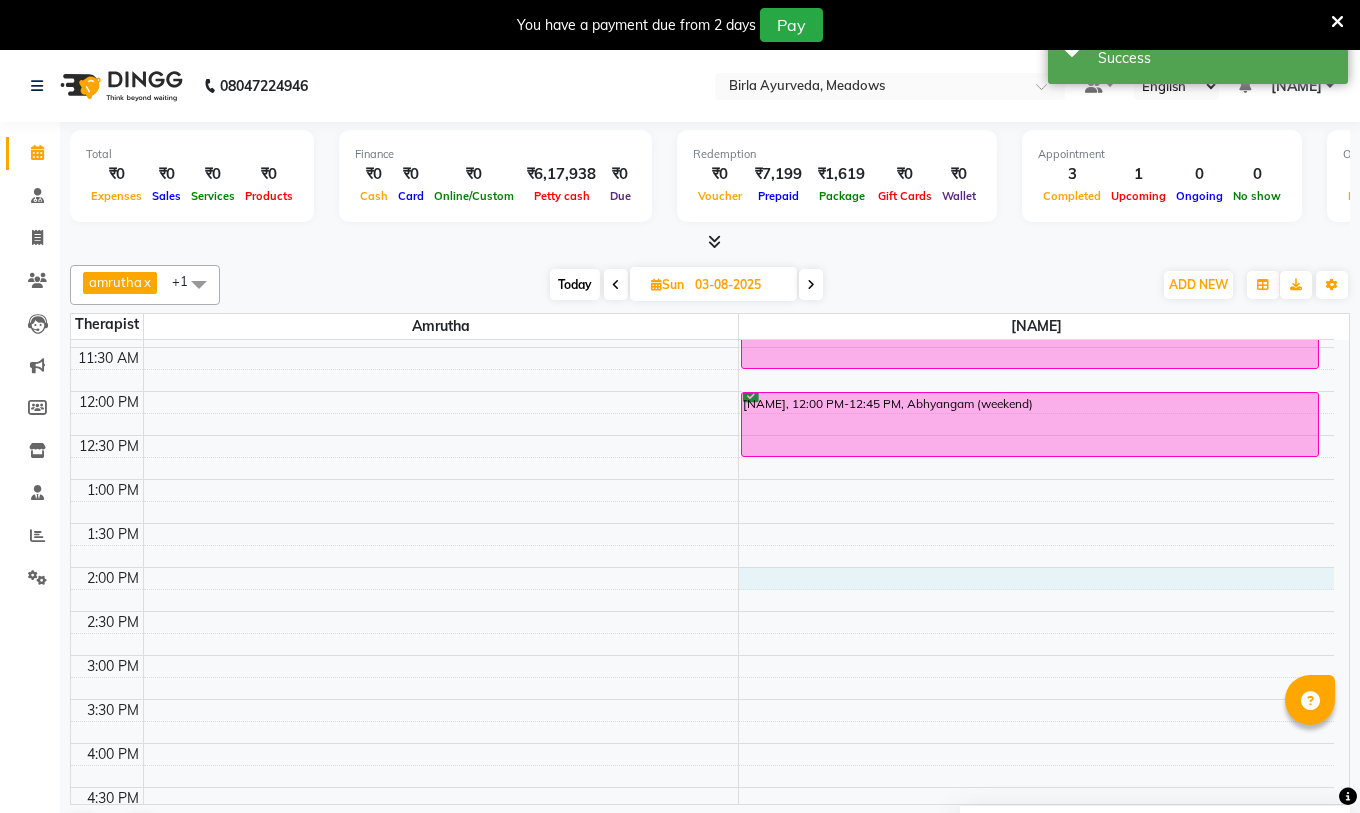 click on "8:00 AM 8:30 AM 9:00 AM 9:30 AM 10:00 AM 10:30 AM 11:00 AM 11:30 AM 12:00 PM 12:30 PM 1:00 PM 1:30 PM 2:00 PM 2:30 PM 3:00 PM 3:30 PM 4:00 PM 4:30 PM 5:00 PM 5:30 PM 6:00 PM 6:30 PM 7:00 PM 7:30 PM     [NAME], 09:30 AM-10:15 AM, Abhyangam (weekend)     [NAME], 11:00 AM-11:45 AM, Kadi Vasthy / Greeva Vasthy/     [NAME], 12:00 PM-12:45 PM, Abhyangam (weekend)" at bounding box center (702, 567) 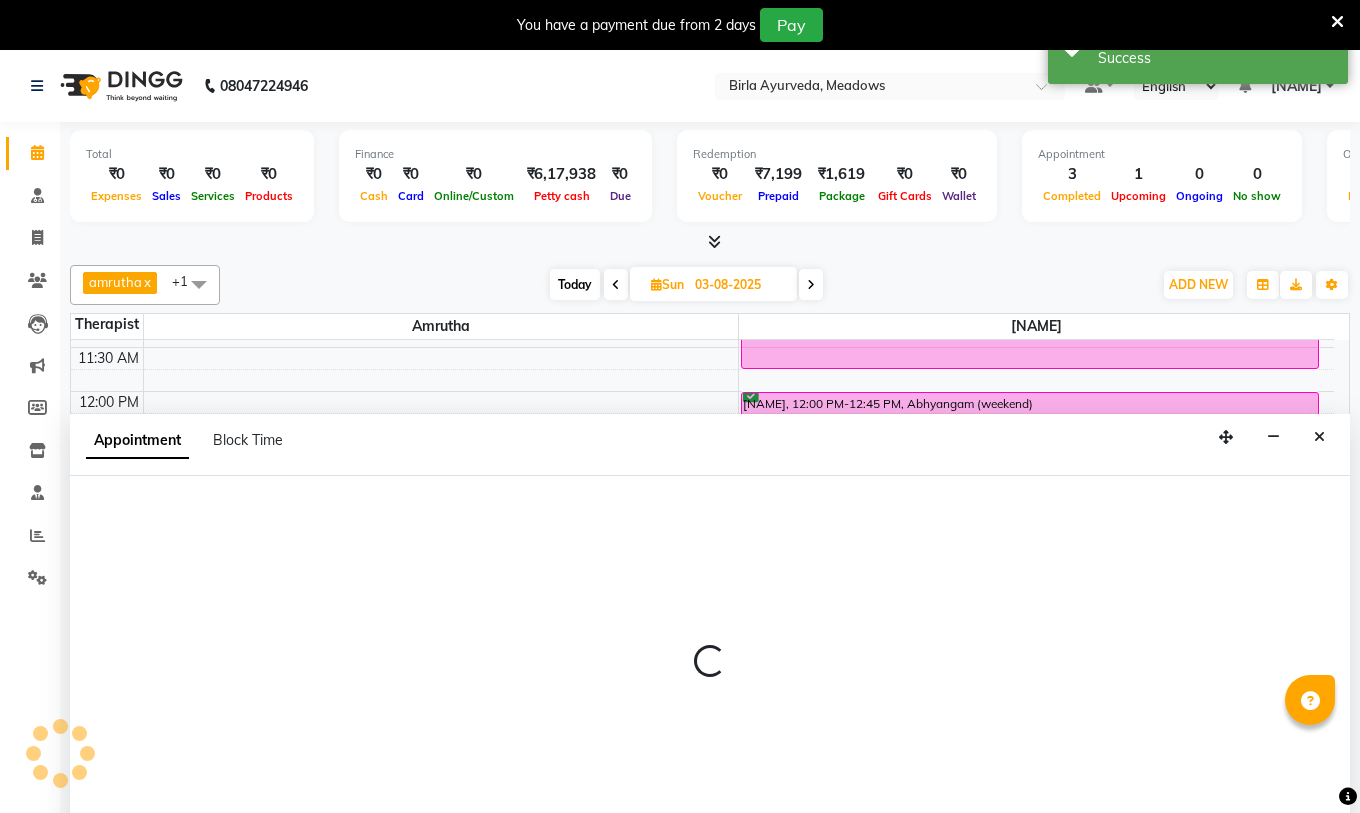 scroll, scrollTop: 51, scrollLeft: 0, axis: vertical 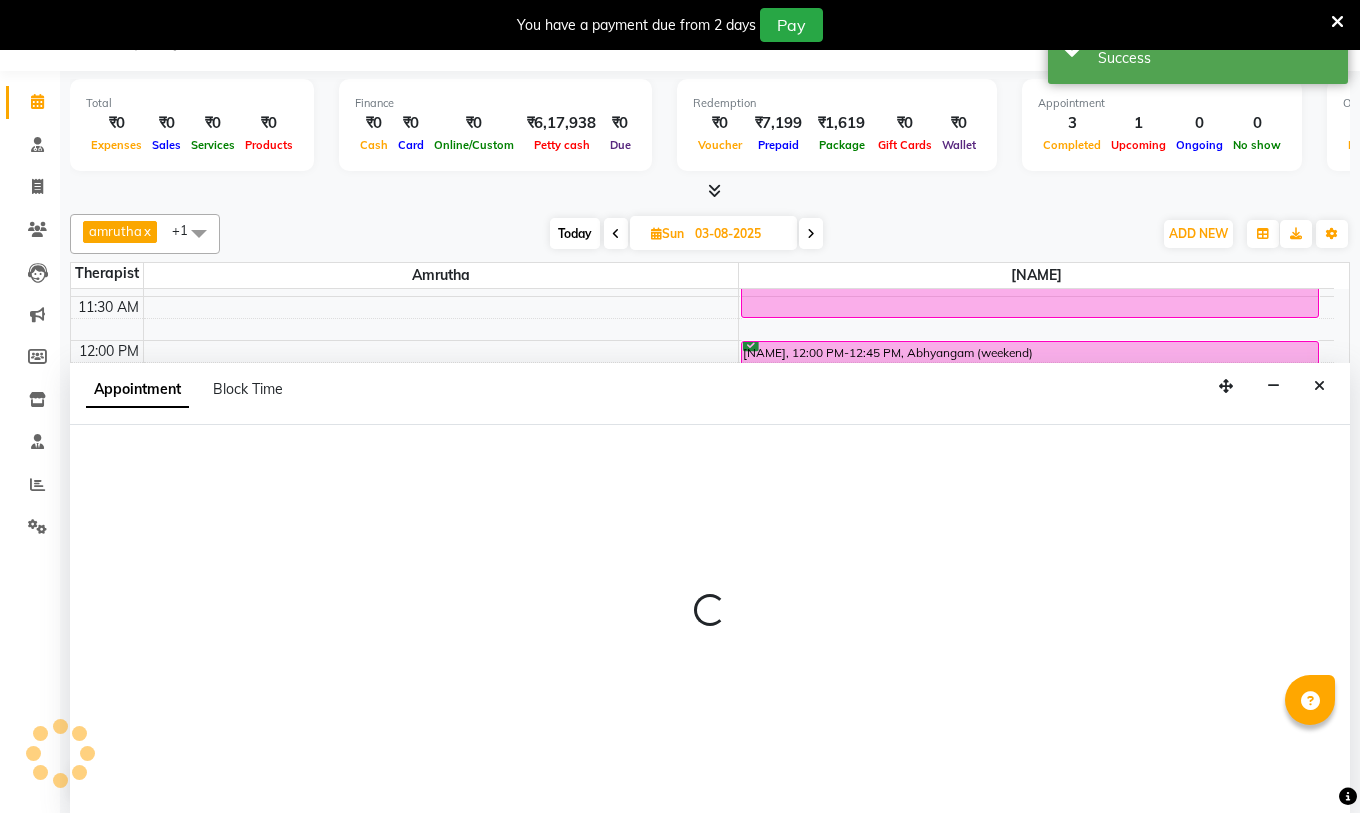 select on "66585" 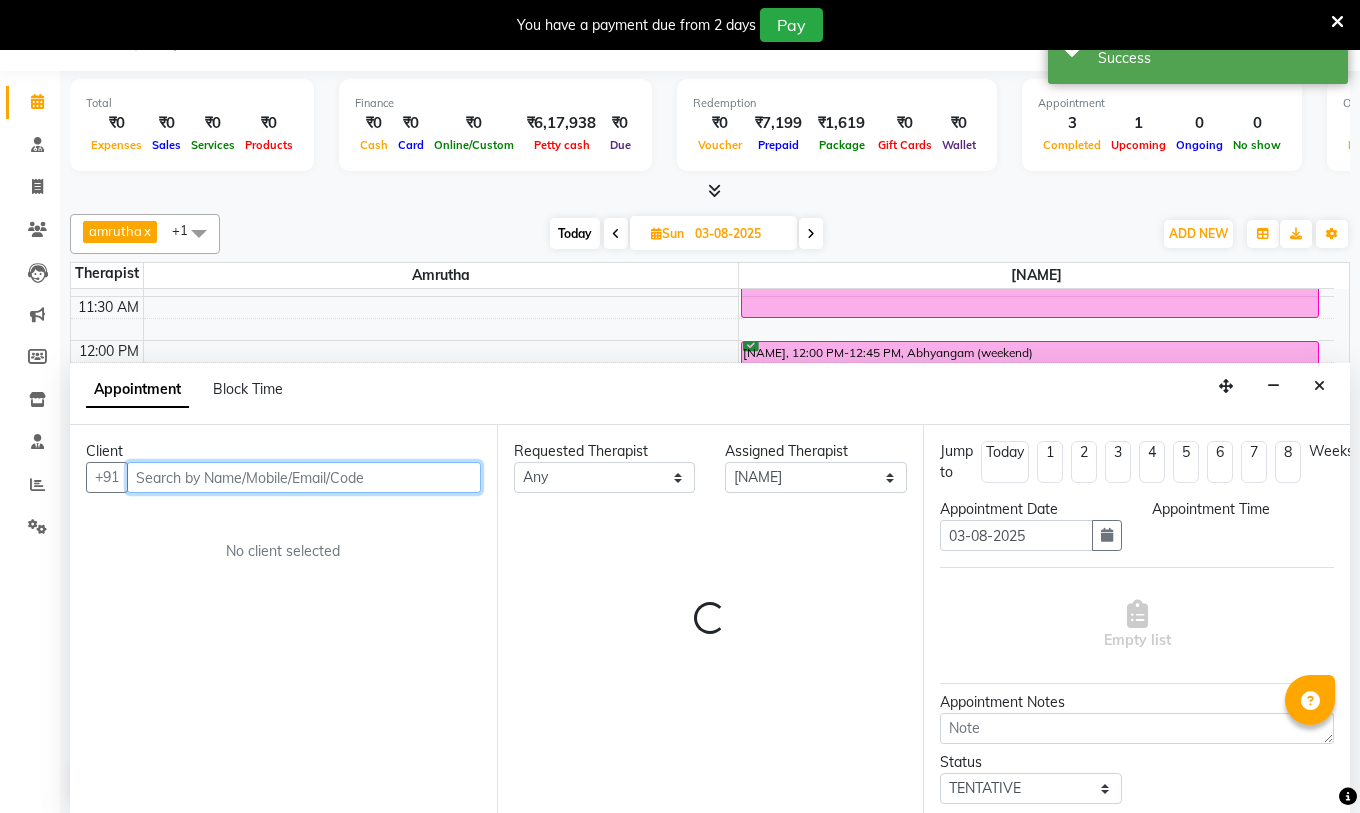 select on "840" 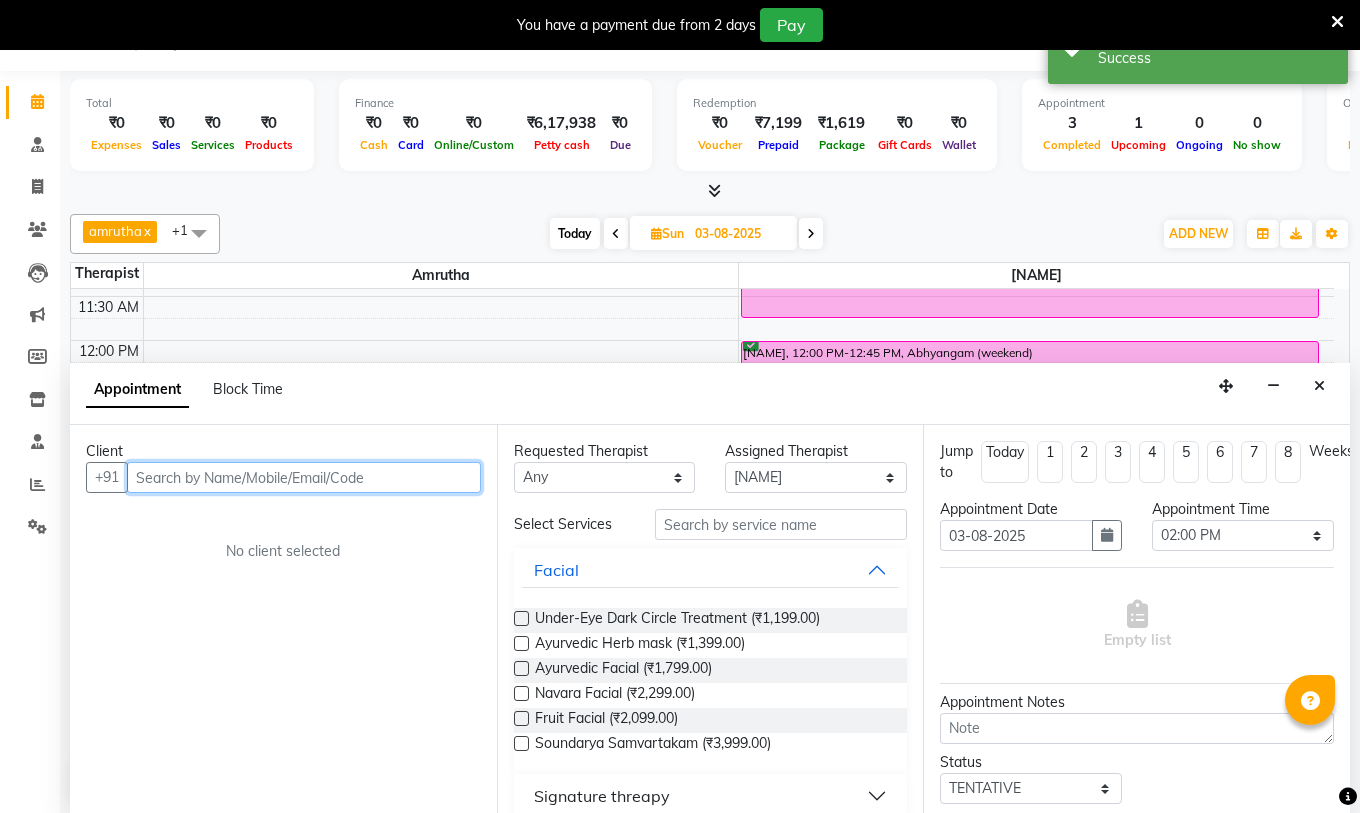 click at bounding box center [304, 477] 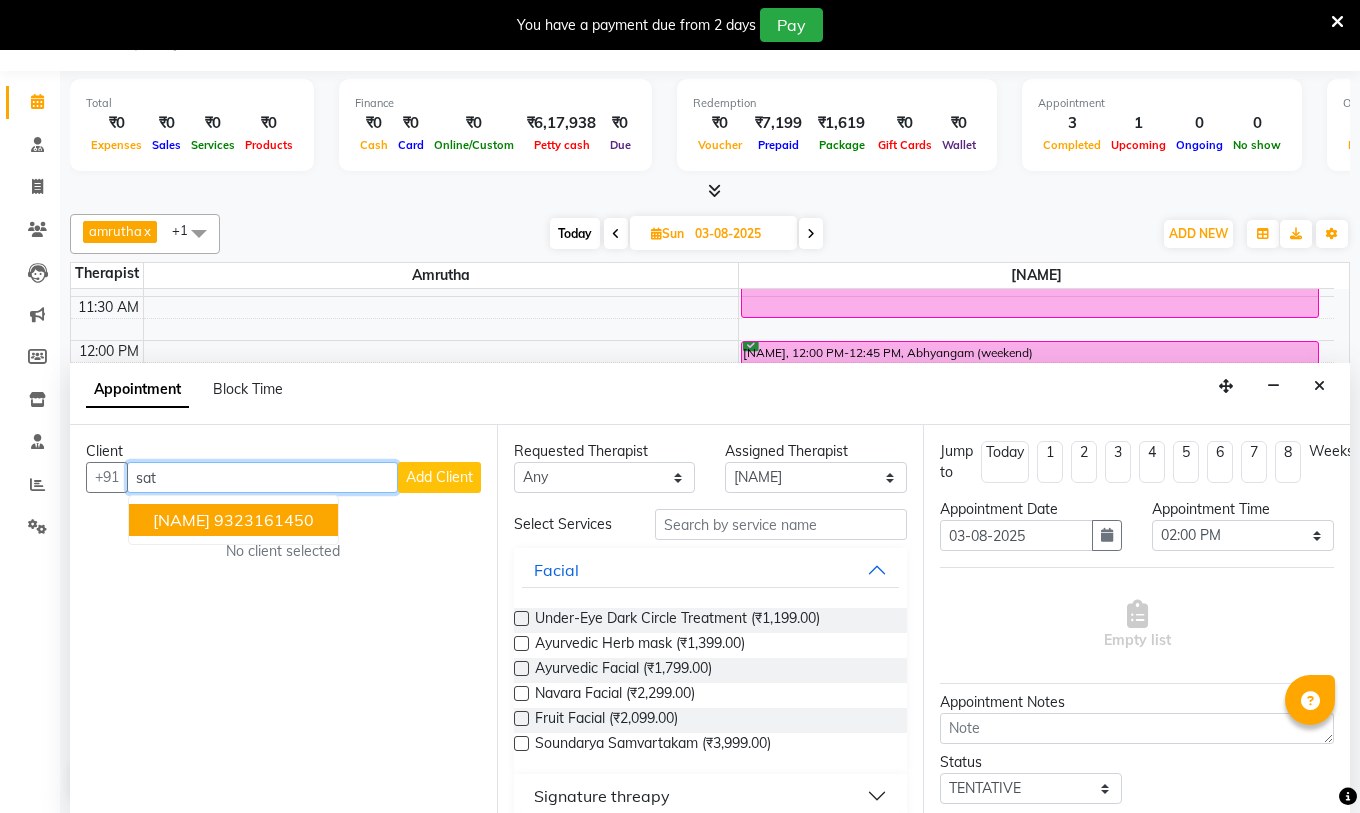click on "[NAME]" at bounding box center (181, 520) 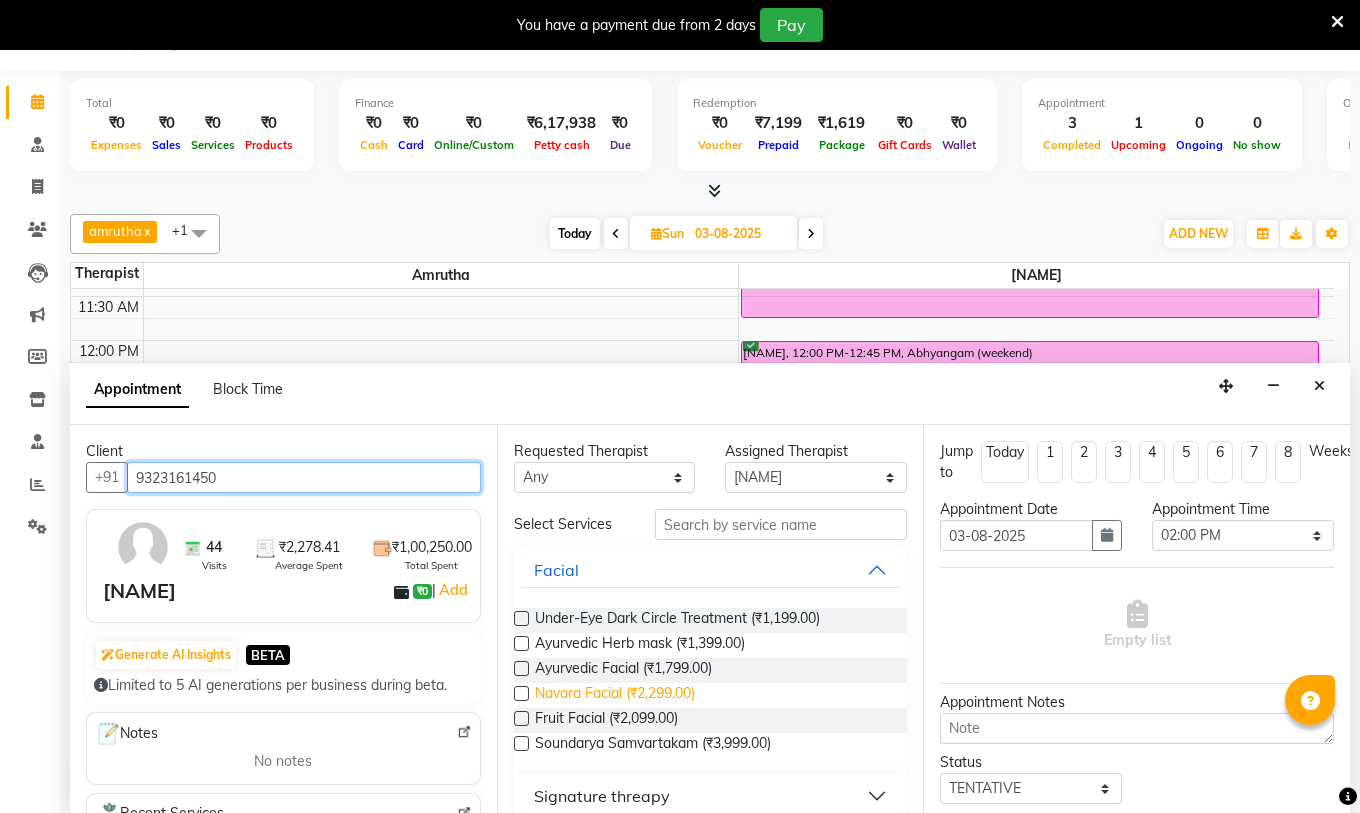 scroll, scrollTop: 100, scrollLeft: 0, axis: vertical 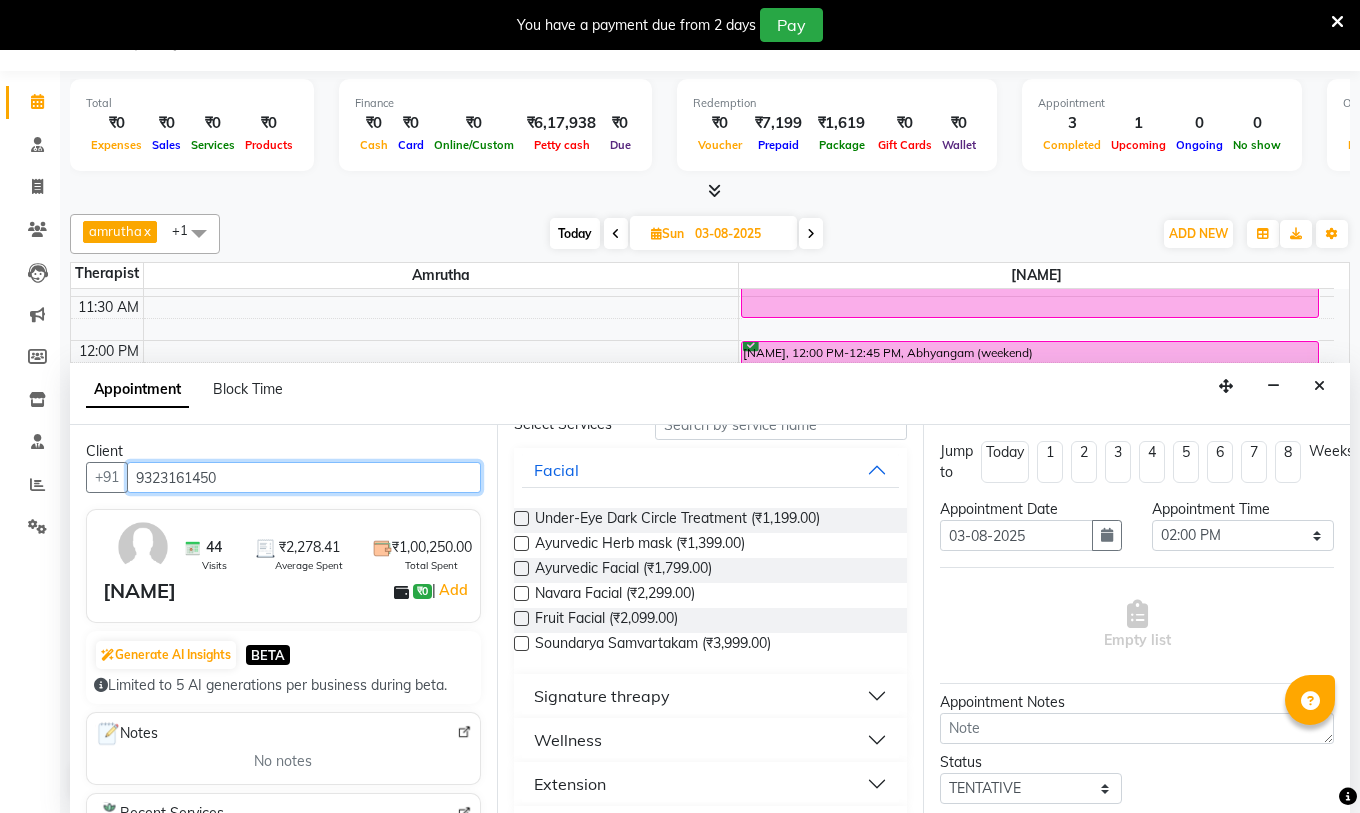 type on "9323161450" 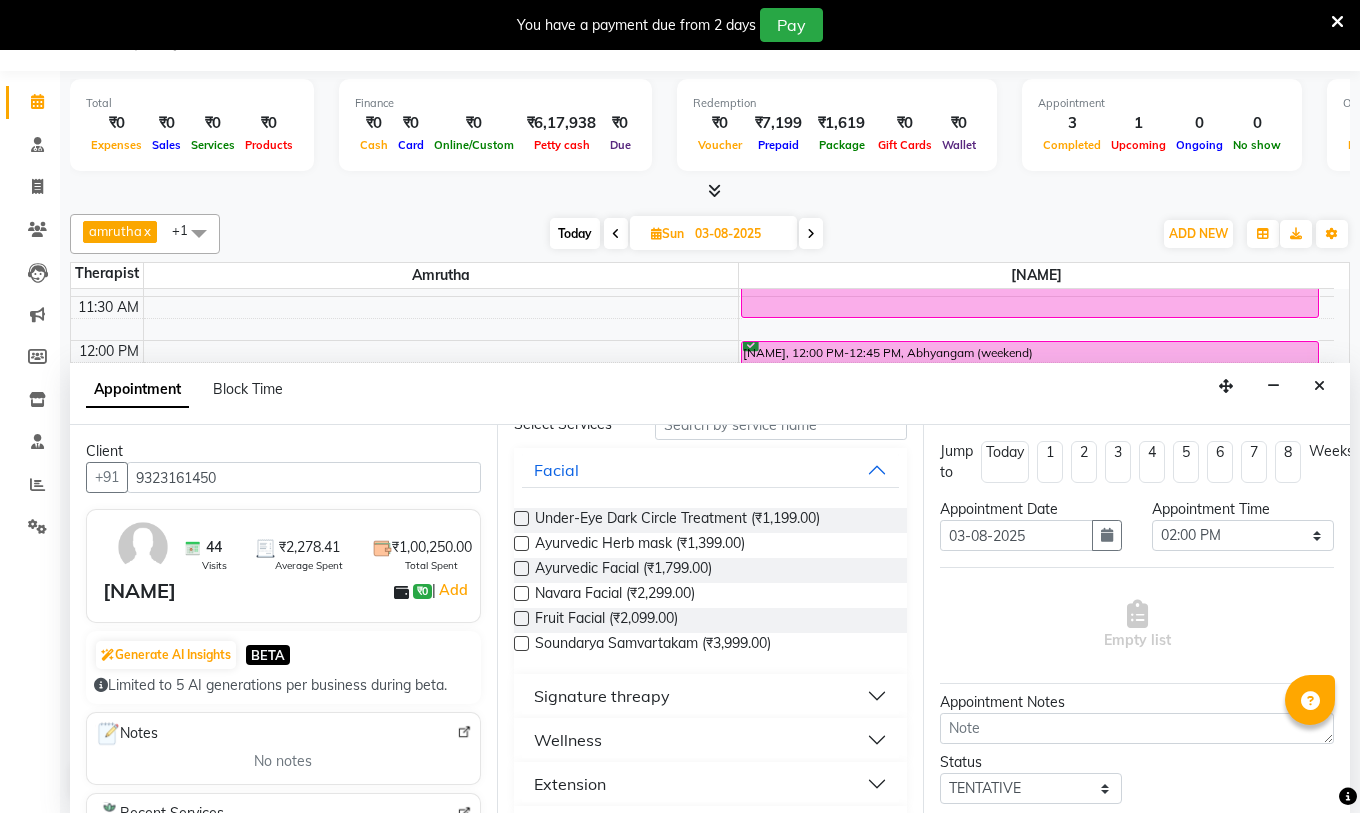 click on "Wellness" at bounding box center (711, 740) 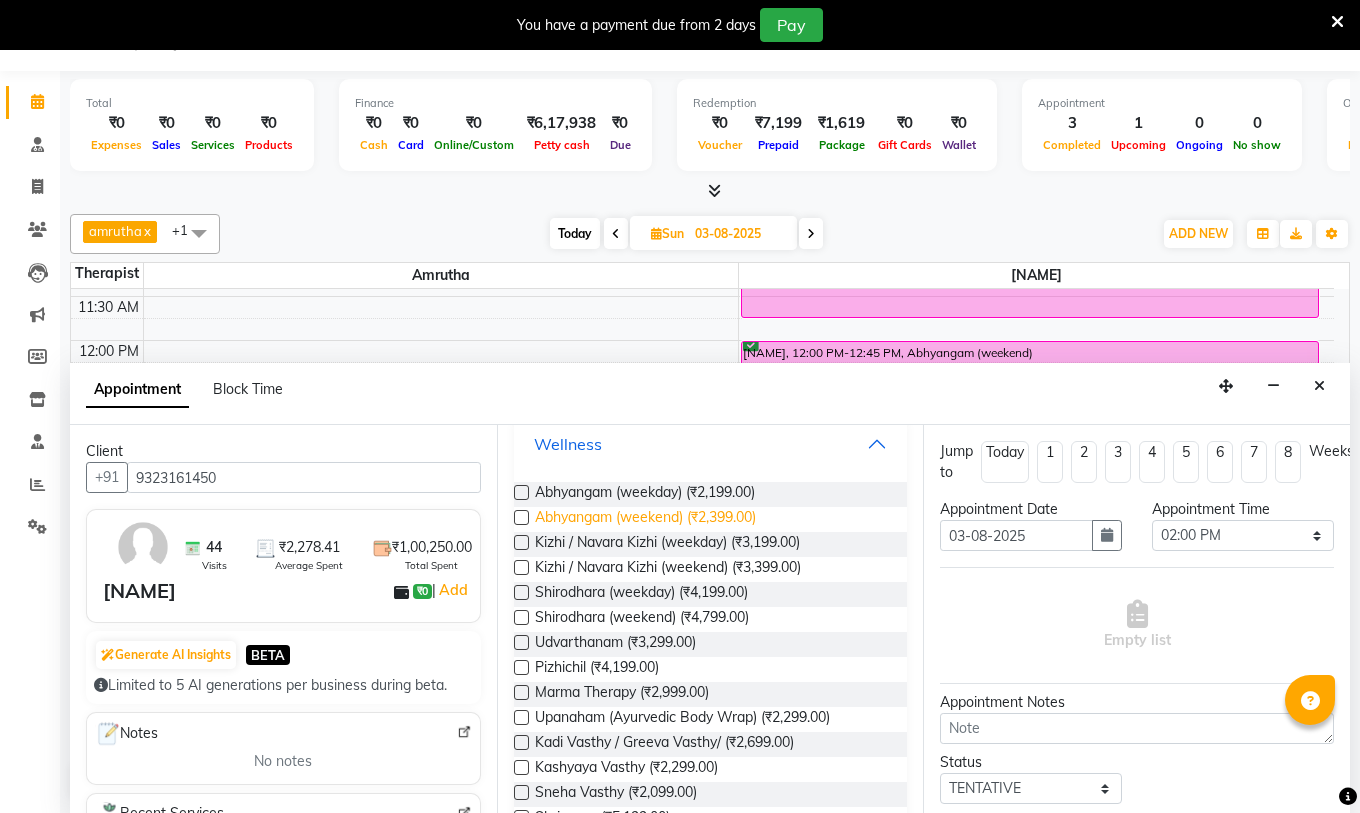 scroll, scrollTop: 400, scrollLeft: 0, axis: vertical 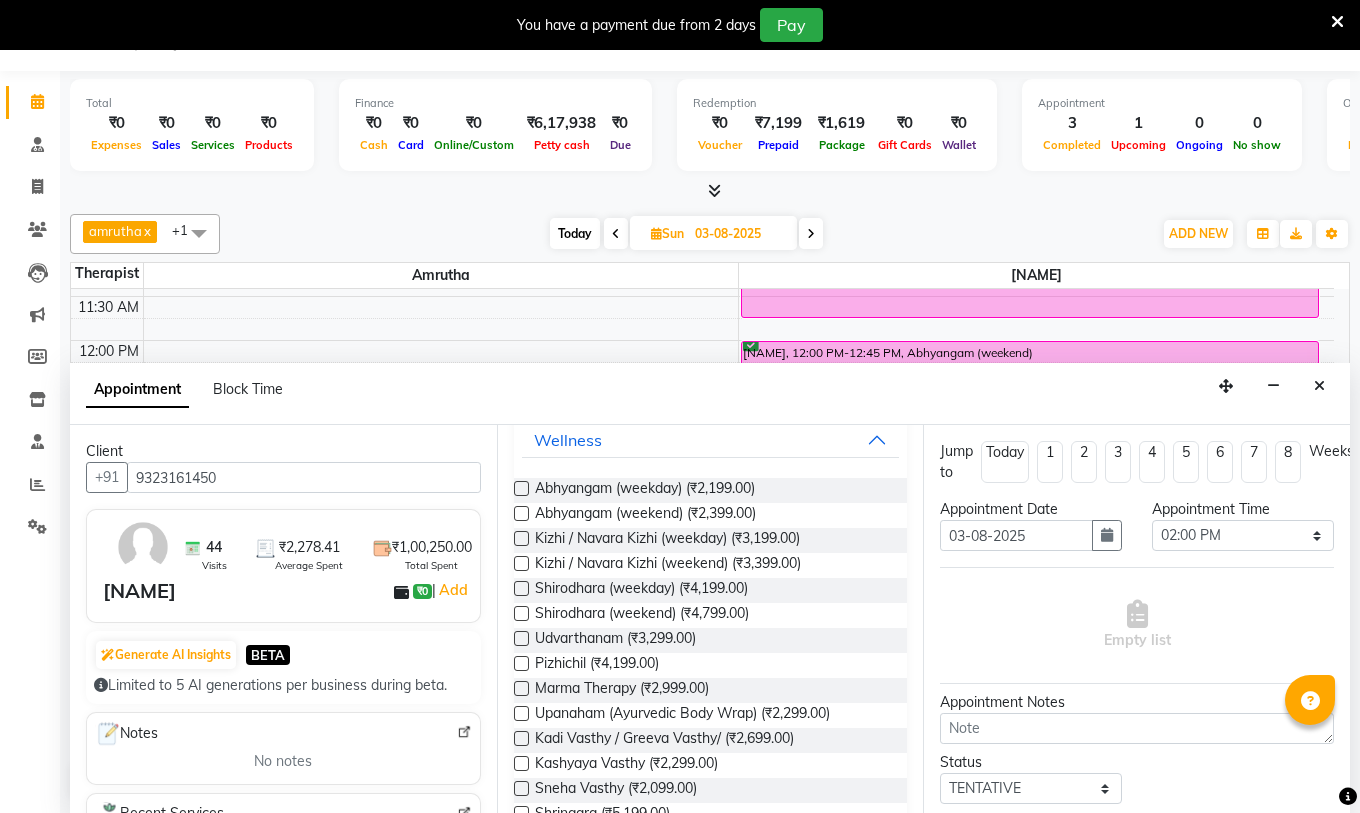 click at bounding box center [521, 738] 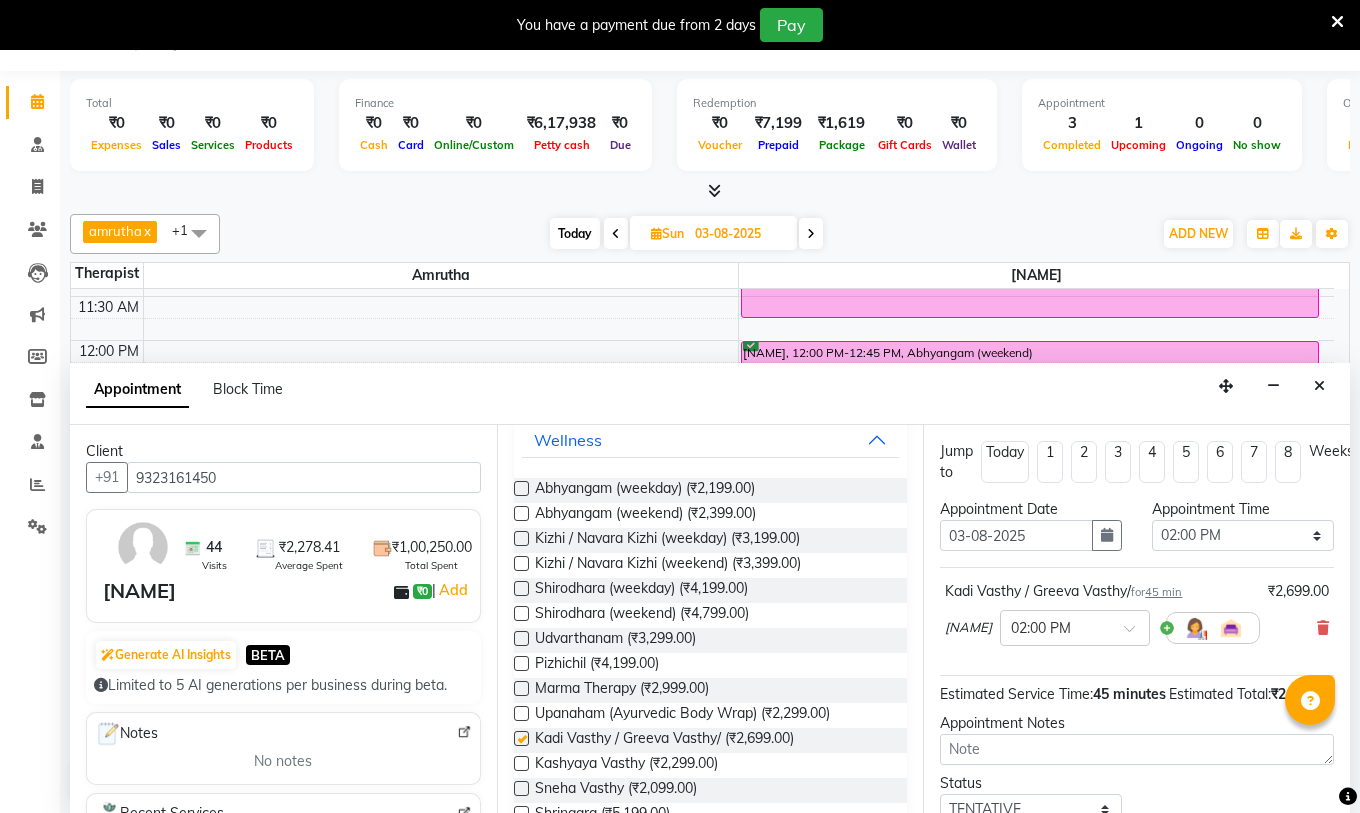 checkbox on "false" 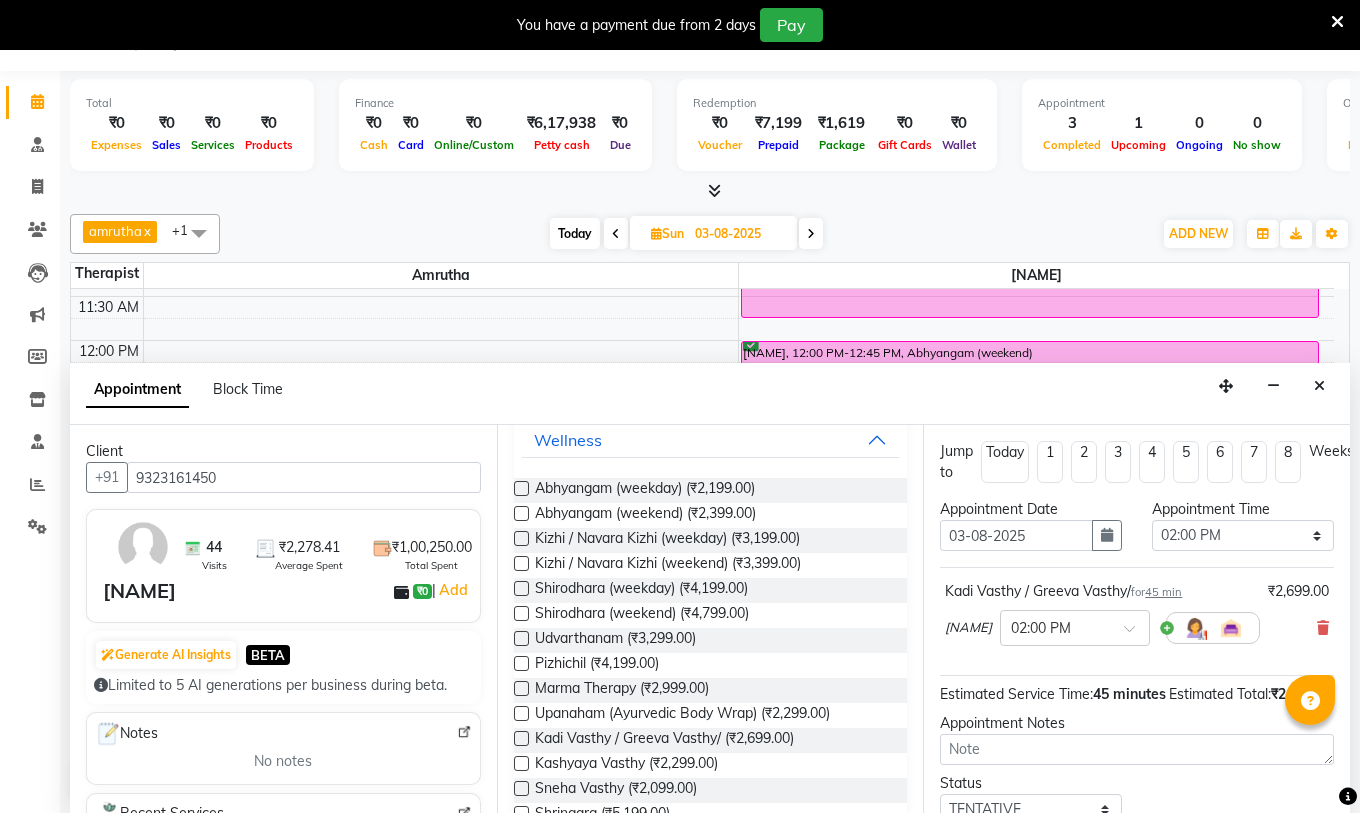 scroll, scrollTop: 100, scrollLeft: 0, axis: vertical 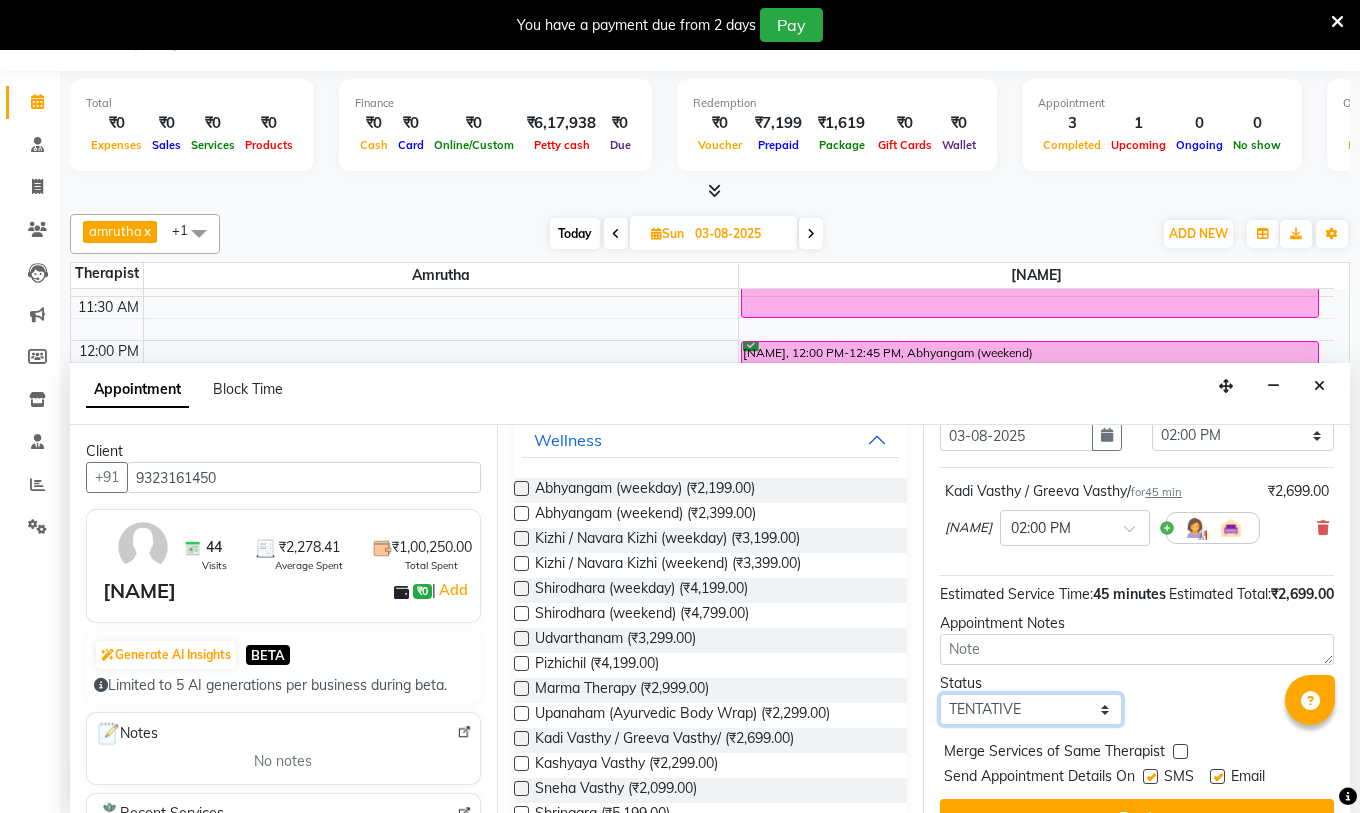 click on "Select TENTATIVE CONFIRM UPCOMING" at bounding box center [1031, 709] 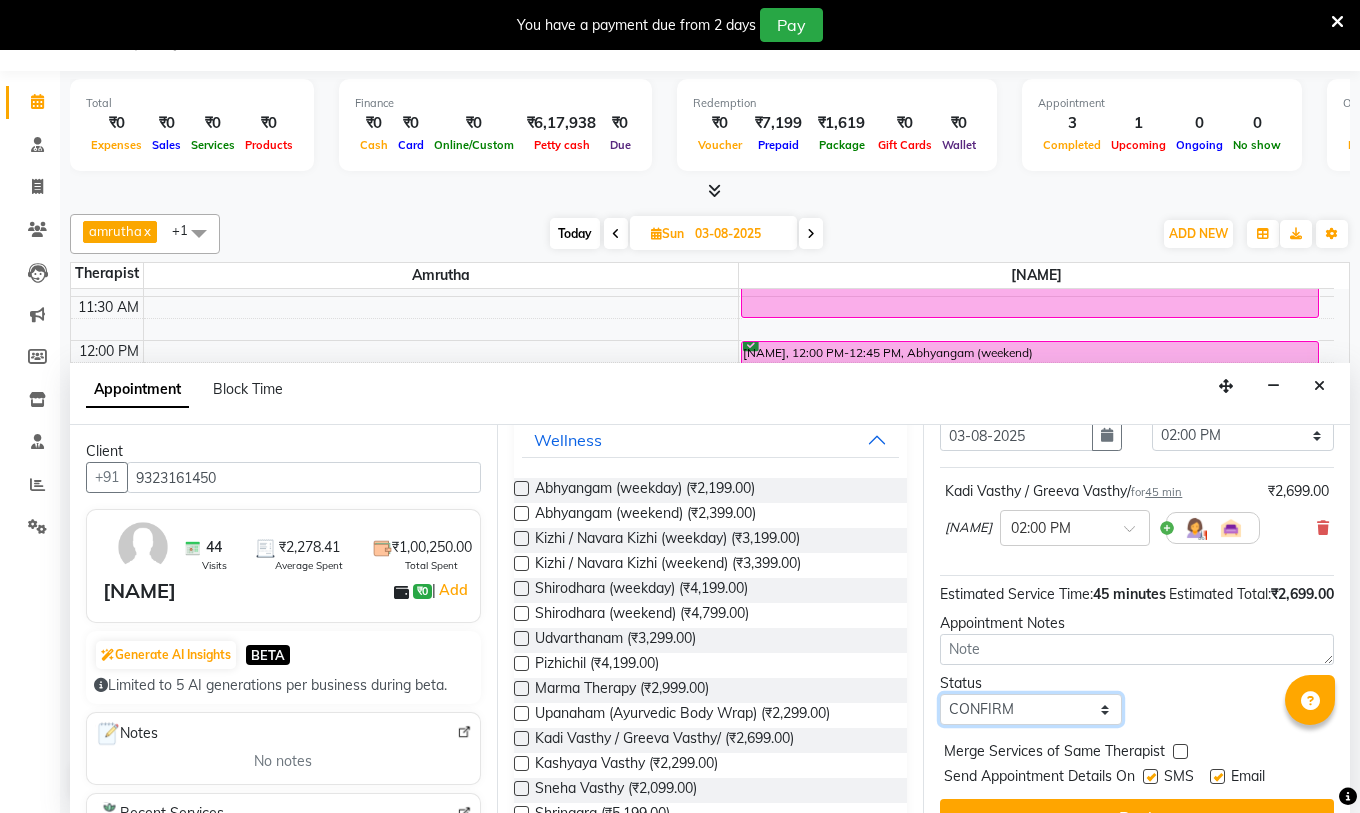 click on "Select TENTATIVE CONFIRM UPCOMING" at bounding box center (1031, 709) 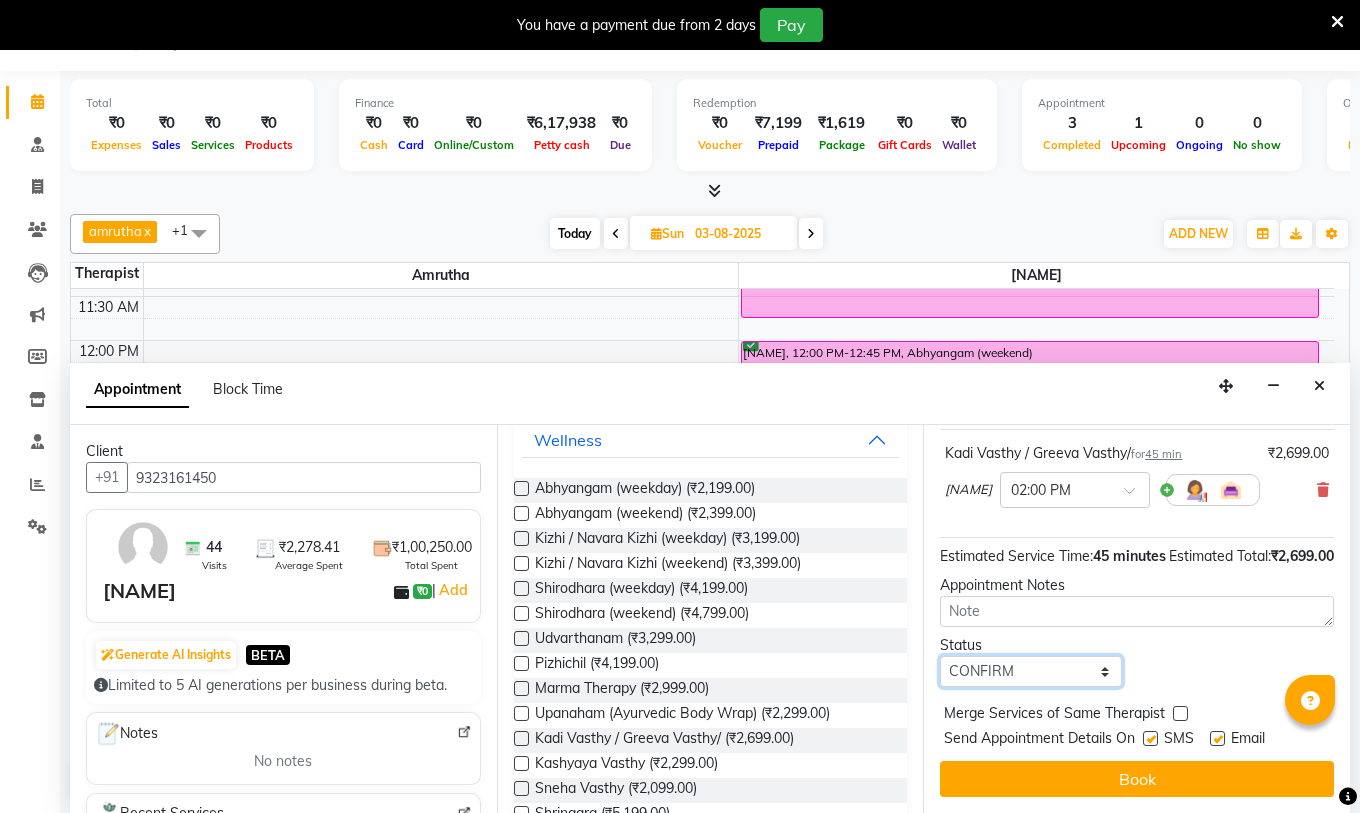 scroll, scrollTop: 174, scrollLeft: 0, axis: vertical 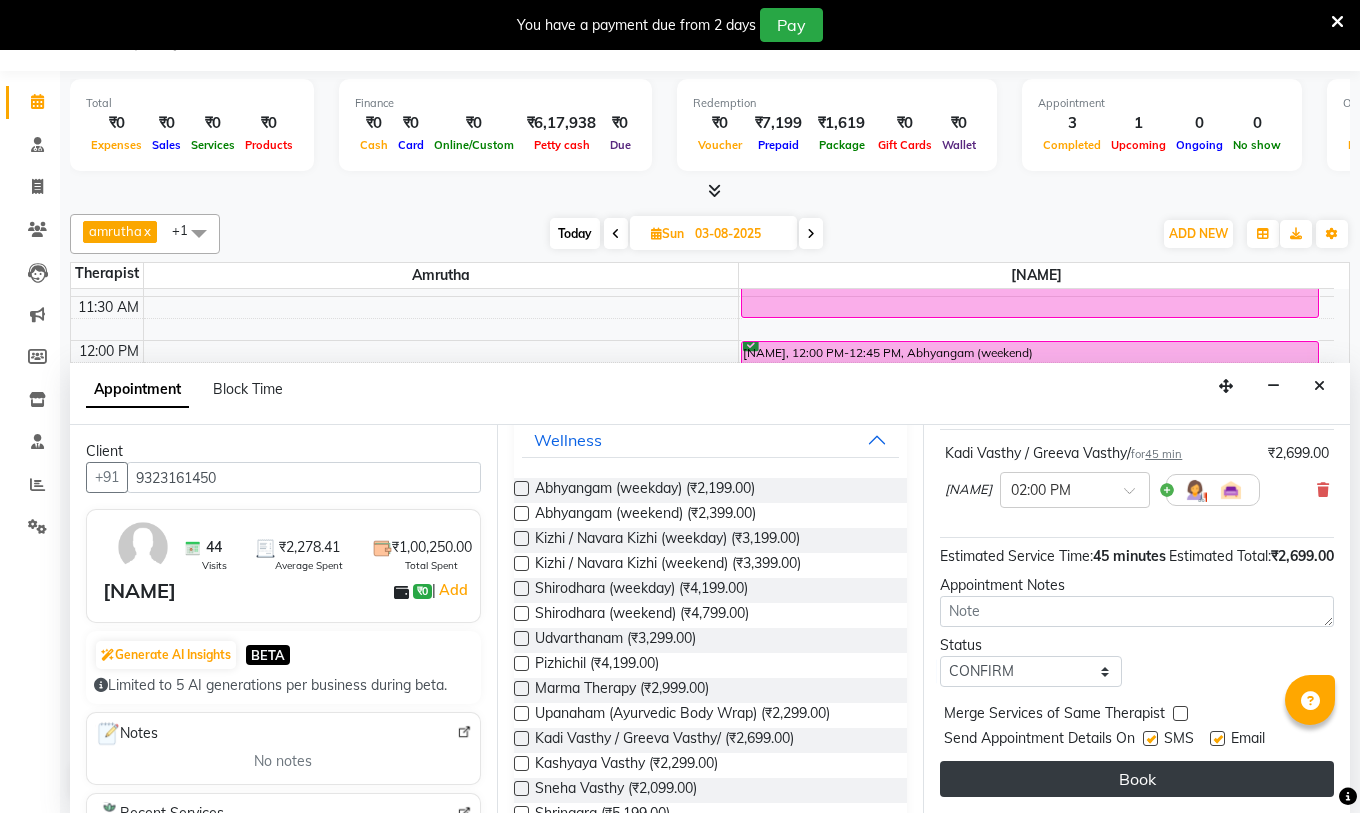 click on "Book" at bounding box center [1137, 779] 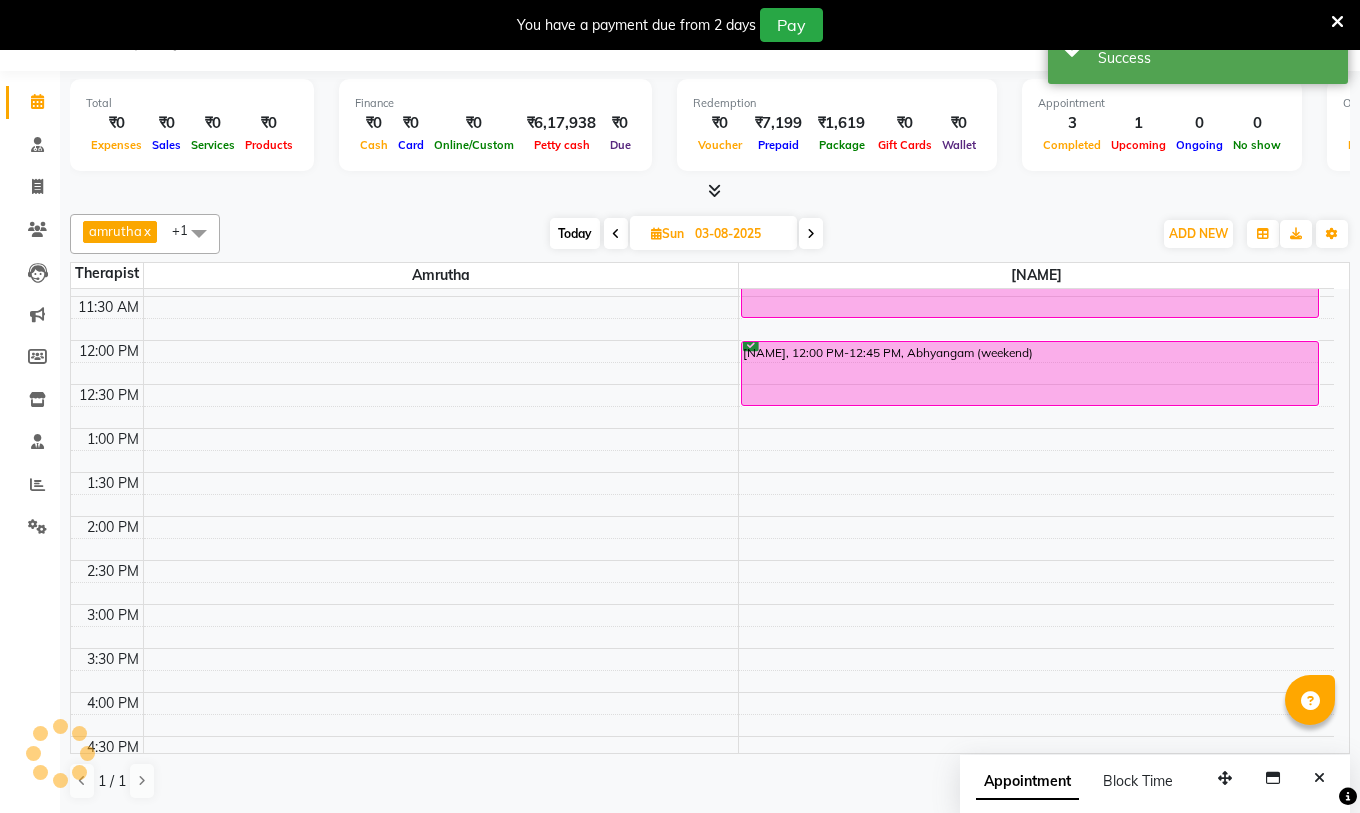 scroll, scrollTop: 0, scrollLeft: 0, axis: both 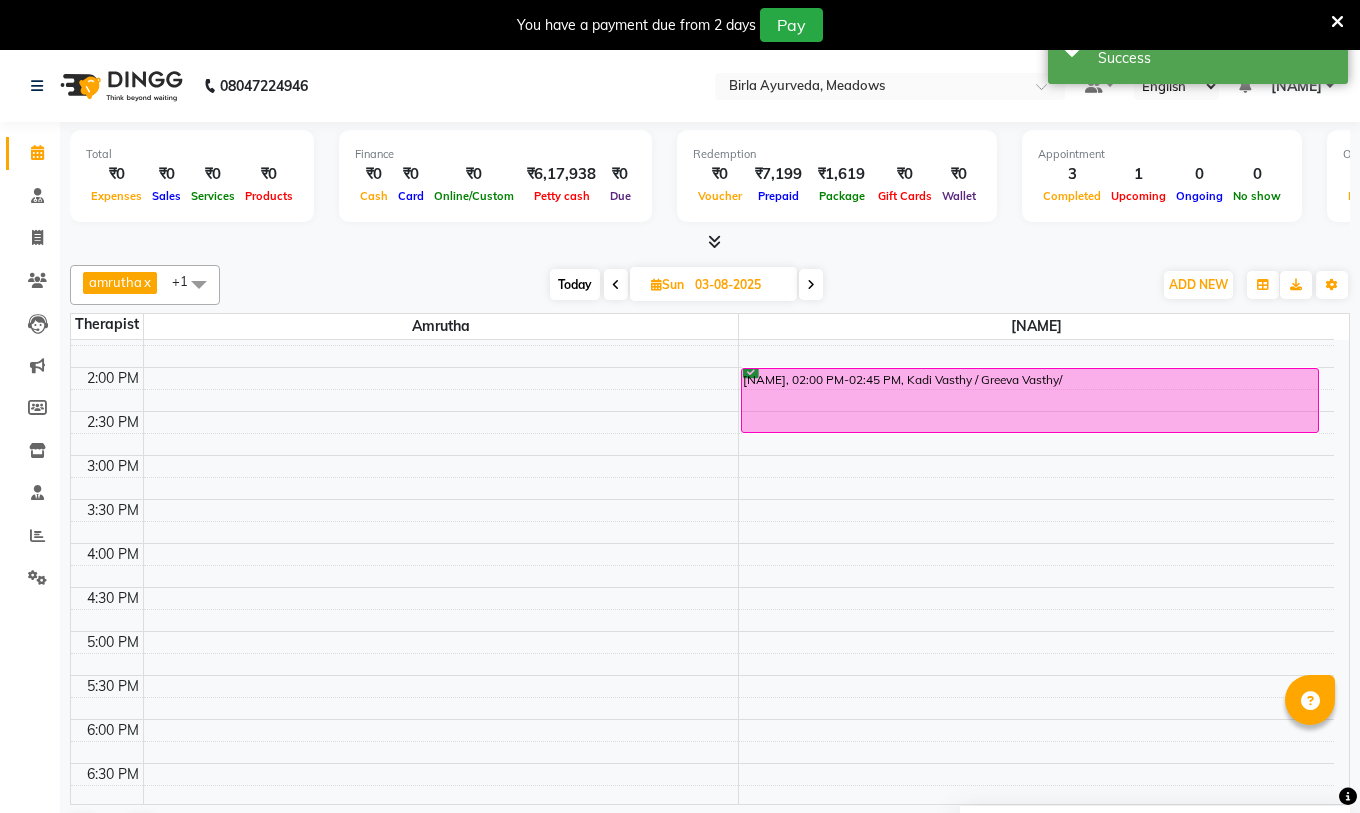 click on "8:00 AM 8:30 AM 9:00 AM 9:30 AM 10:00 AM 10:30 AM 11:00 AM 11:30 AM 12:00 PM 12:30 PM 1:00 PM 1:30 PM 2:00 PM 2:30 PM 3:00 PM 3:30 PM 4:00 PM 4:30 PM 5:00 PM 5:30 PM 6:00 PM 6:30 PM 7:00 PM 7:30 PM     [NAME], 09:30 AM-10:15 AM, Abhyangam (weekend)     [NAME], 11:00 AM-11:45 AM, Kadi Vasthy / Greeva Vasthy/     [NAME], 12:00 PM-12:45 PM, Abhyangam (weekend)     [NAME], 02:00 PM-02:45 PM, Kadi Vasthy / Greeva Vasthy/" at bounding box center [702, 367] 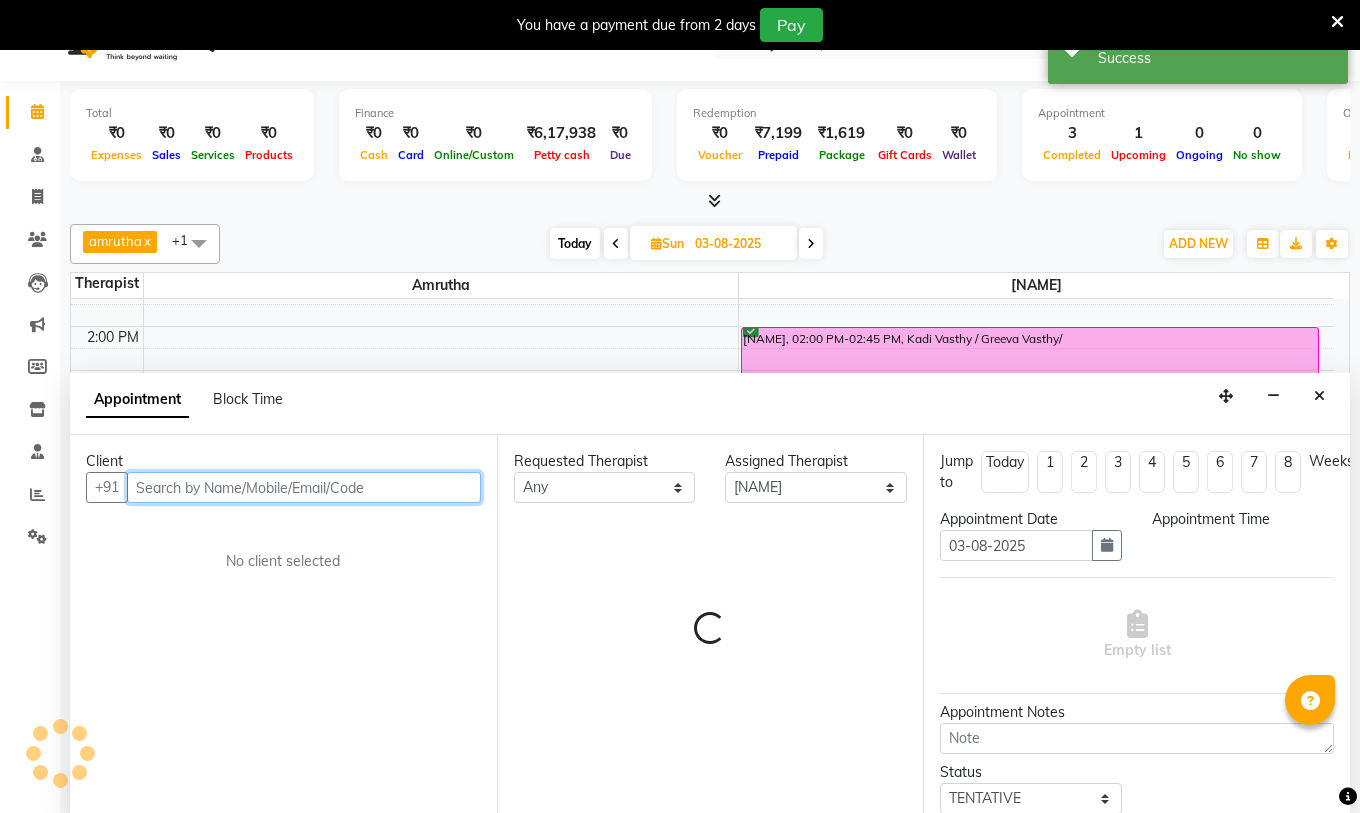 select on "1020" 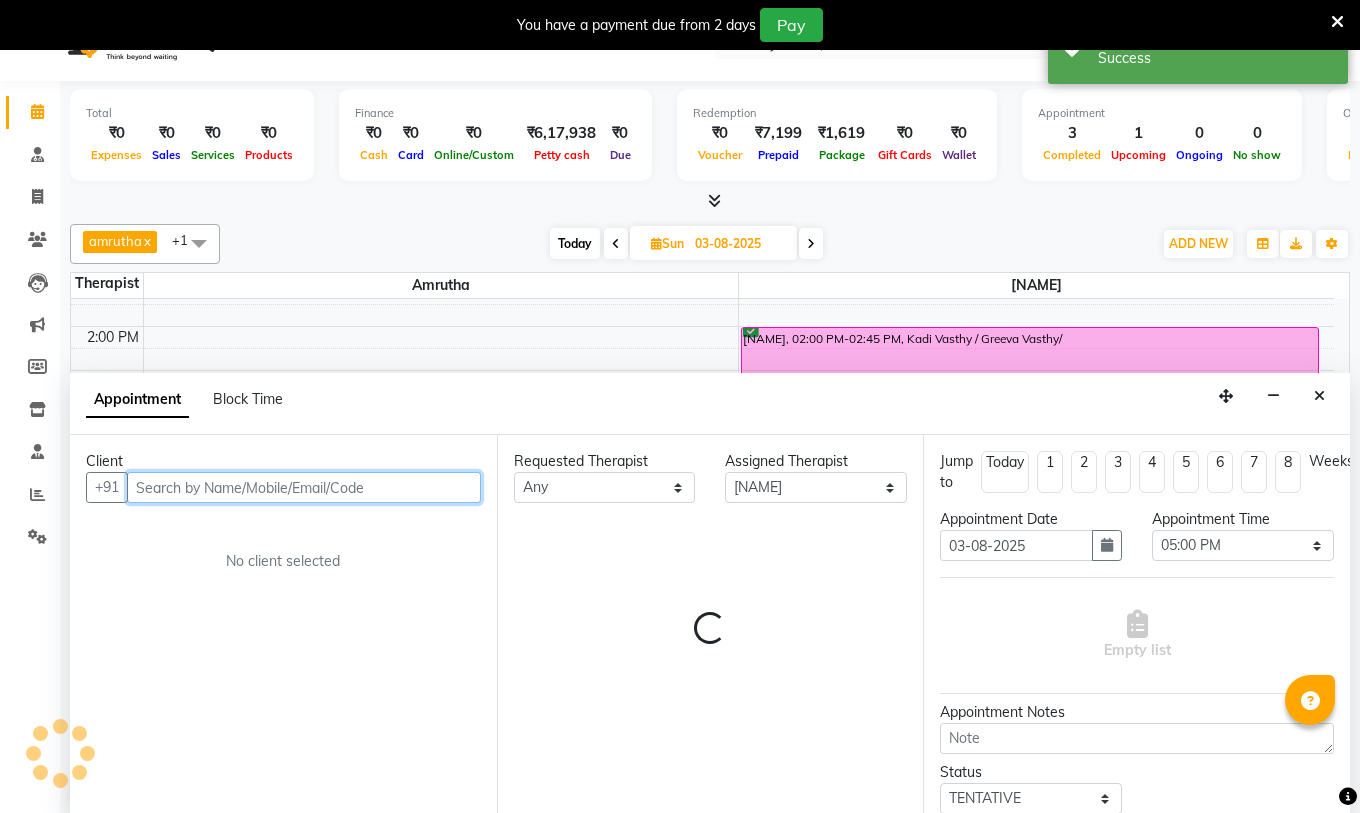 scroll, scrollTop: 51, scrollLeft: 0, axis: vertical 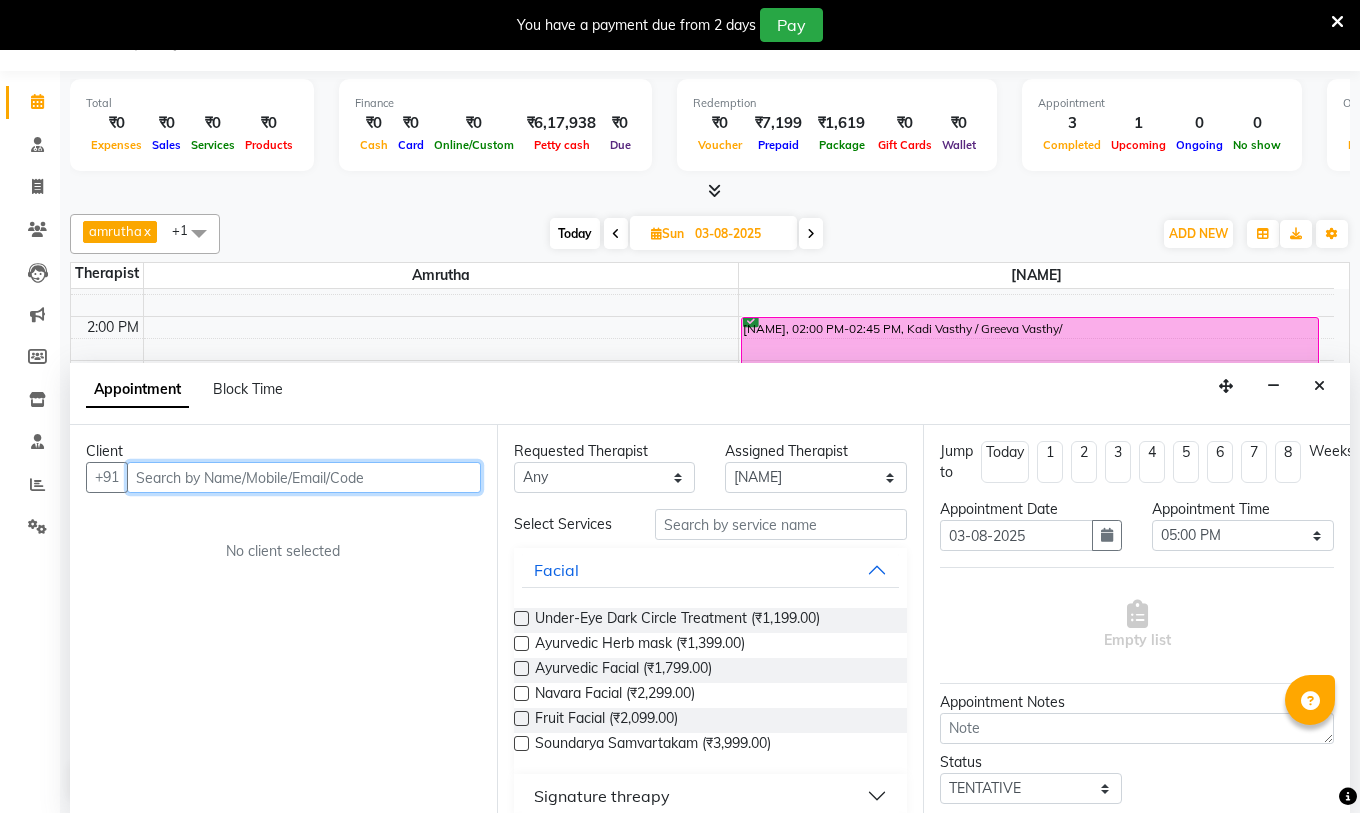 click at bounding box center (304, 477) 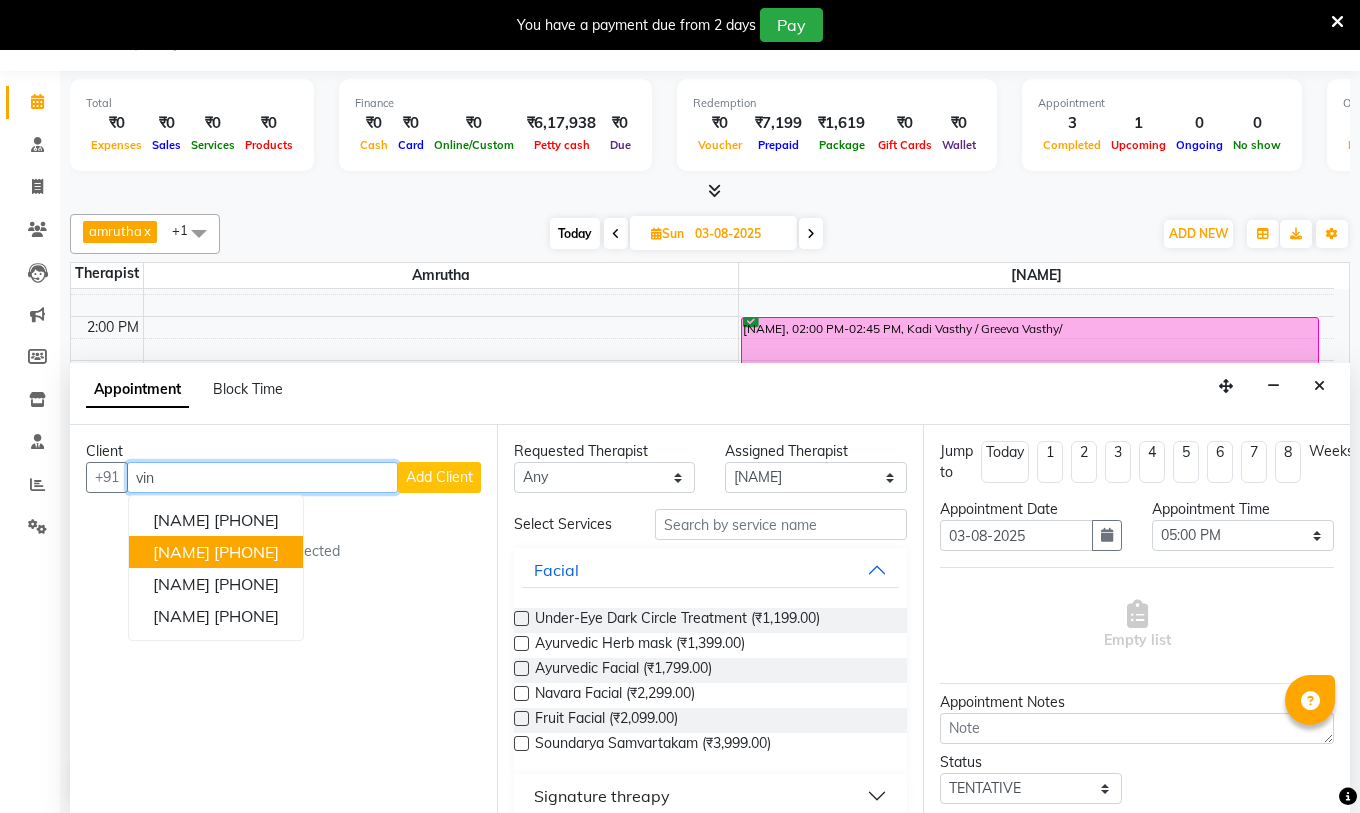 click on "[NAME]" at bounding box center [181, 552] 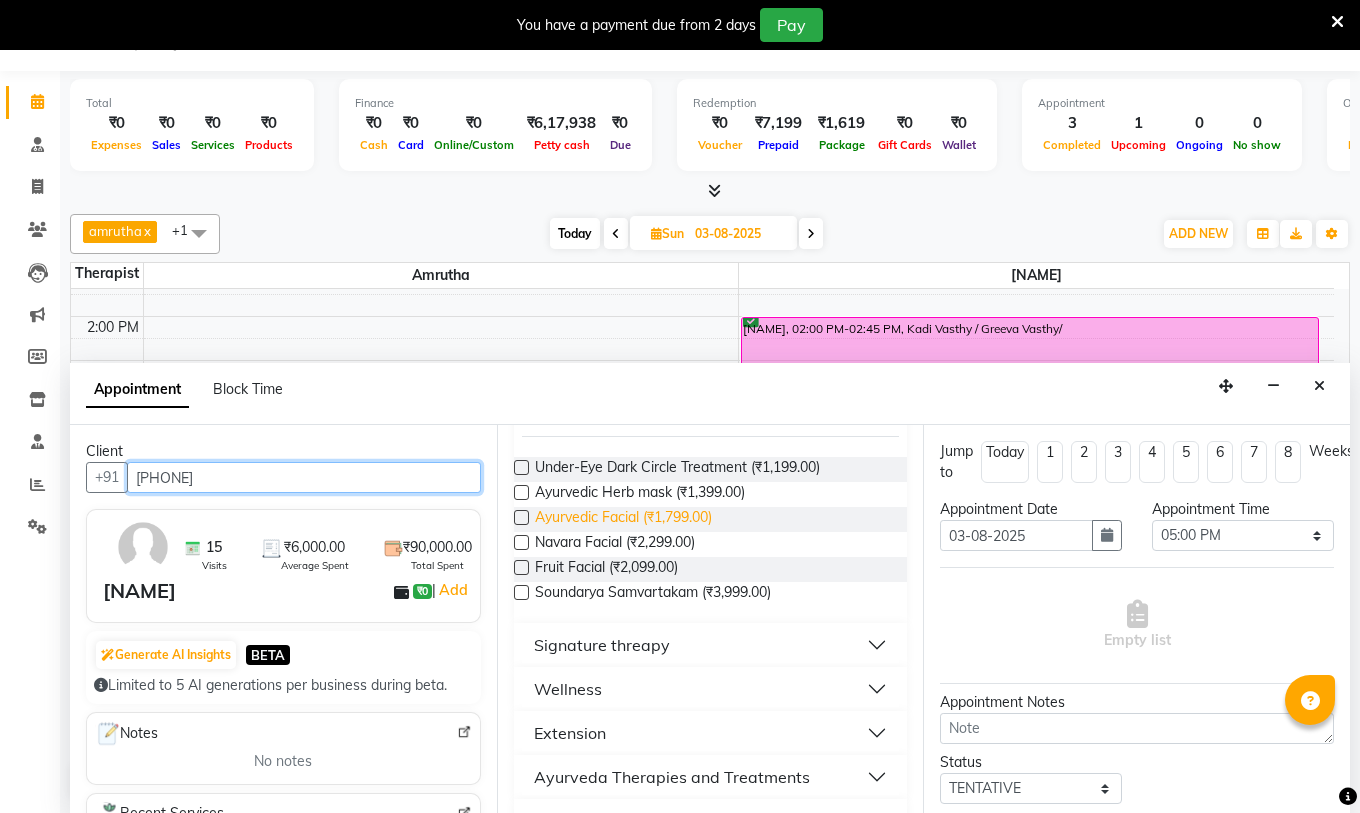 scroll, scrollTop: 200, scrollLeft: 0, axis: vertical 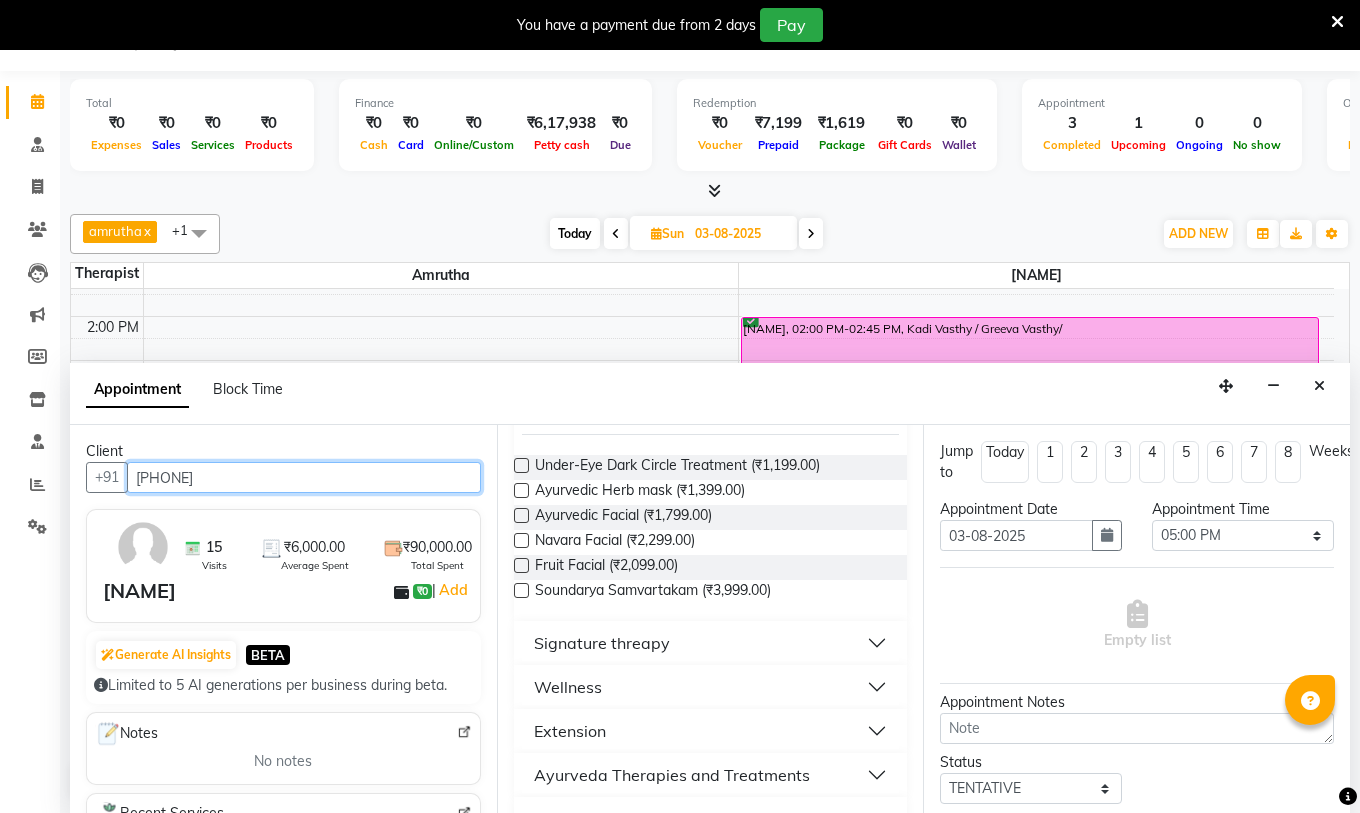 type on "[PHONE]" 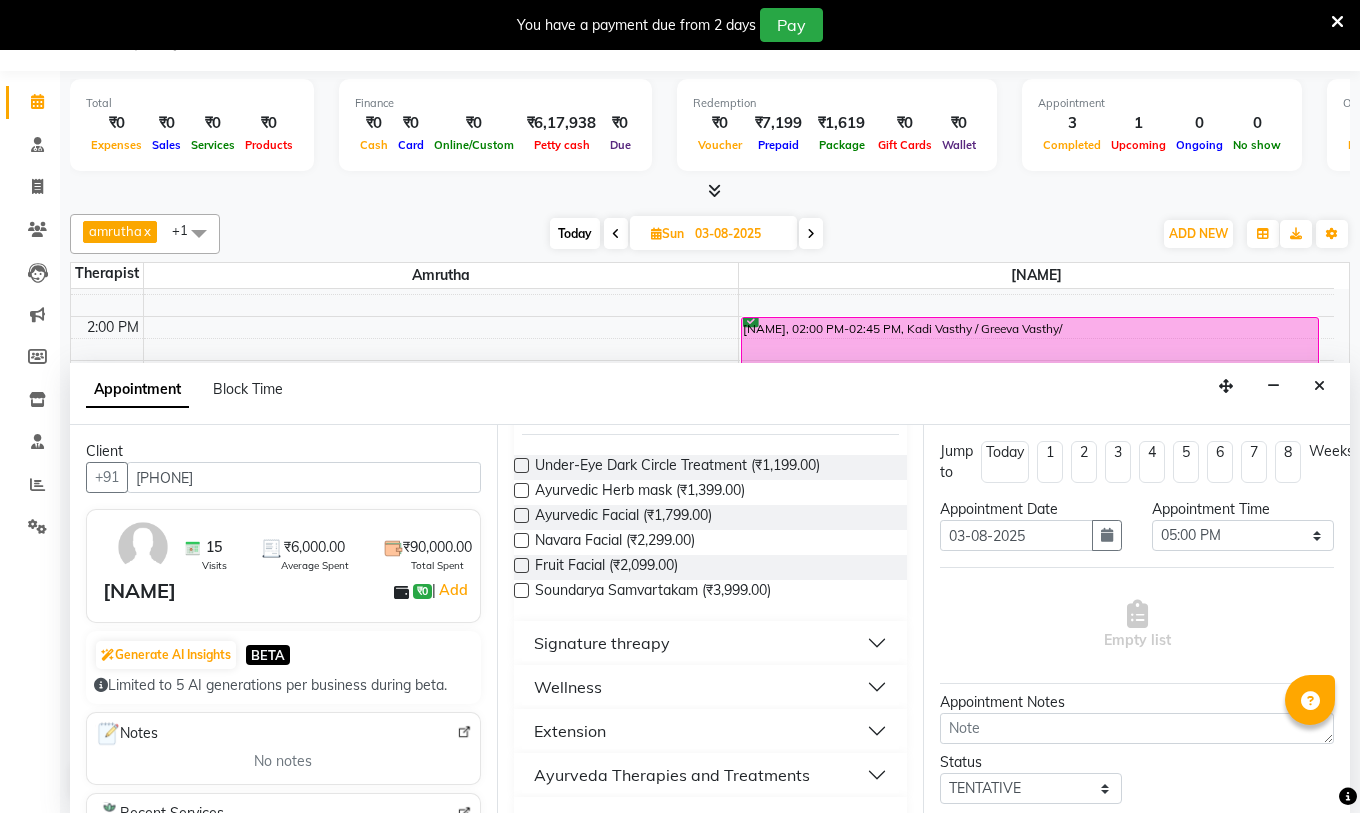 click on "Wellness" at bounding box center (568, 687) 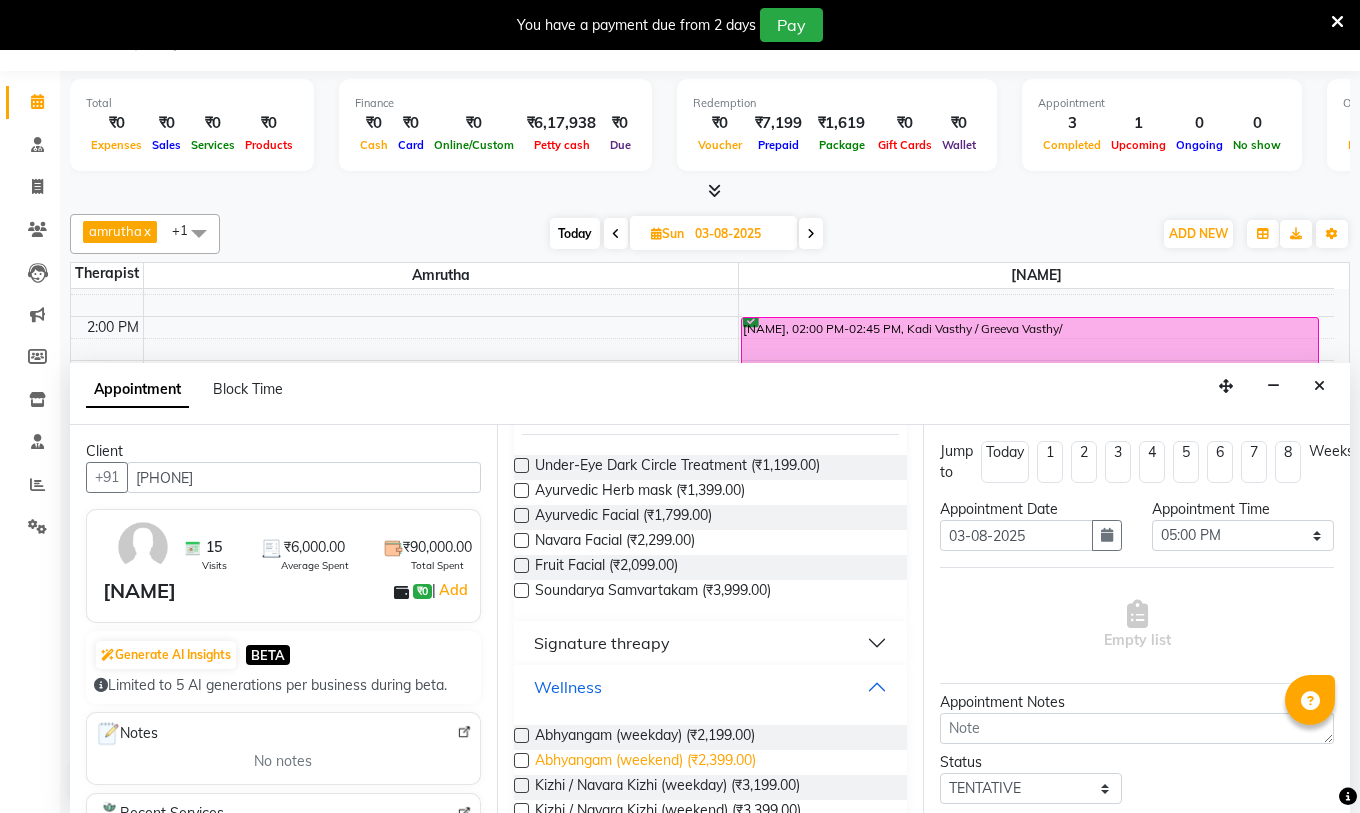 scroll, scrollTop: 300, scrollLeft: 0, axis: vertical 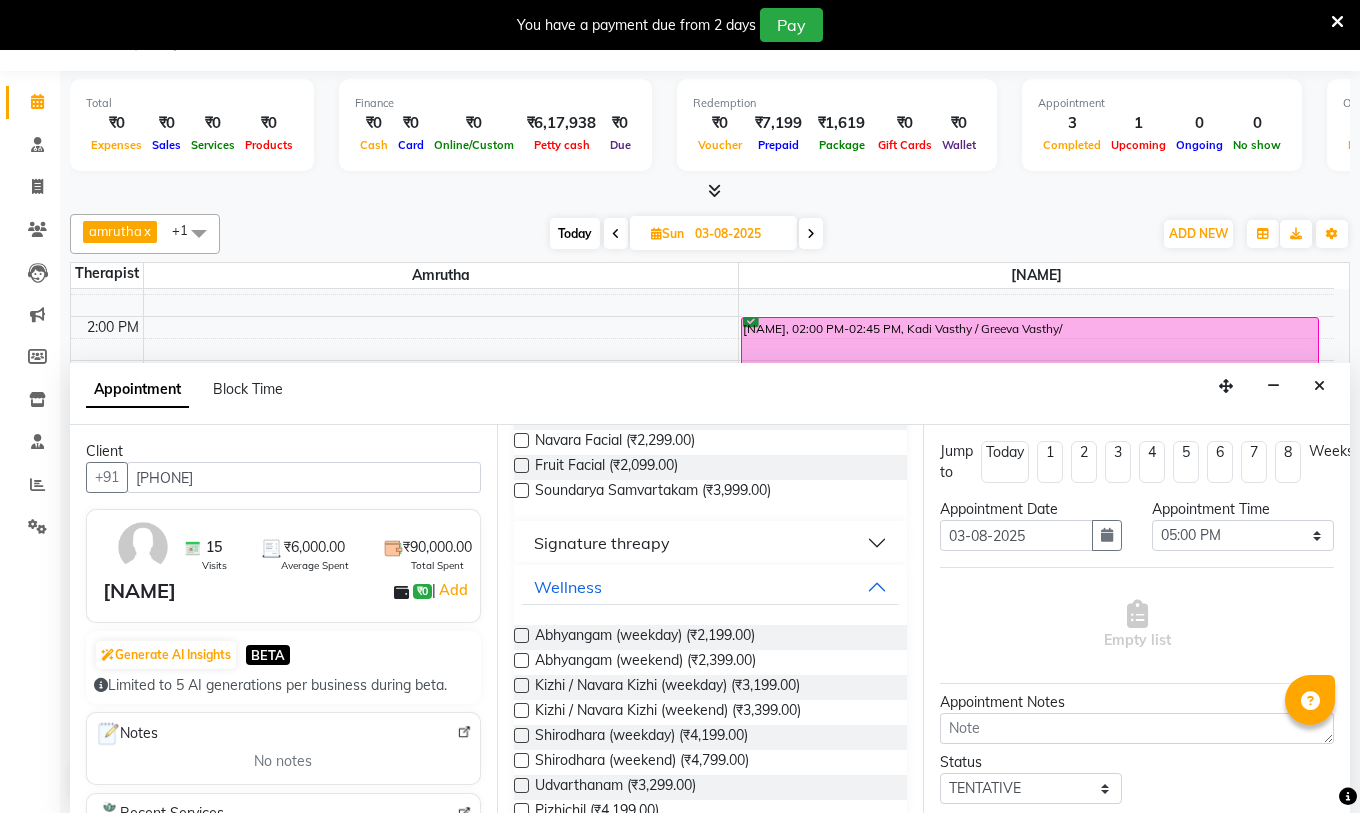 click at bounding box center [521, 660] 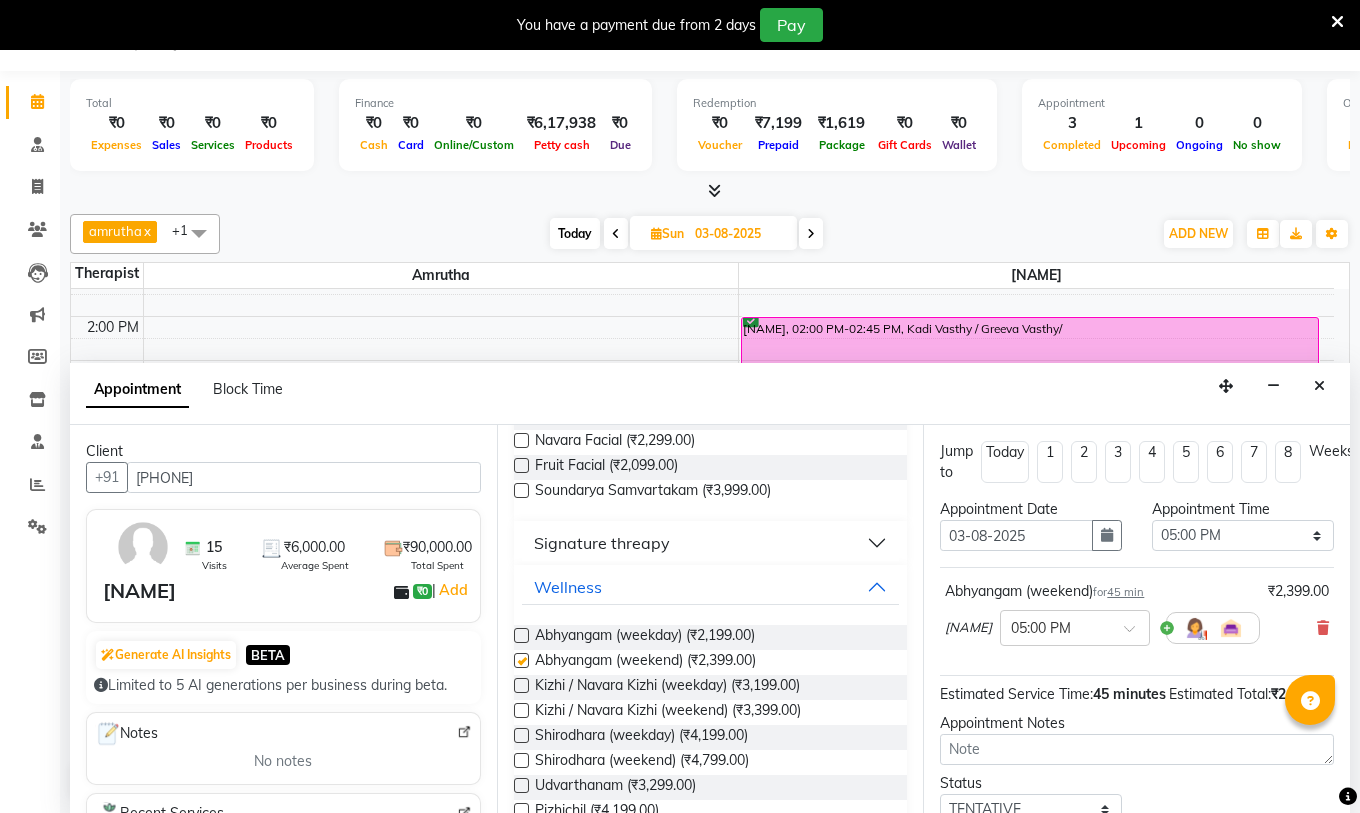 checkbox on "false" 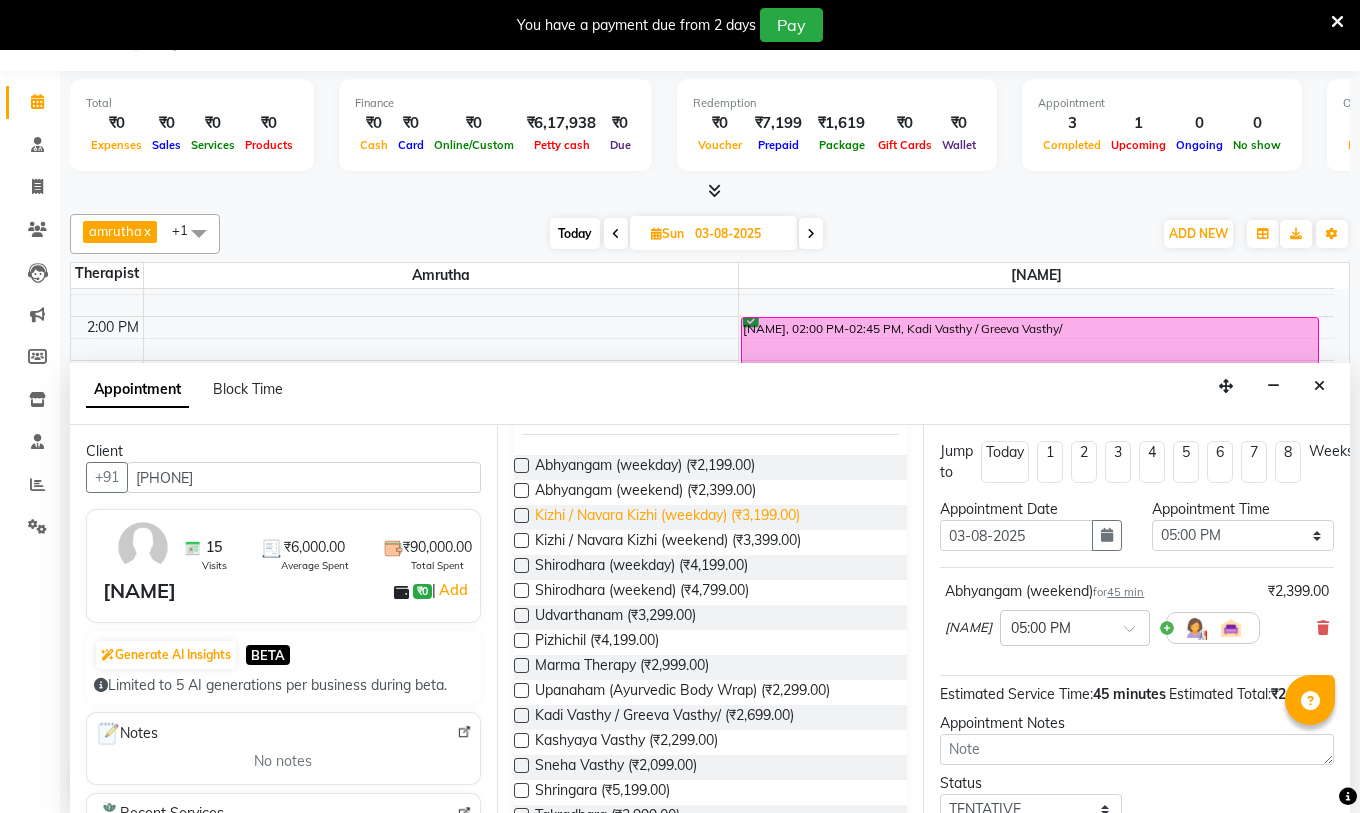 scroll, scrollTop: 500, scrollLeft: 0, axis: vertical 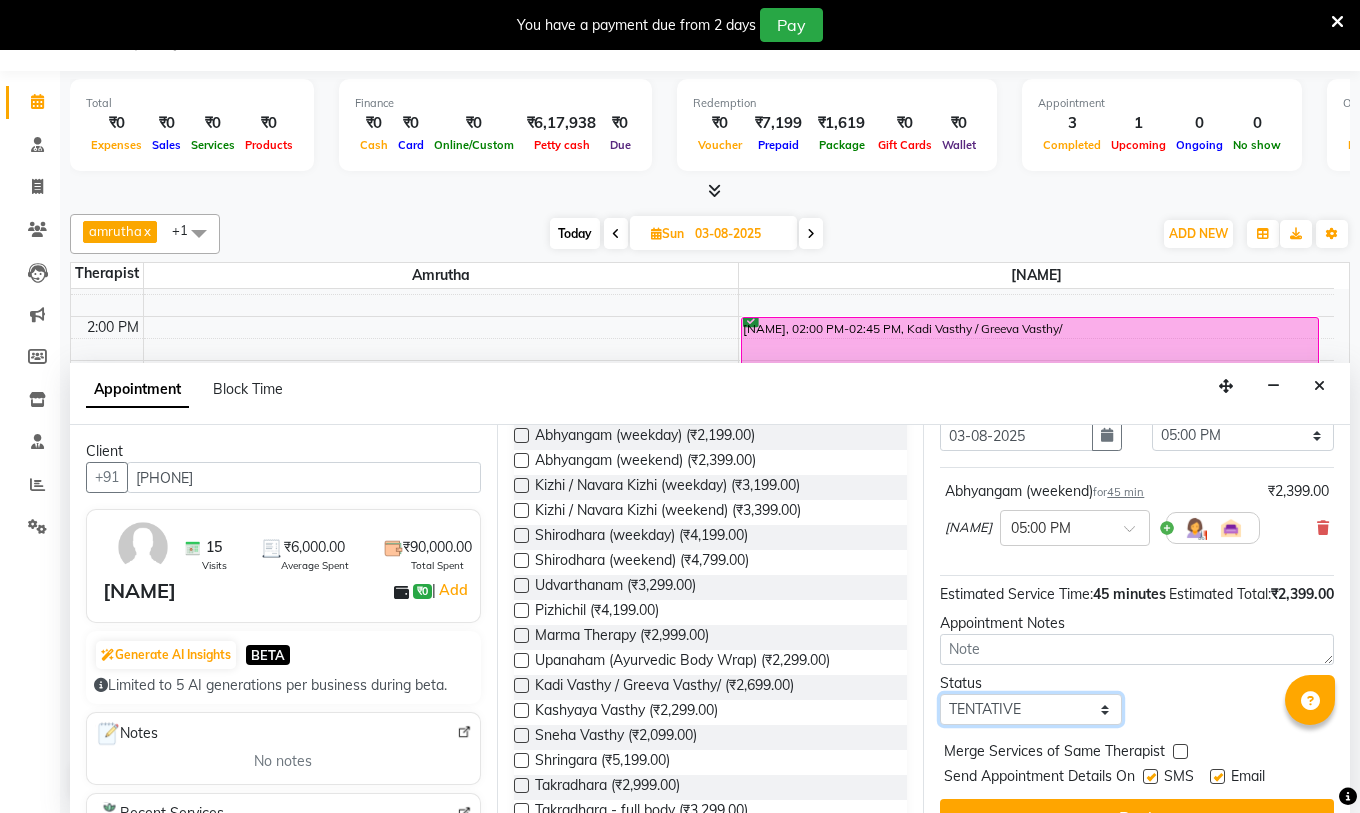 click on "Select TENTATIVE CONFIRM UPCOMING" at bounding box center [1031, 709] 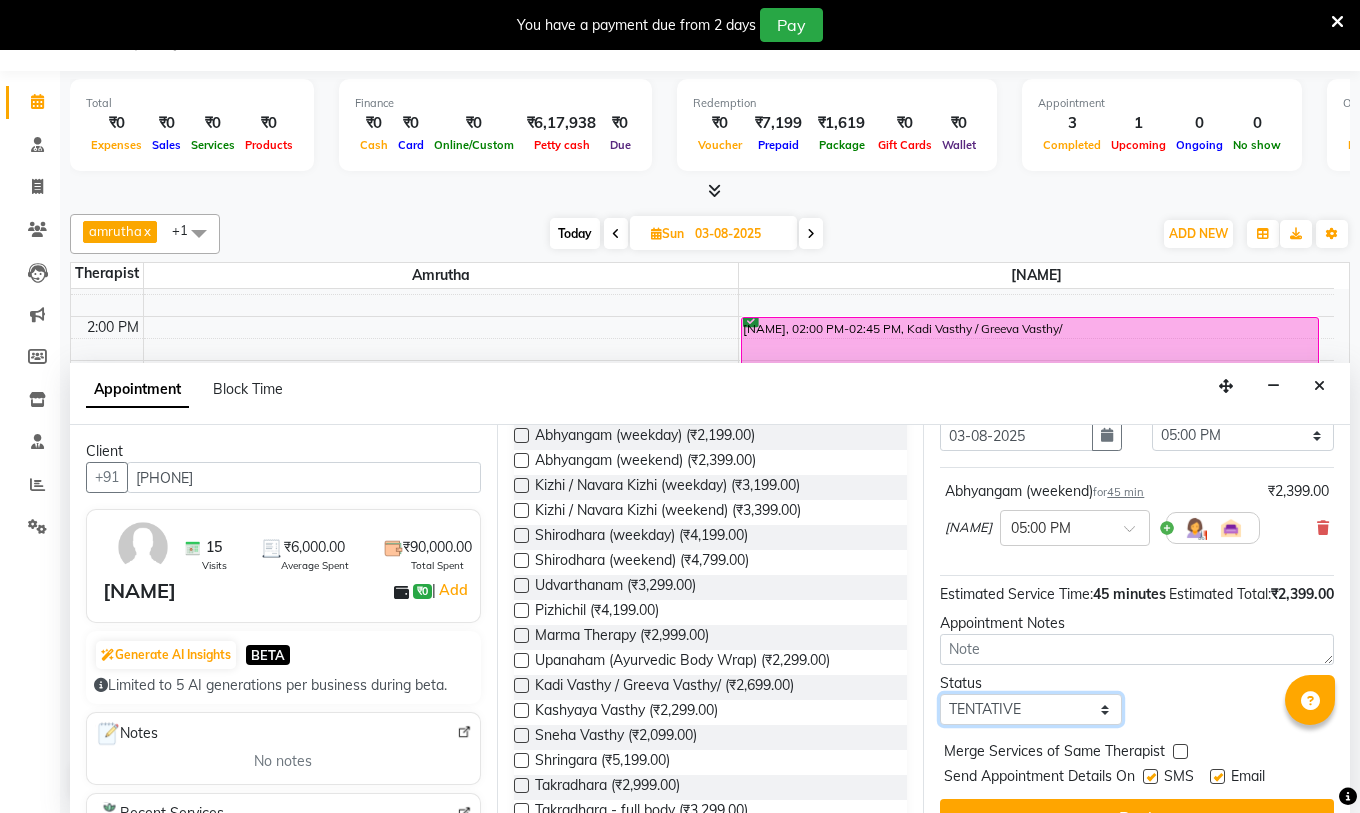 select on "confirm booking" 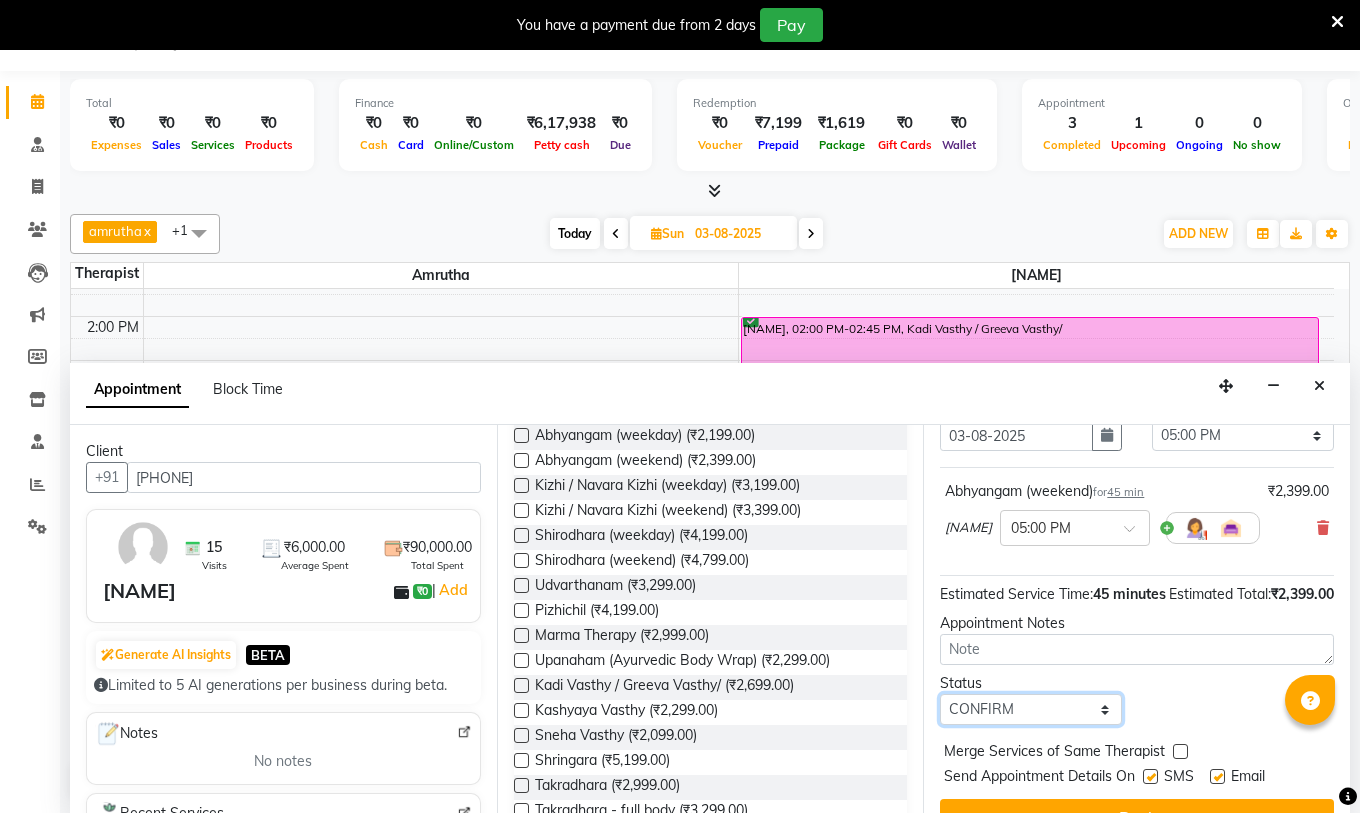 click on "Select TENTATIVE CONFIRM UPCOMING" at bounding box center [1031, 709] 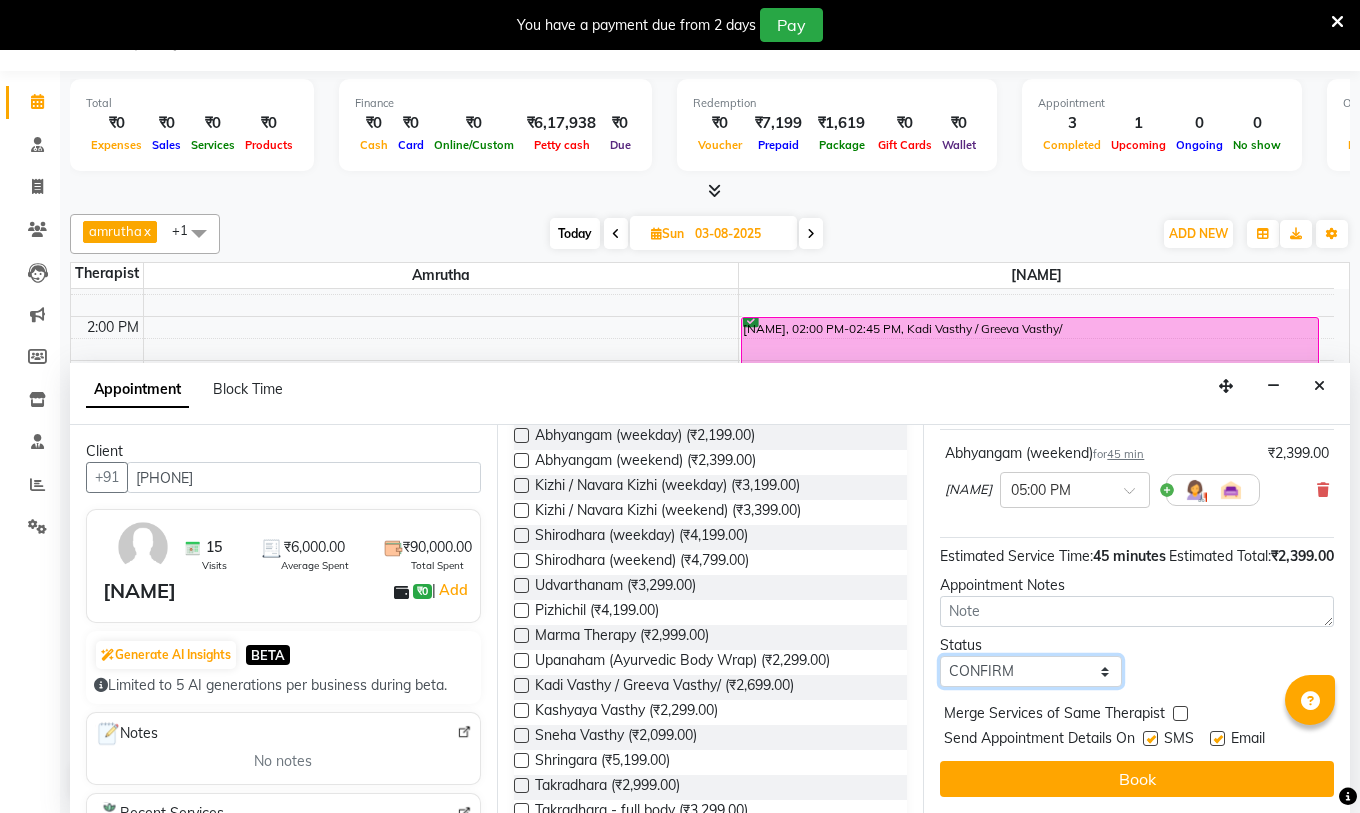 scroll, scrollTop: 174, scrollLeft: 0, axis: vertical 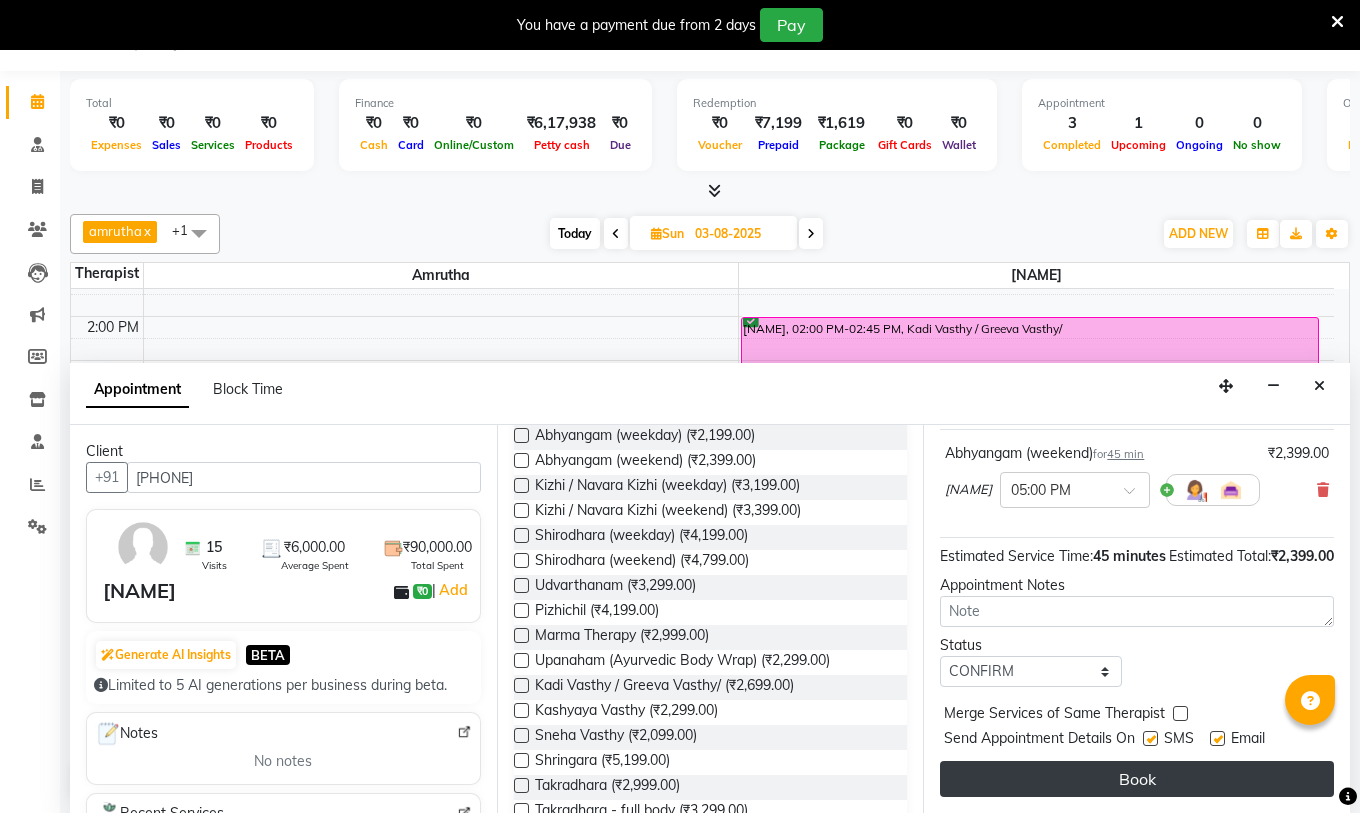 click on "Book" at bounding box center [1137, 779] 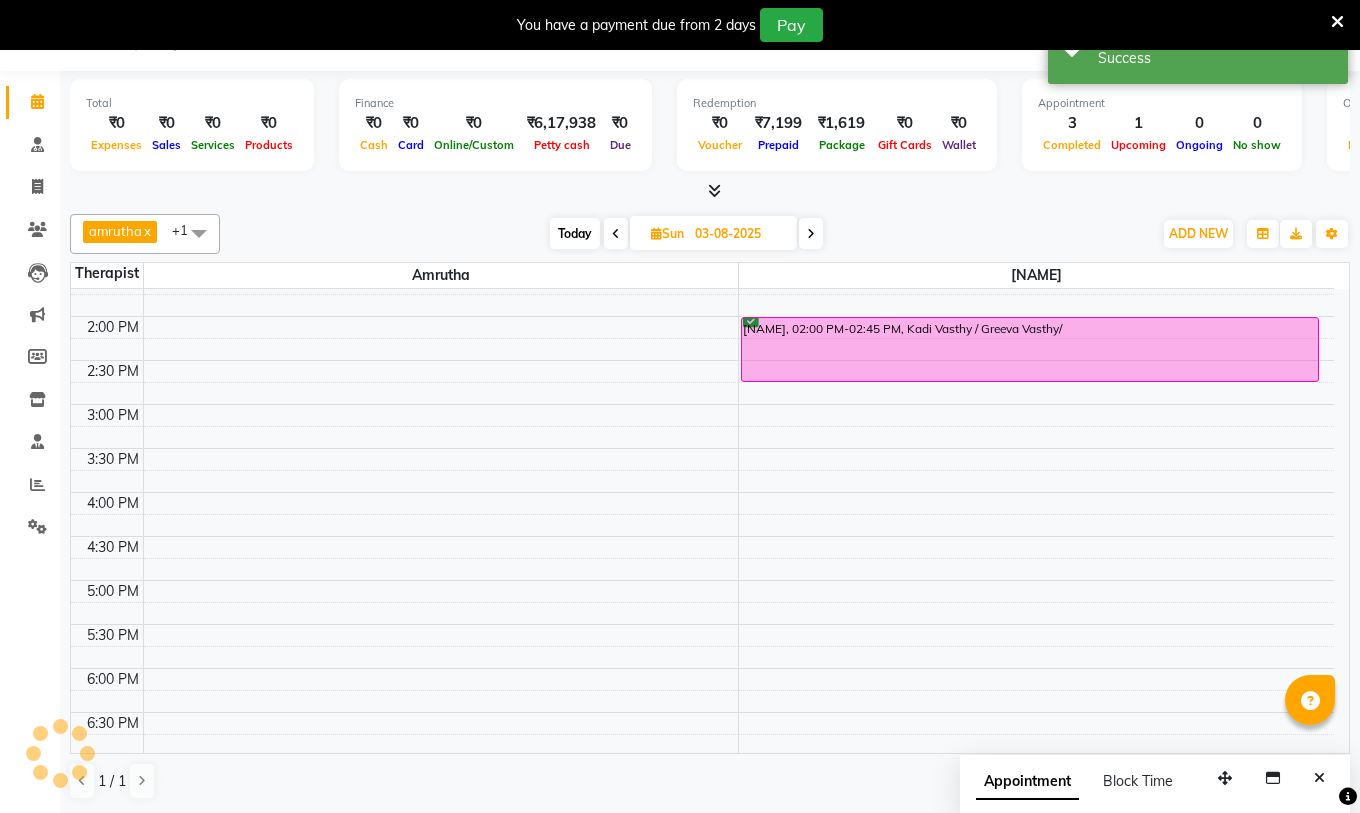 scroll, scrollTop: 0, scrollLeft: 0, axis: both 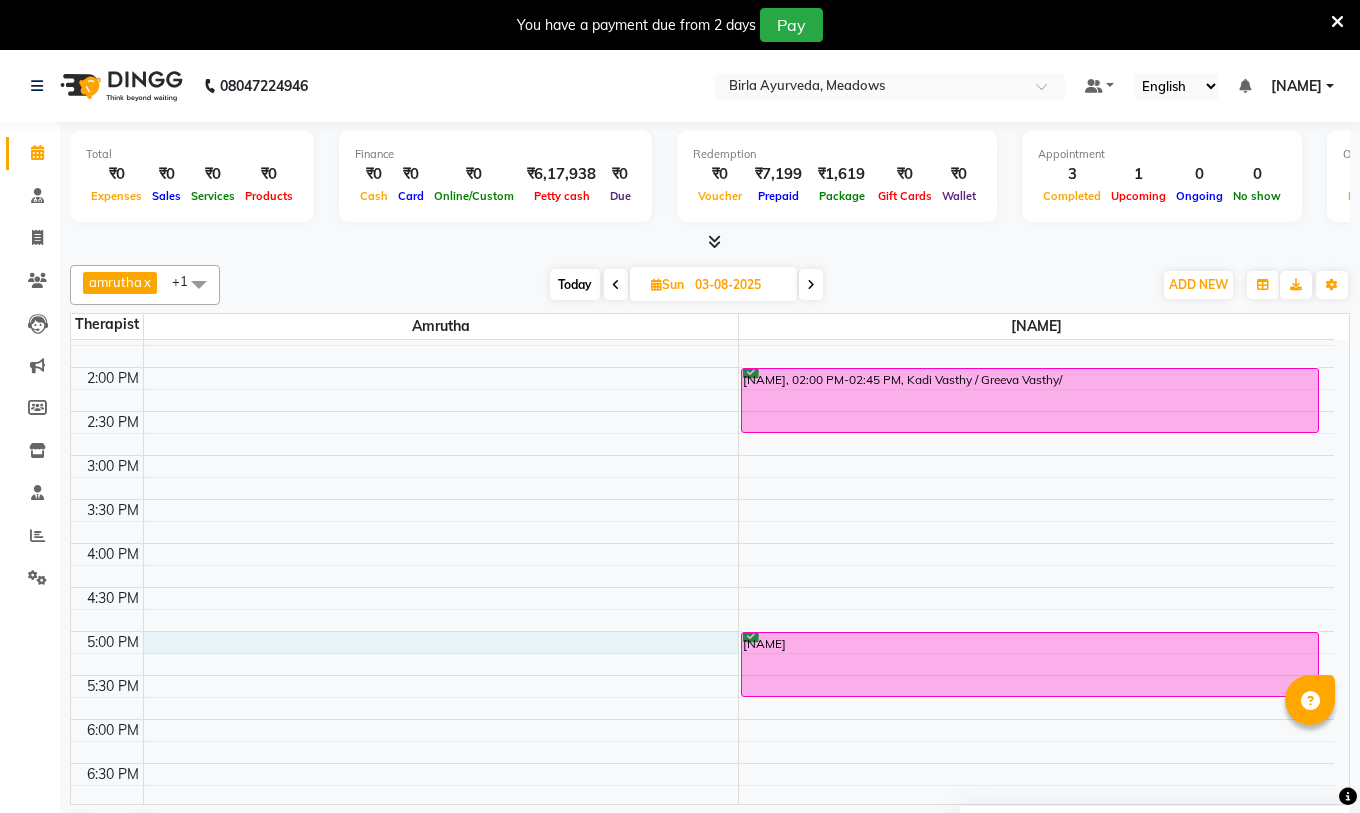 click on "8:00 AM 8:30 AM 9:00 AM 9:30 AM 10:00 AM 10:30 AM 11:00 AM 11:30 AM 12:00 PM 12:30 PM 1:00 PM 1:30 PM 2:00 PM 2:30 PM 3:00 PM 3:30 PM 4:00 PM 4:30 PM 5:00 PM 5:30 PM 6:00 PM 6:30 PM 7:00 PM 7:30 PM     [NAME], 09:30 AM-10:15 AM, Abhyangam (weekend)     [NAME], 11:00 AM-11:45 AM, Kadi Vasthy / Greeva Vasthy/     [NAME], 12:00 PM-12:45 PM, Abhyangam (weekend)     [NAME], 02:00 PM-02:45 PM, Kadi Vasthy / Greeva Vasthy/     [NAME], 05:00 PM-05:45 PM, Abhyangam (weekend)" at bounding box center [702, 367] 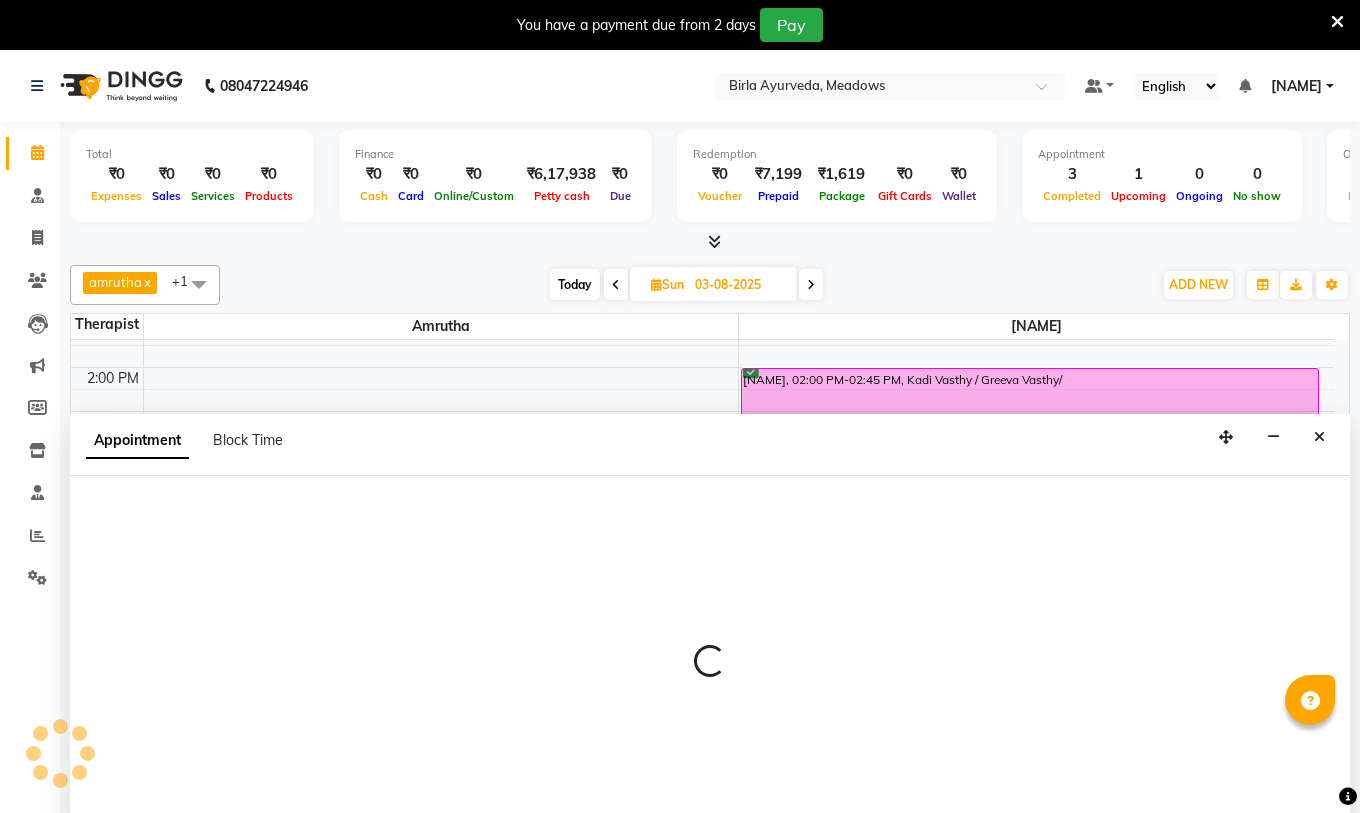 scroll, scrollTop: 51, scrollLeft: 0, axis: vertical 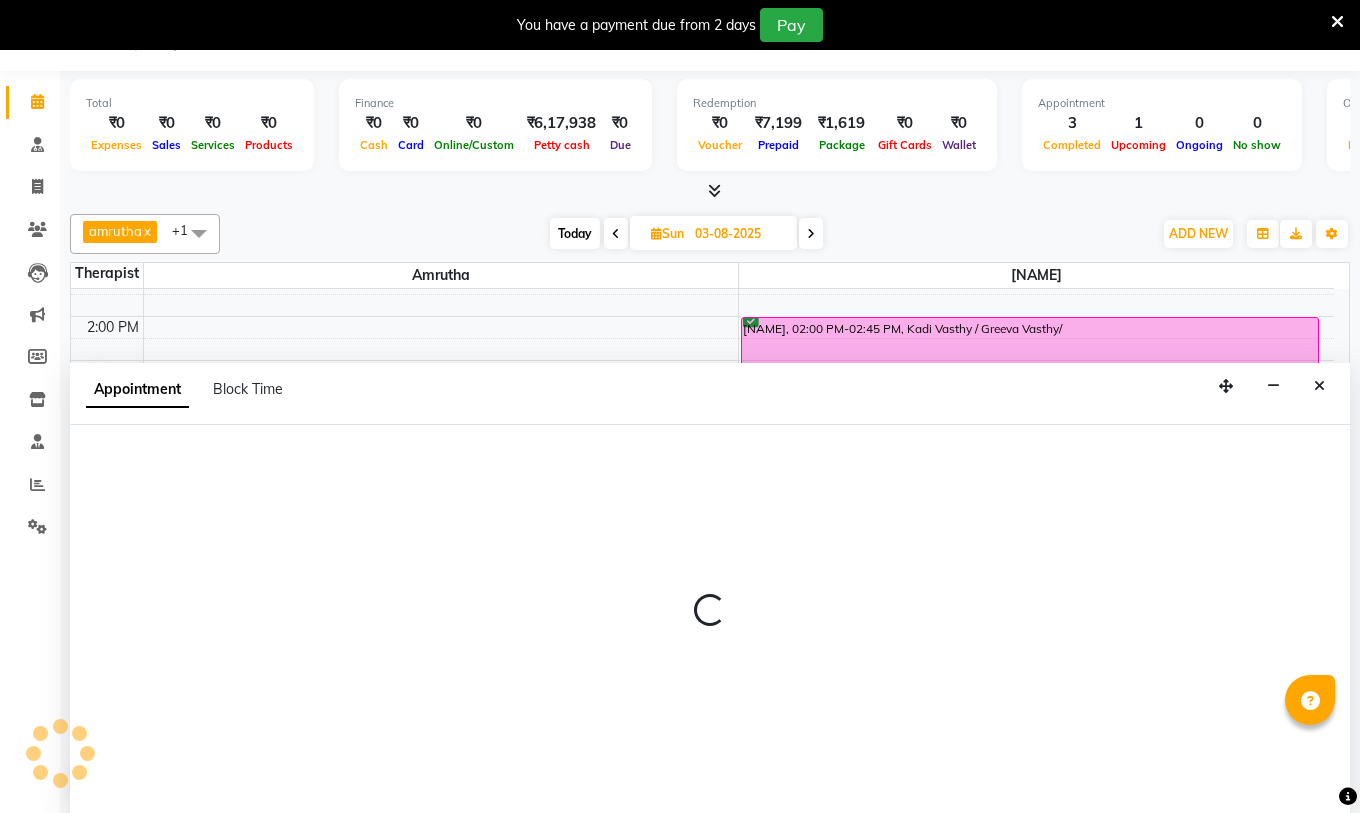 select on "65789" 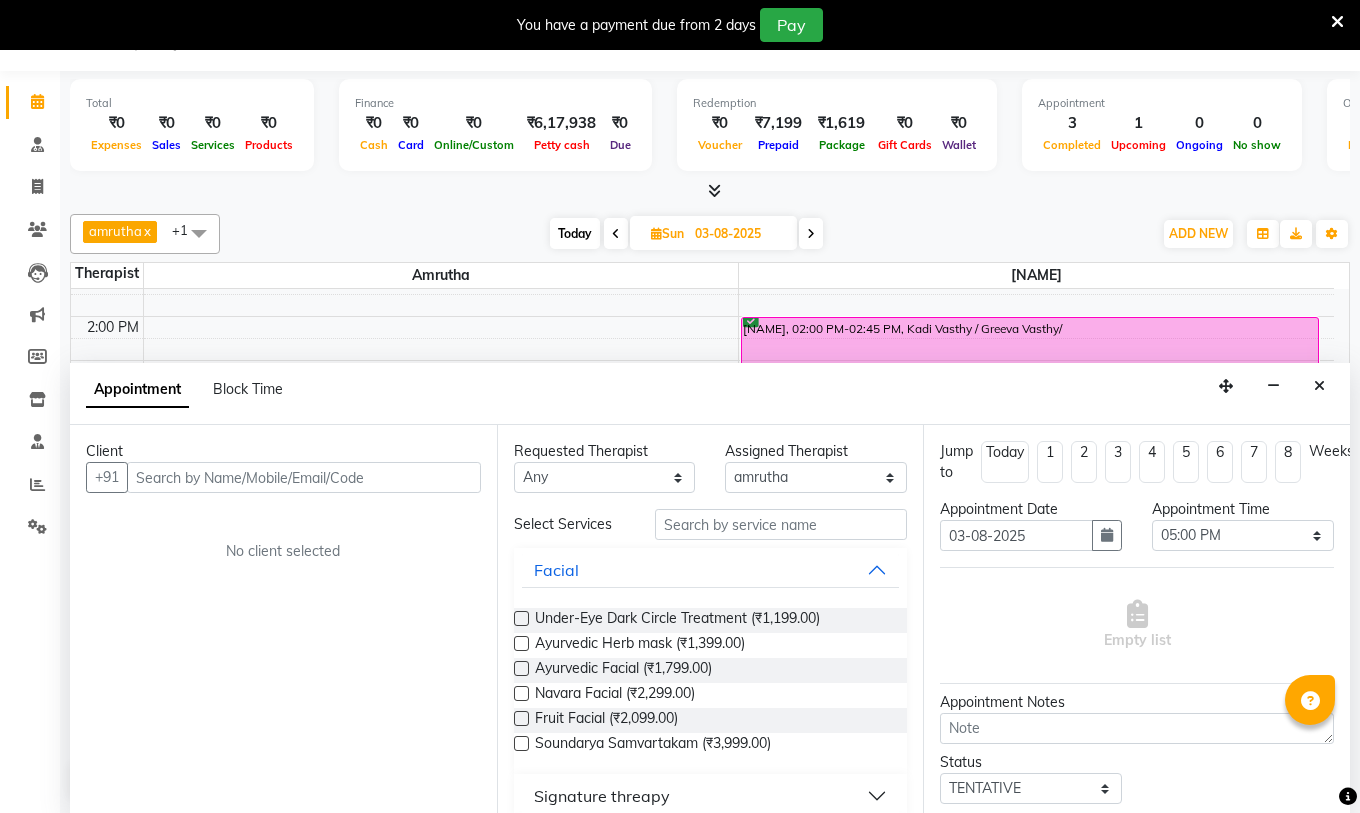 click at bounding box center (304, 477) 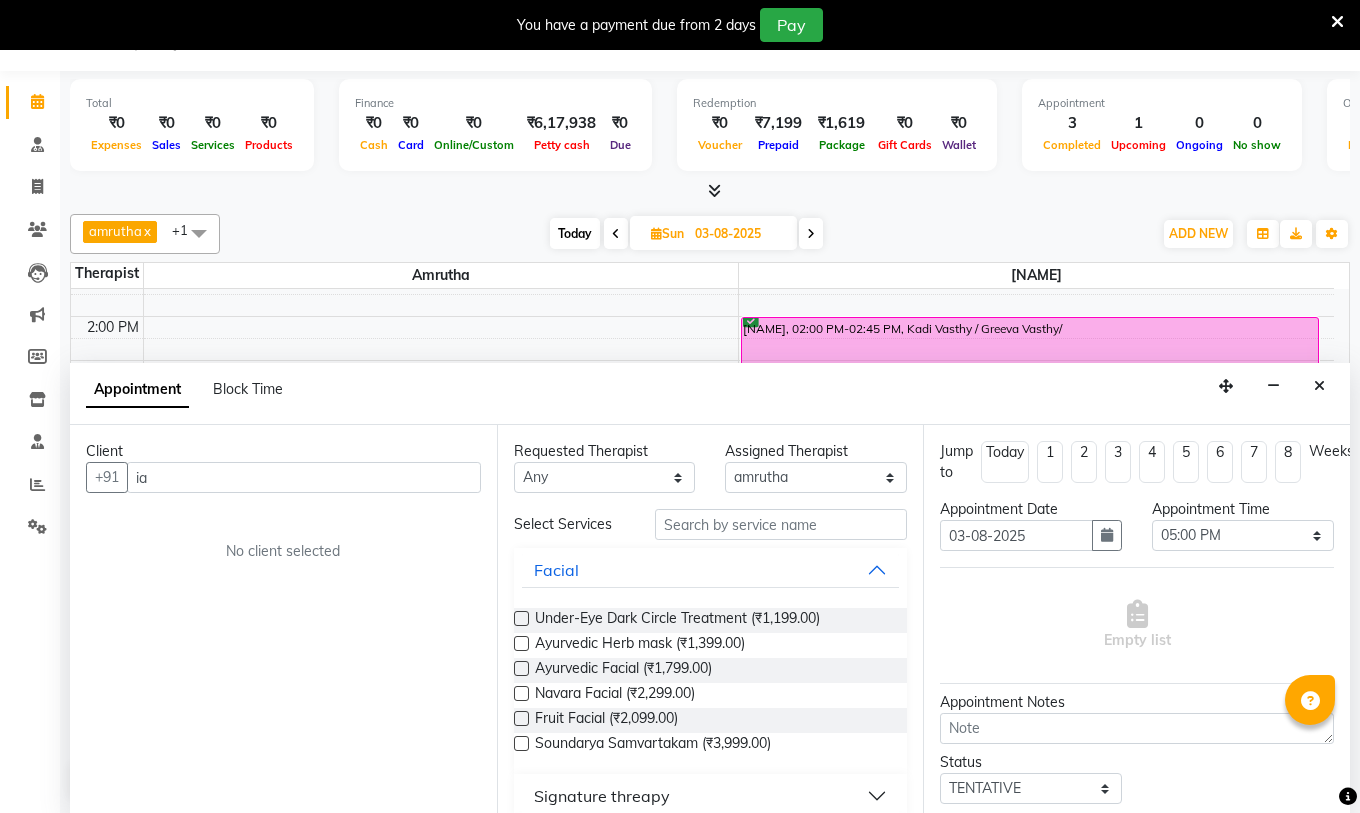 type on "i" 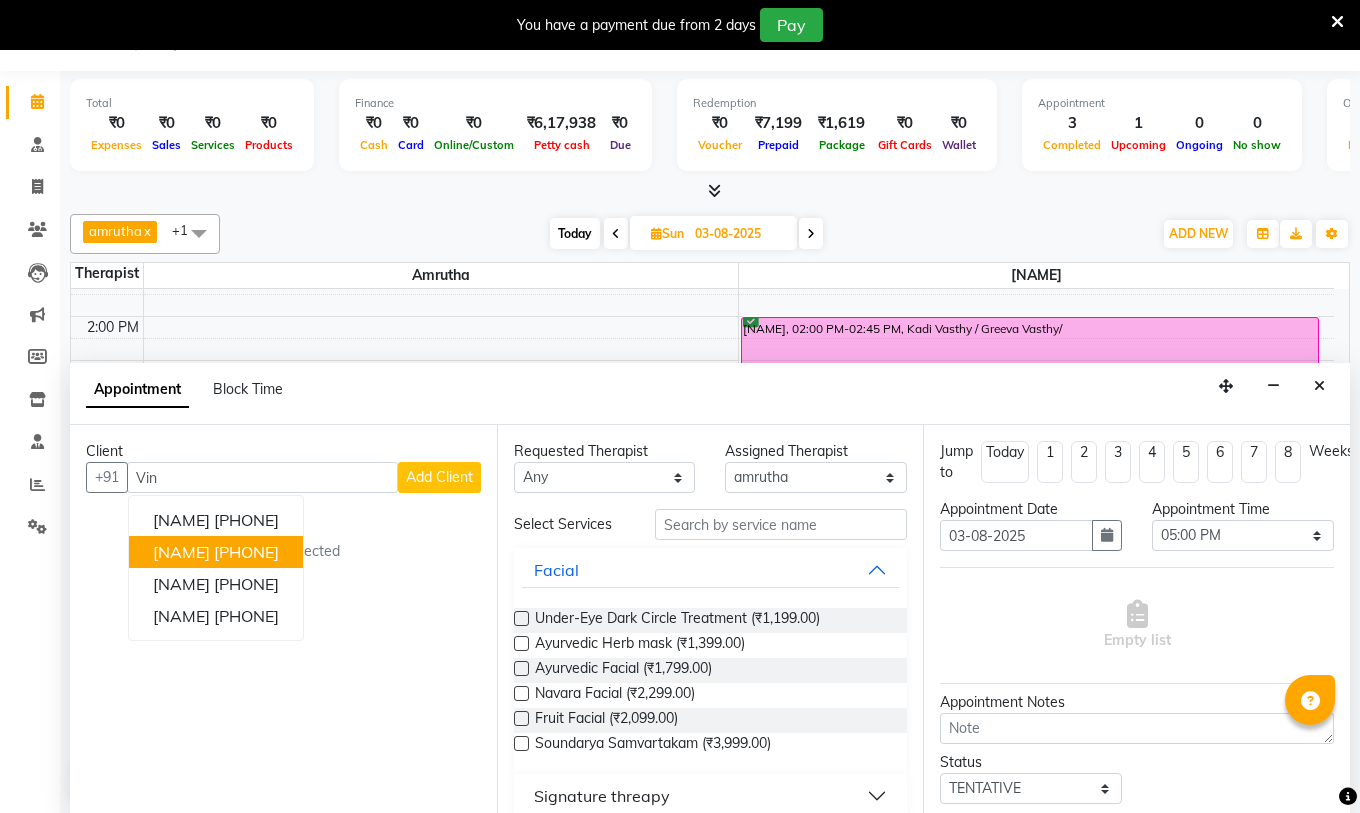 click on "[NAME]" at bounding box center (181, 552) 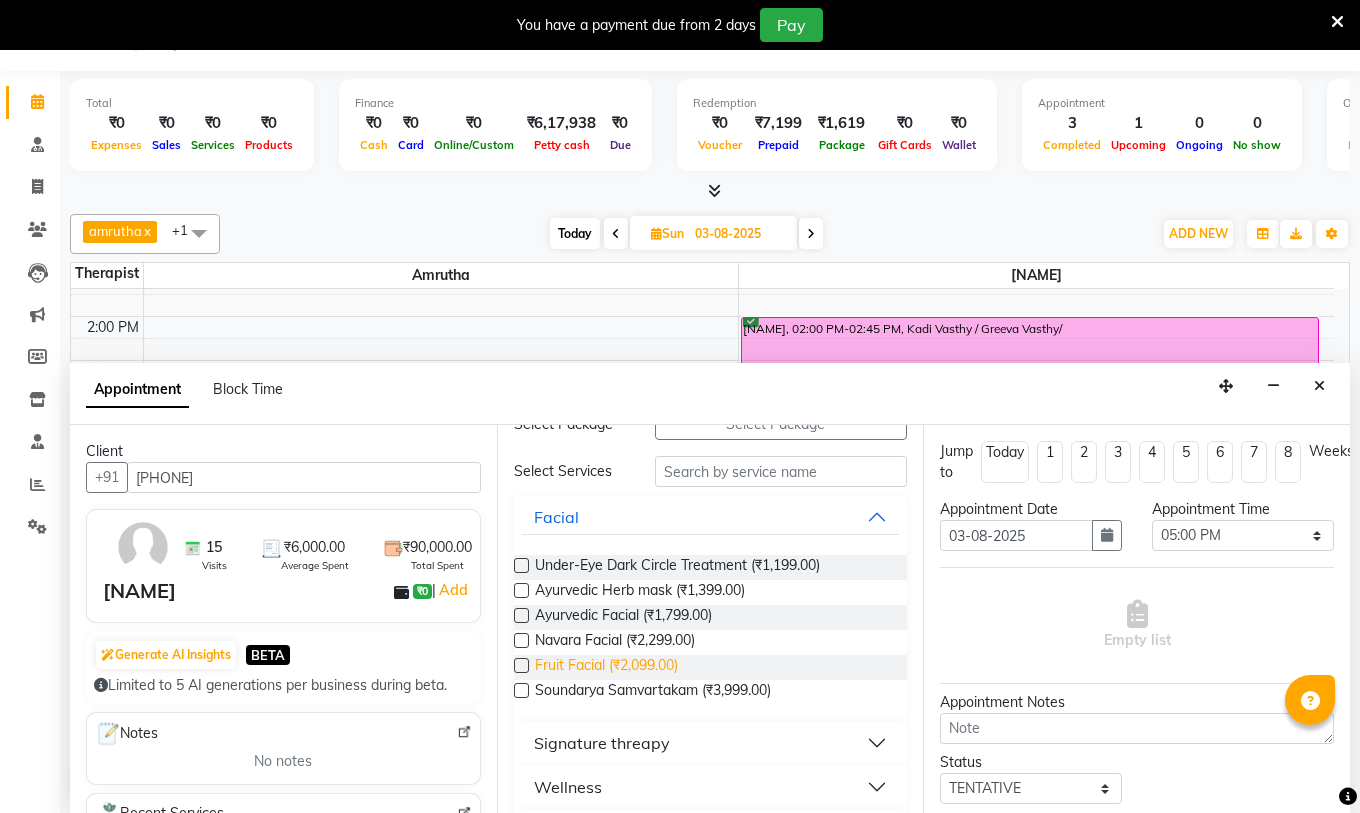 scroll, scrollTop: 300, scrollLeft: 0, axis: vertical 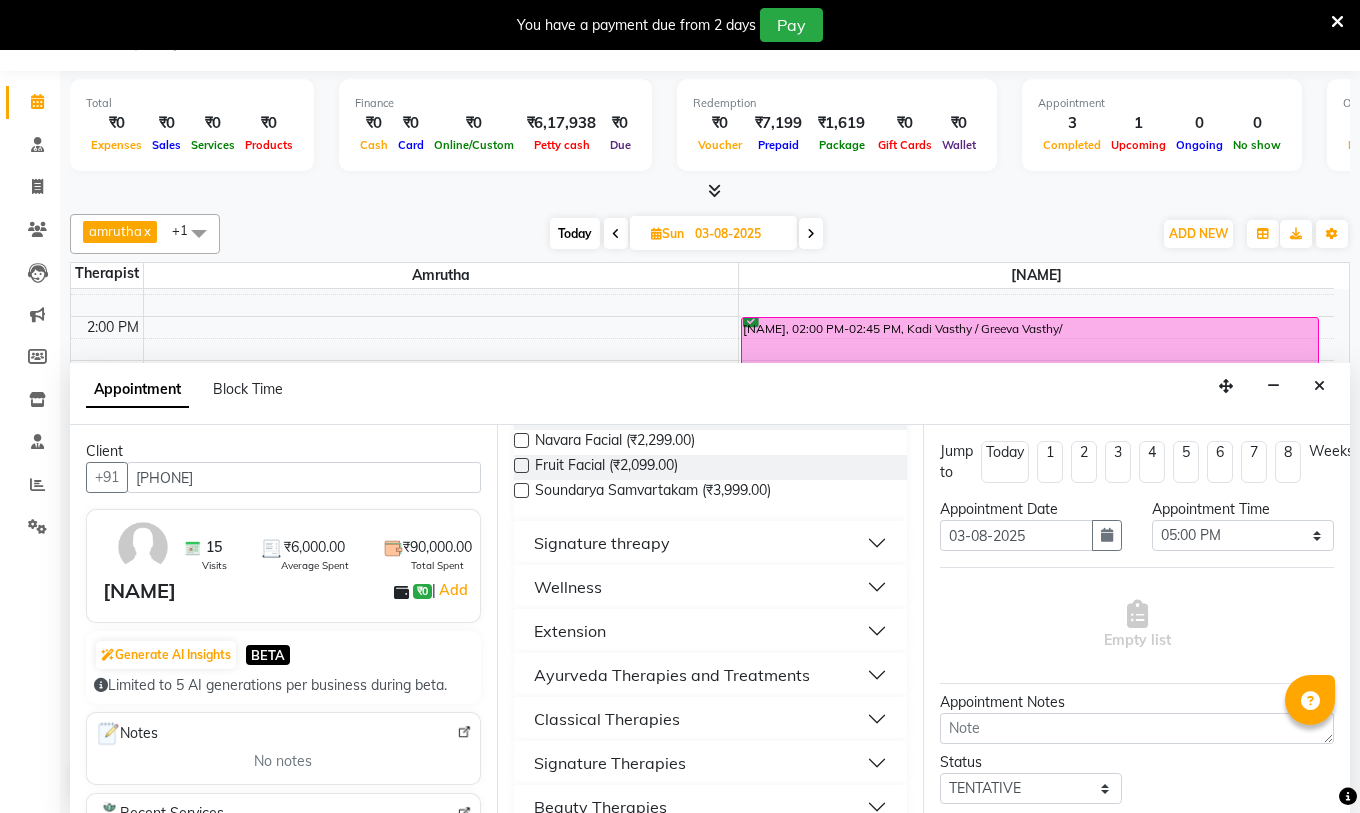 type on "[PHONE]" 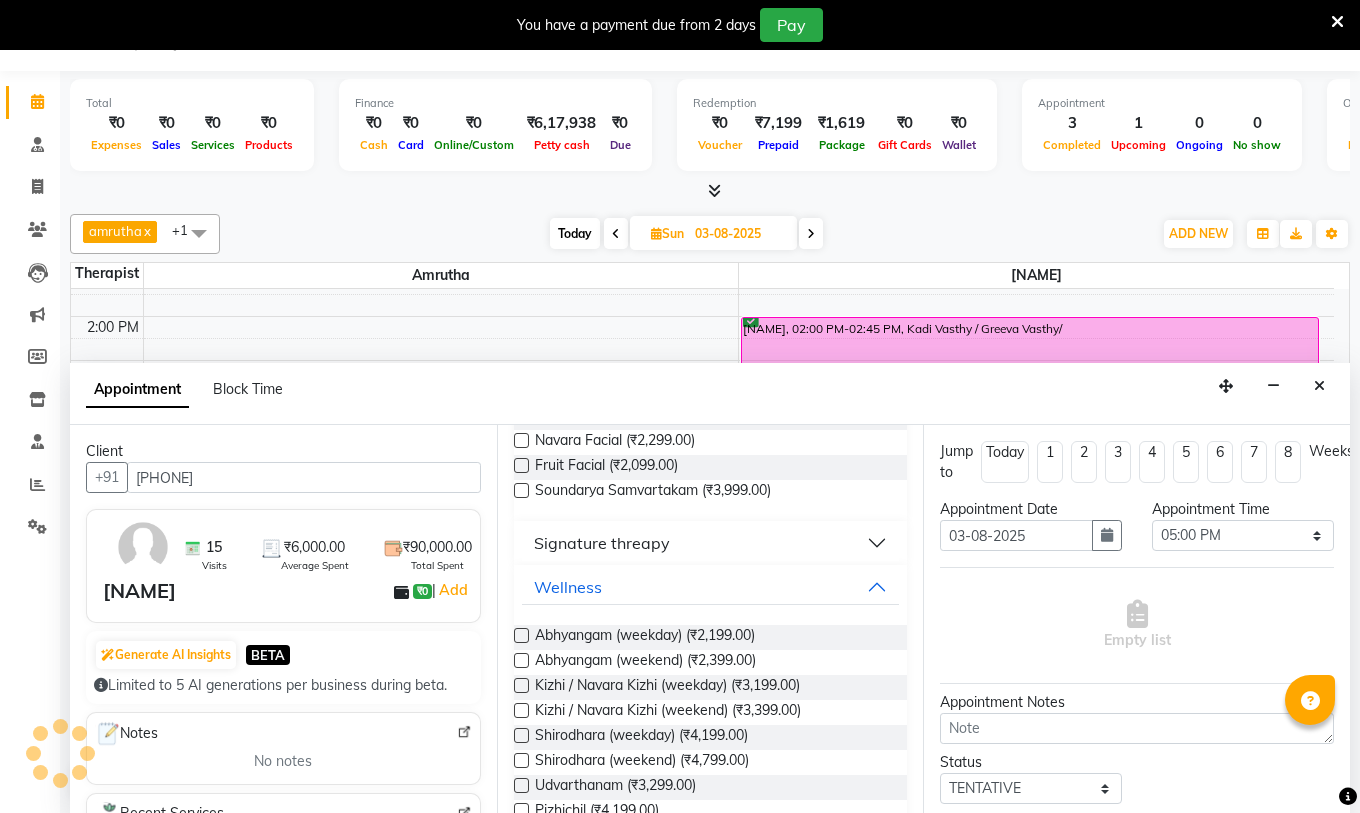 click at bounding box center [521, 660] 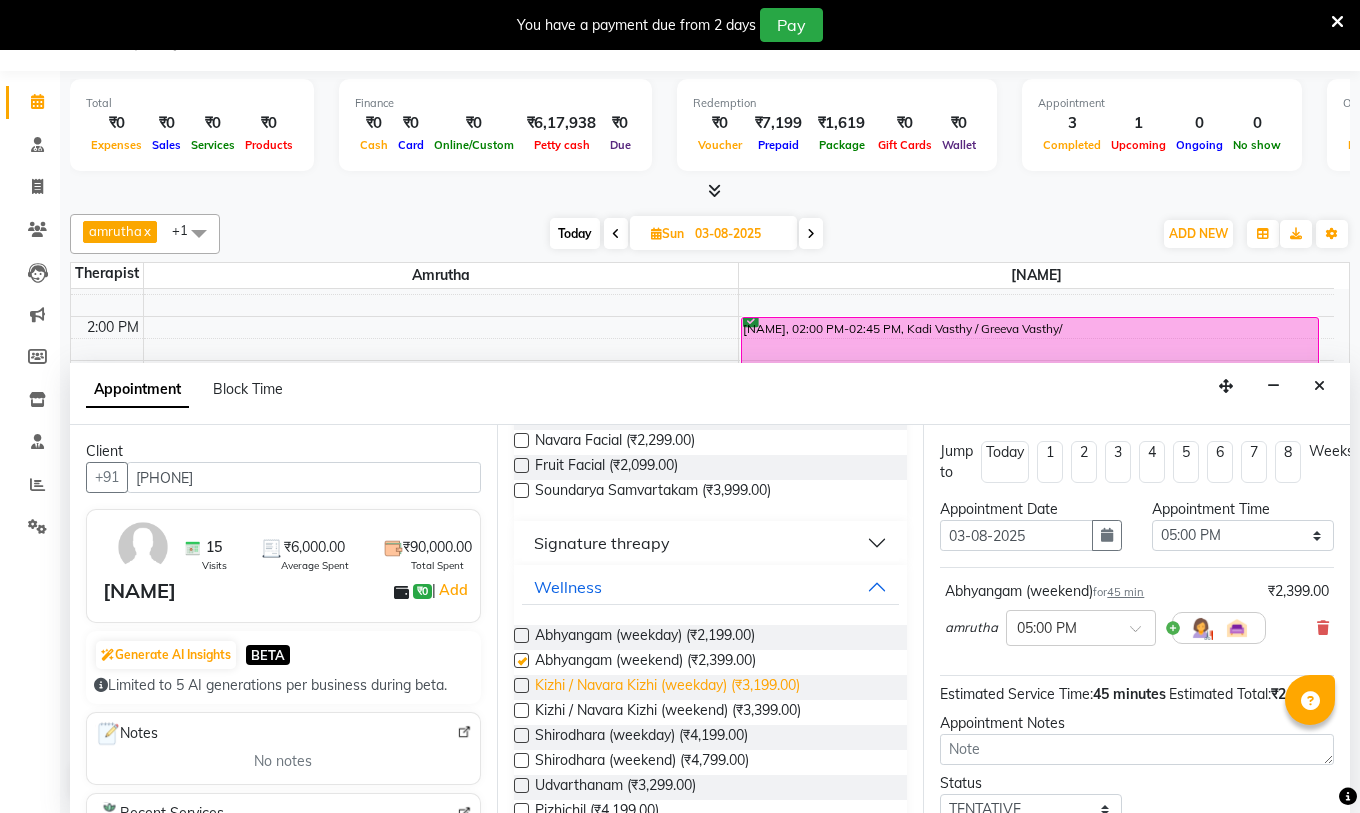 checkbox on "false" 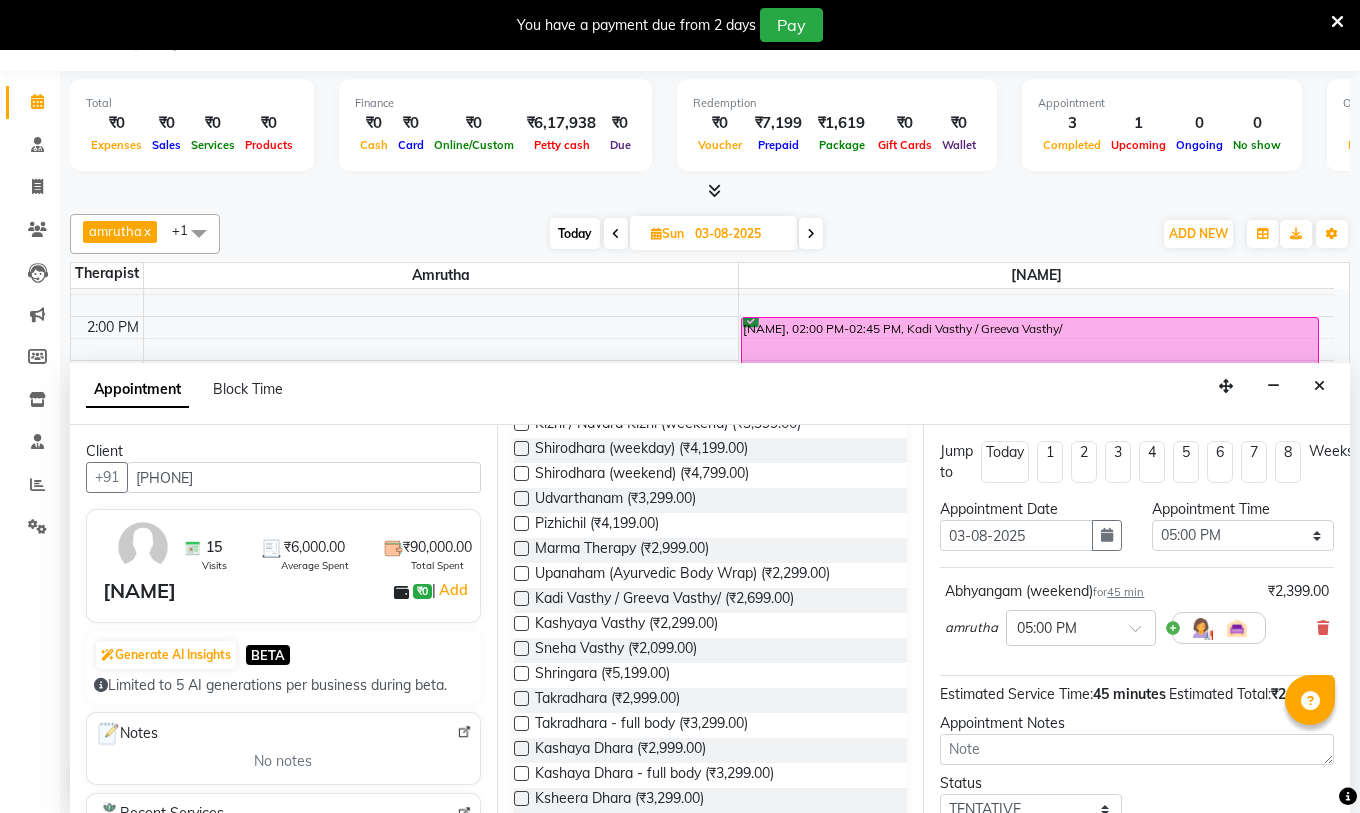 scroll, scrollTop: 600, scrollLeft: 0, axis: vertical 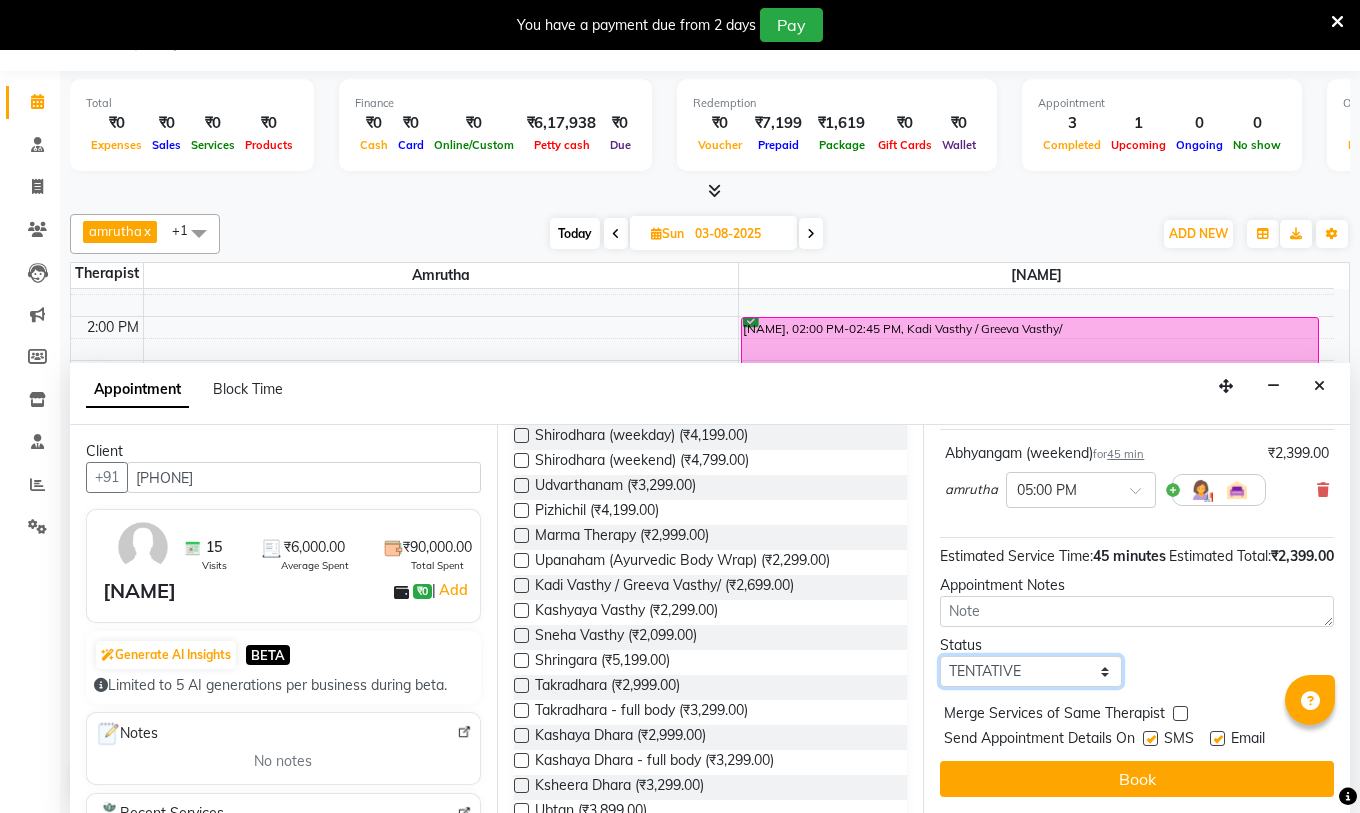 click on "Select TENTATIVE CONFIRM UPCOMING" at bounding box center (1031, 671) 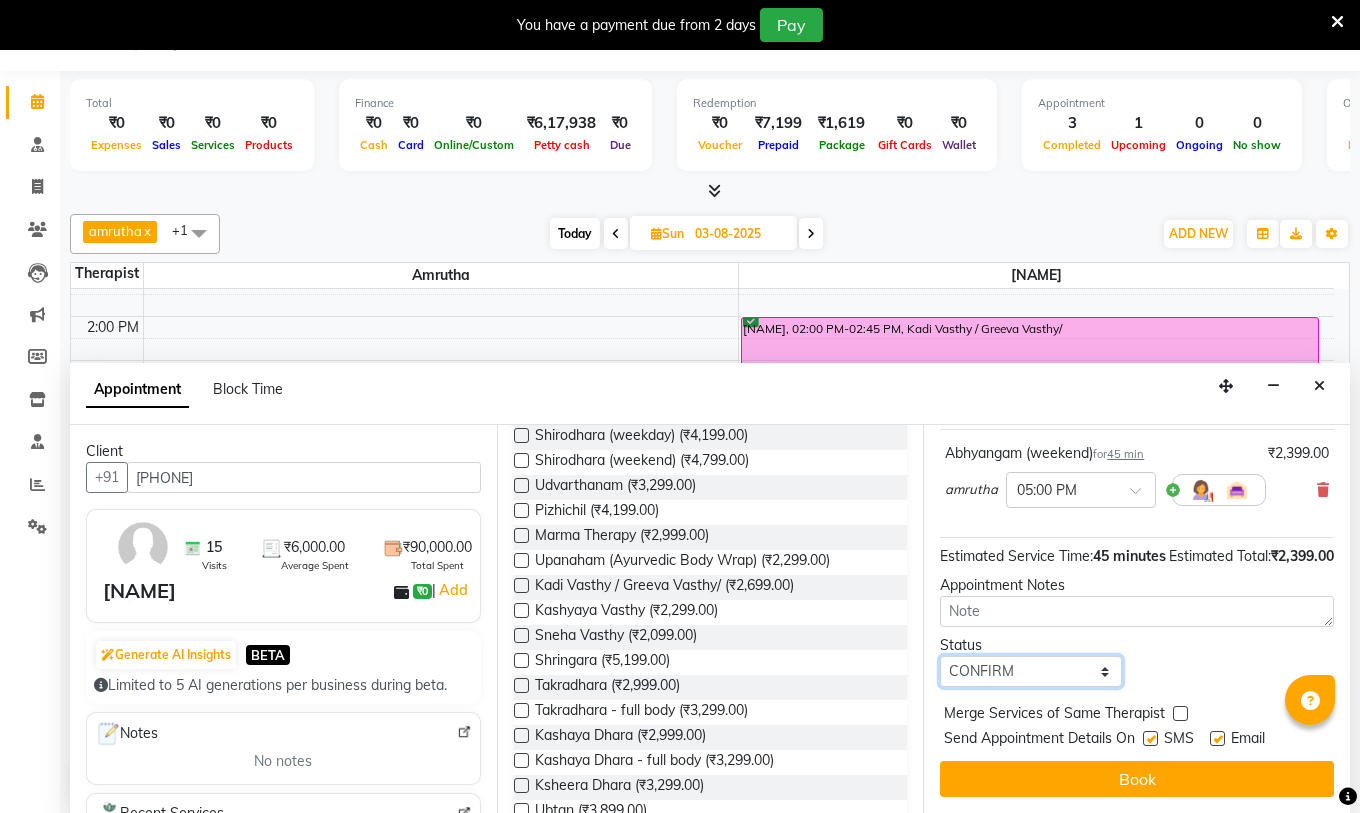 click on "Select TENTATIVE CONFIRM UPCOMING" at bounding box center [1031, 671] 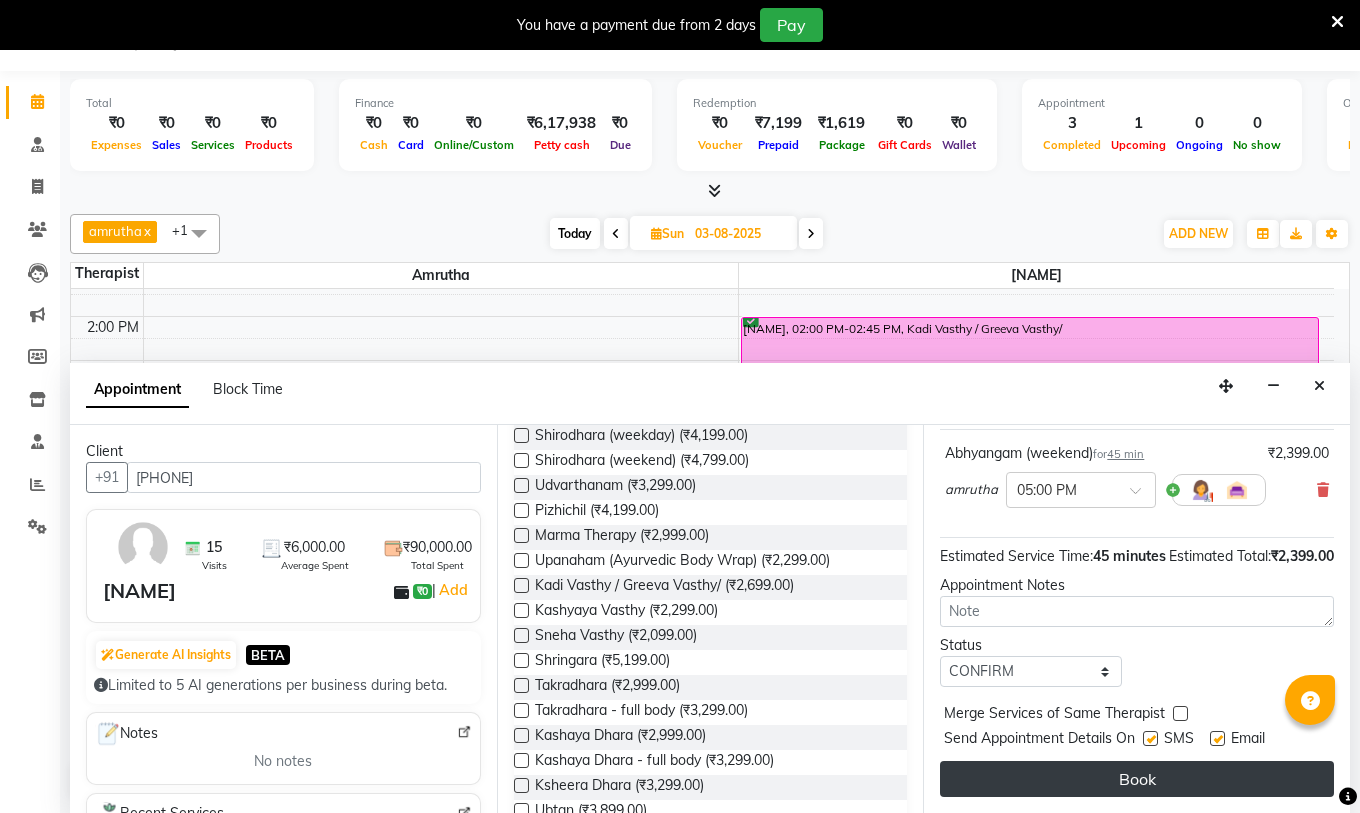 click on "Book" at bounding box center (1137, 779) 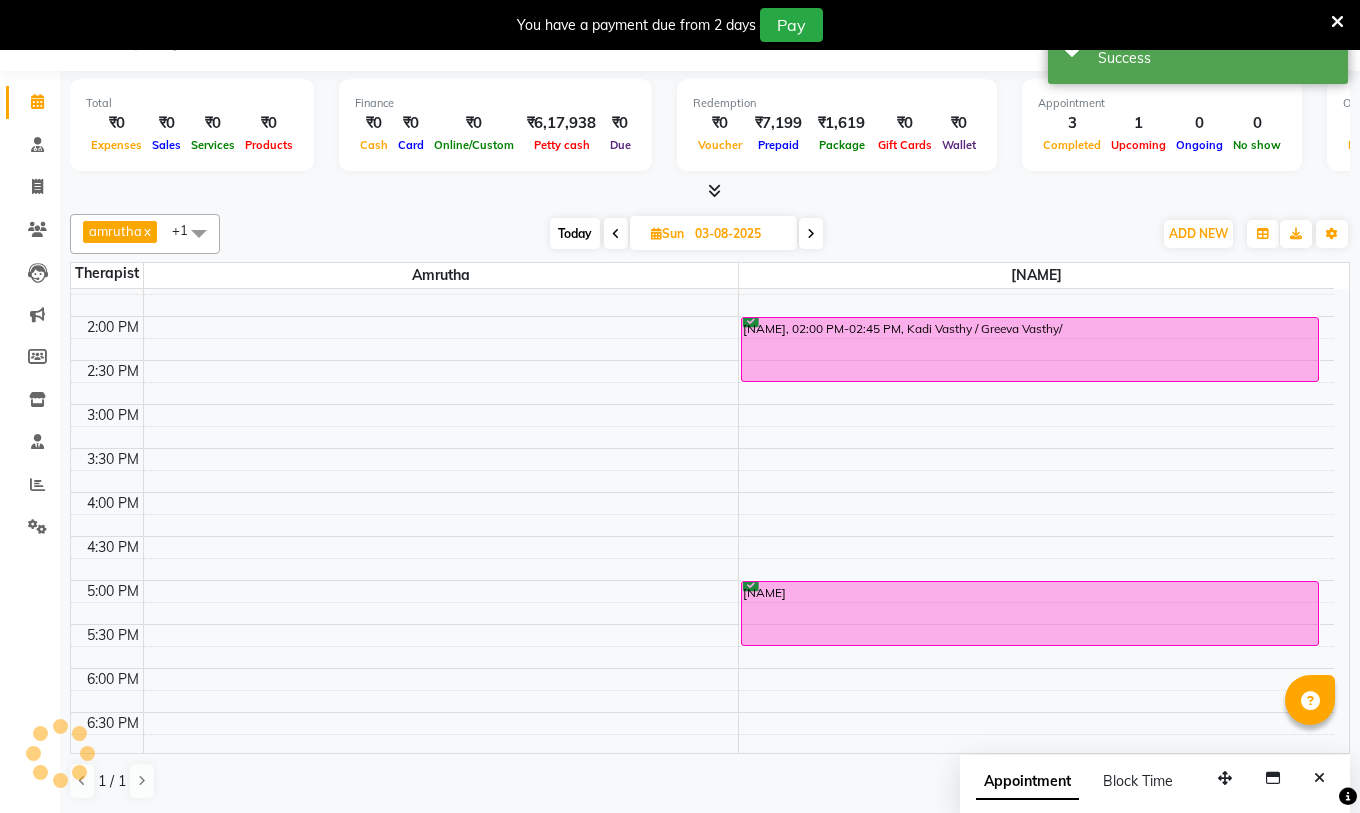 scroll, scrollTop: 0, scrollLeft: 0, axis: both 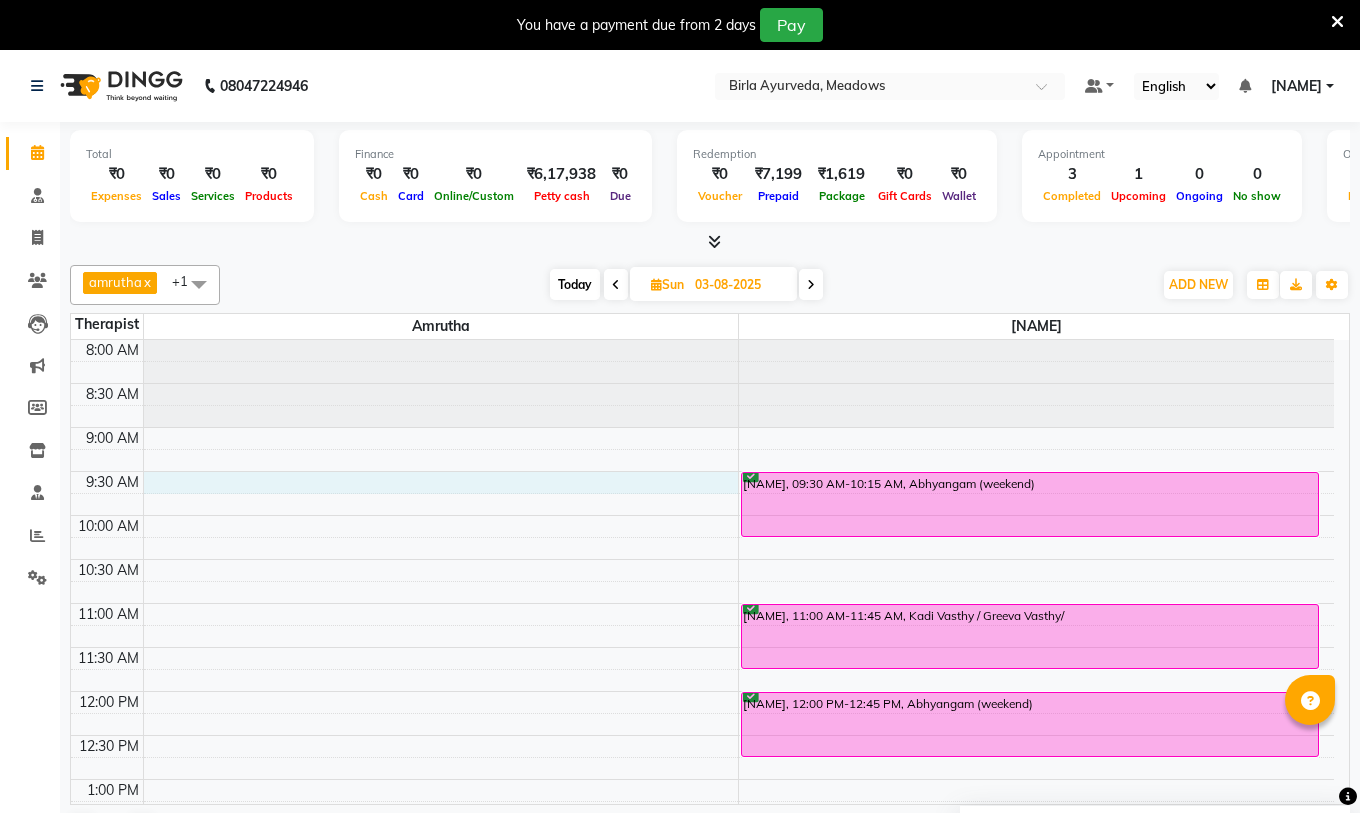 click on "8:00 AM 8:30 AM 9:00 AM 9:30 AM 10:00 AM 10:30 AM 11:00 AM 11:30 AM 12:00 PM 12:30 PM 1:00 PM 1:30 PM 2:00 PM 2:30 PM 3:00 PM 3:30 PM 4:00 PM 4:30 PM 5:00 PM 5:30 PM 6:00 PM 6:30 PM 7:00 PM 7:30 PM     [NAME], 05:00 PM-05:45 PM, Abhyangam (weekend)     [NAME], 09:30 AM-10:15 AM, Abhyangam (weekend)     [NAME], 11:00 AM-11:45 AM, Kadi Vasthy / Greeva Vasthy/     [NAME], 12:00 PM-12:45 PM, Abhyangam (weekend)     [NAME], 02:00 PM-02:45 PM, Kadi Vasthy / Greeva Vasthy/     [NAME], 05:00 PM-05:45 PM, Abhyangam (weekend)" at bounding box center (702, 867) 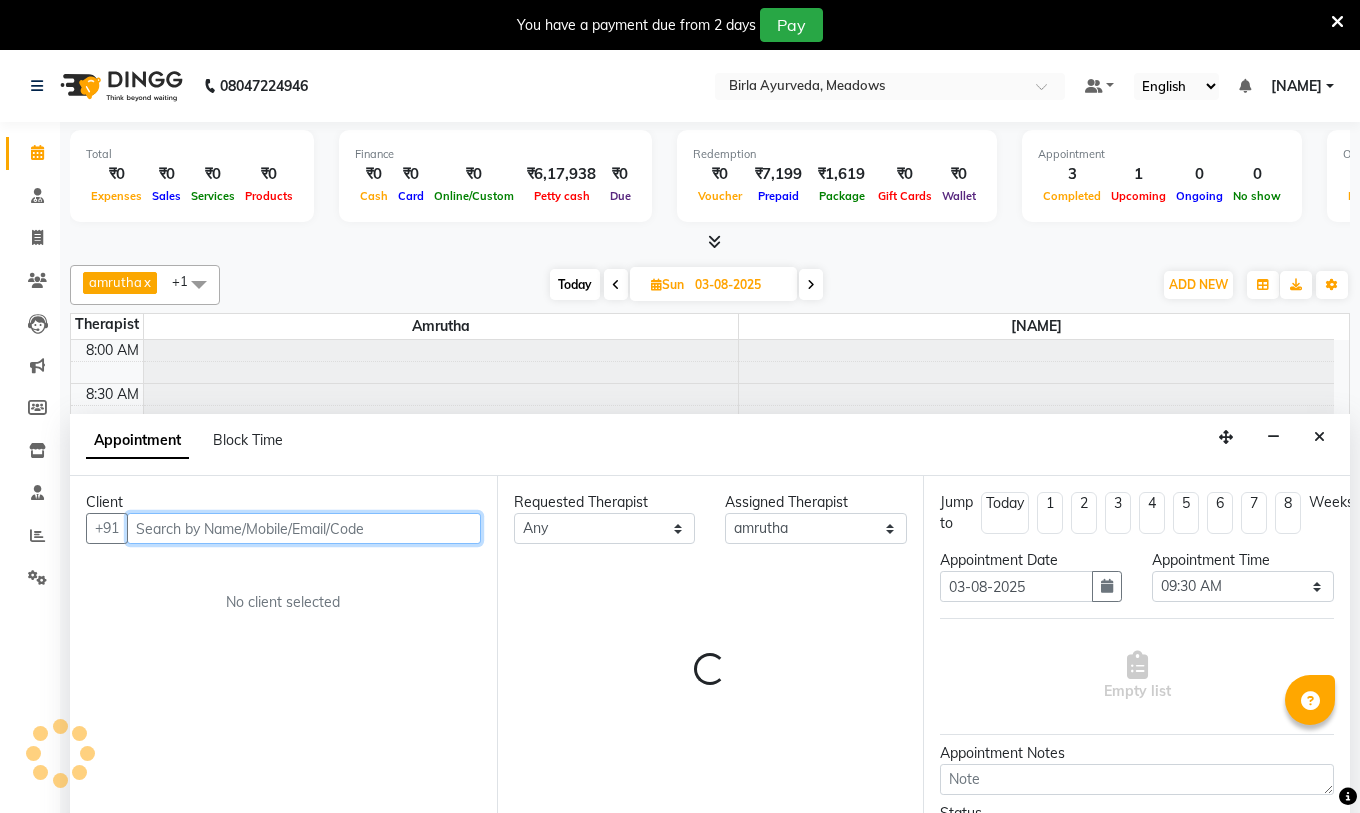 scroll, scrollTop: 51, scrollLeft: 0, axis: vertical 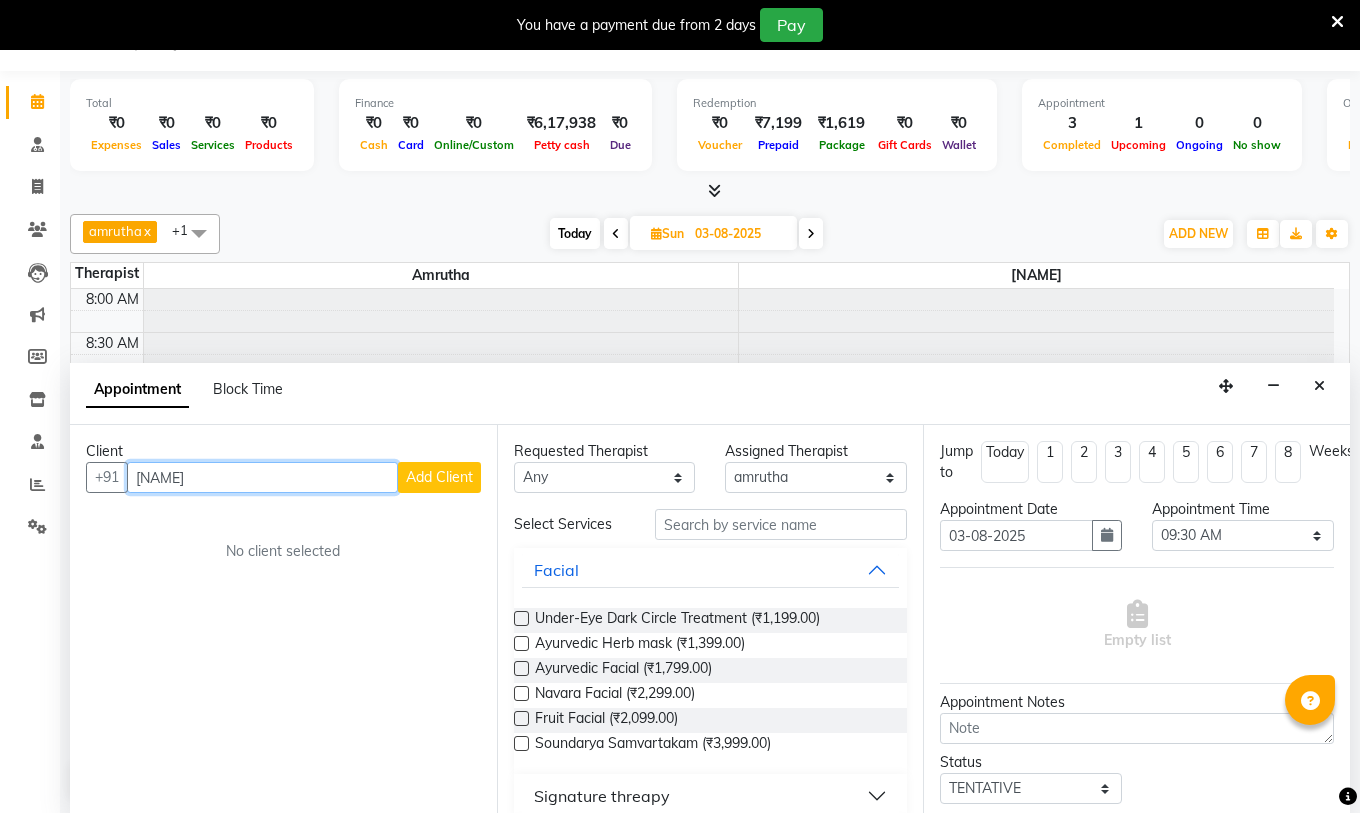 click on "[NAME]" at bounding box center (262, 477) 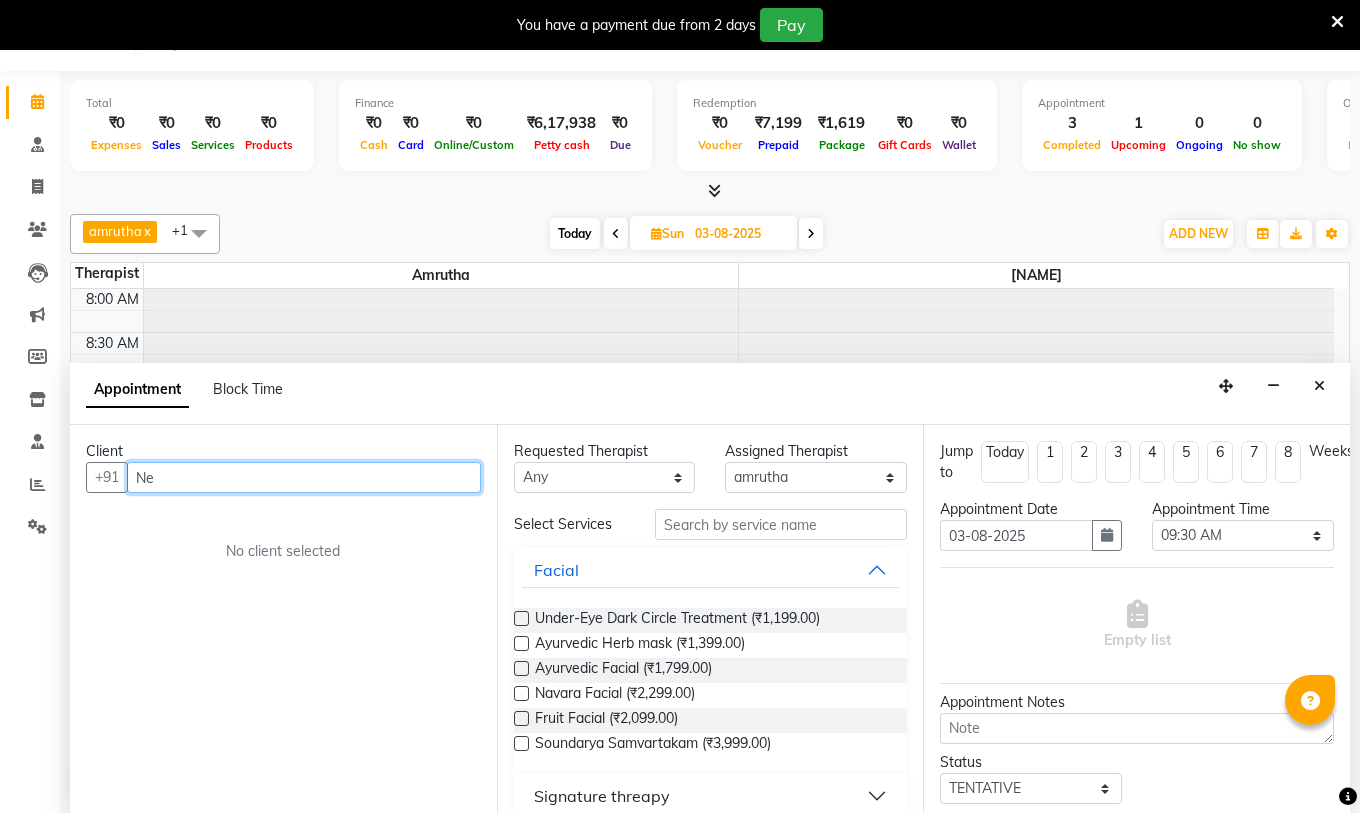 type on "N" 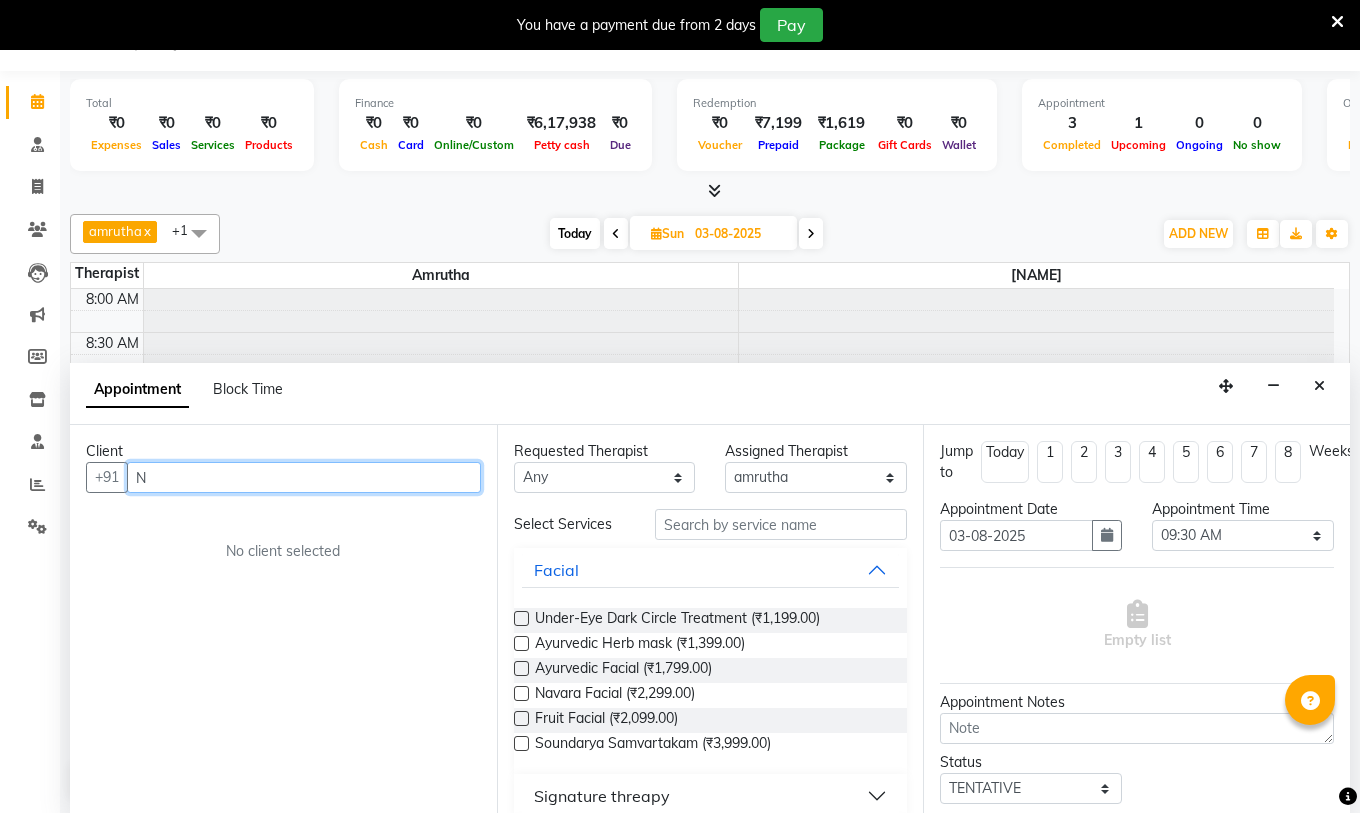type 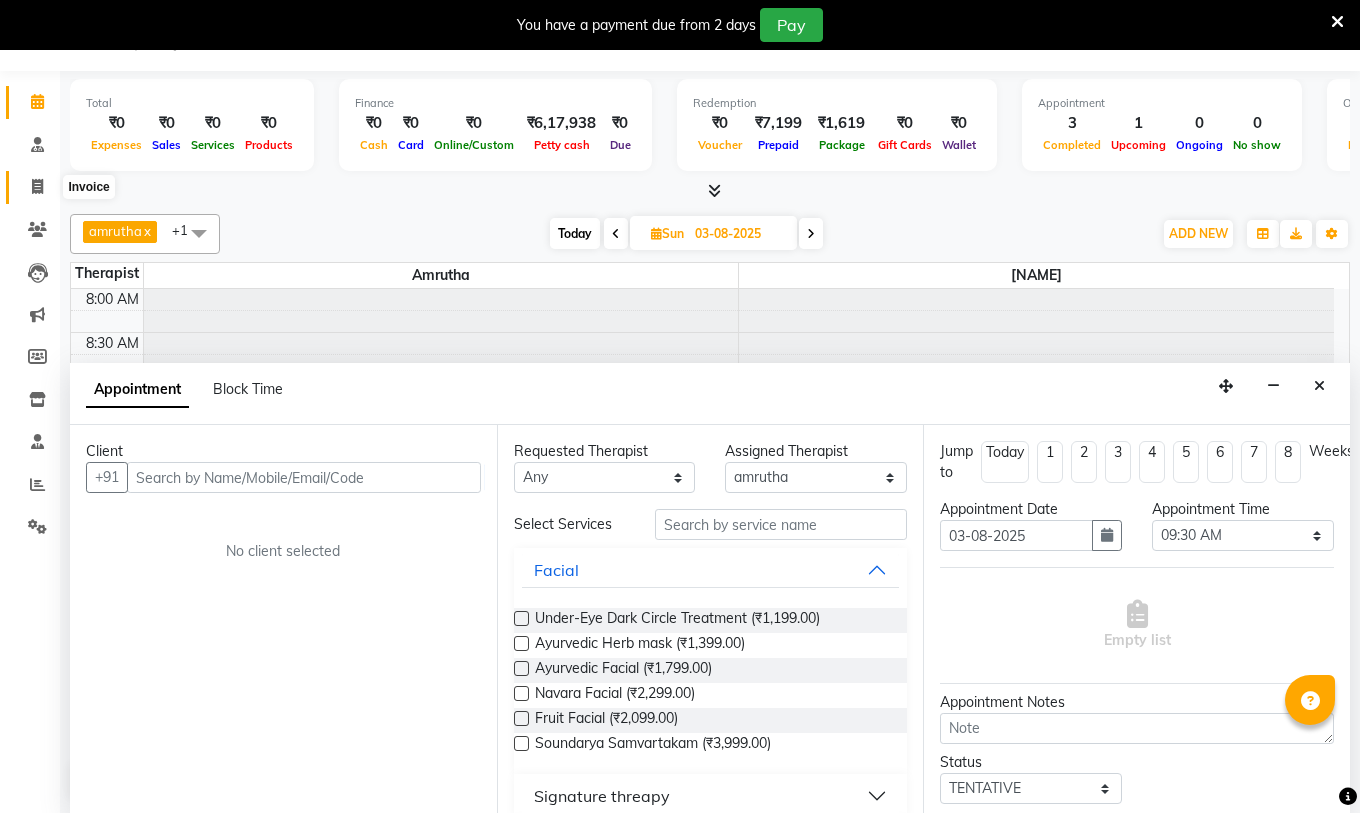 click 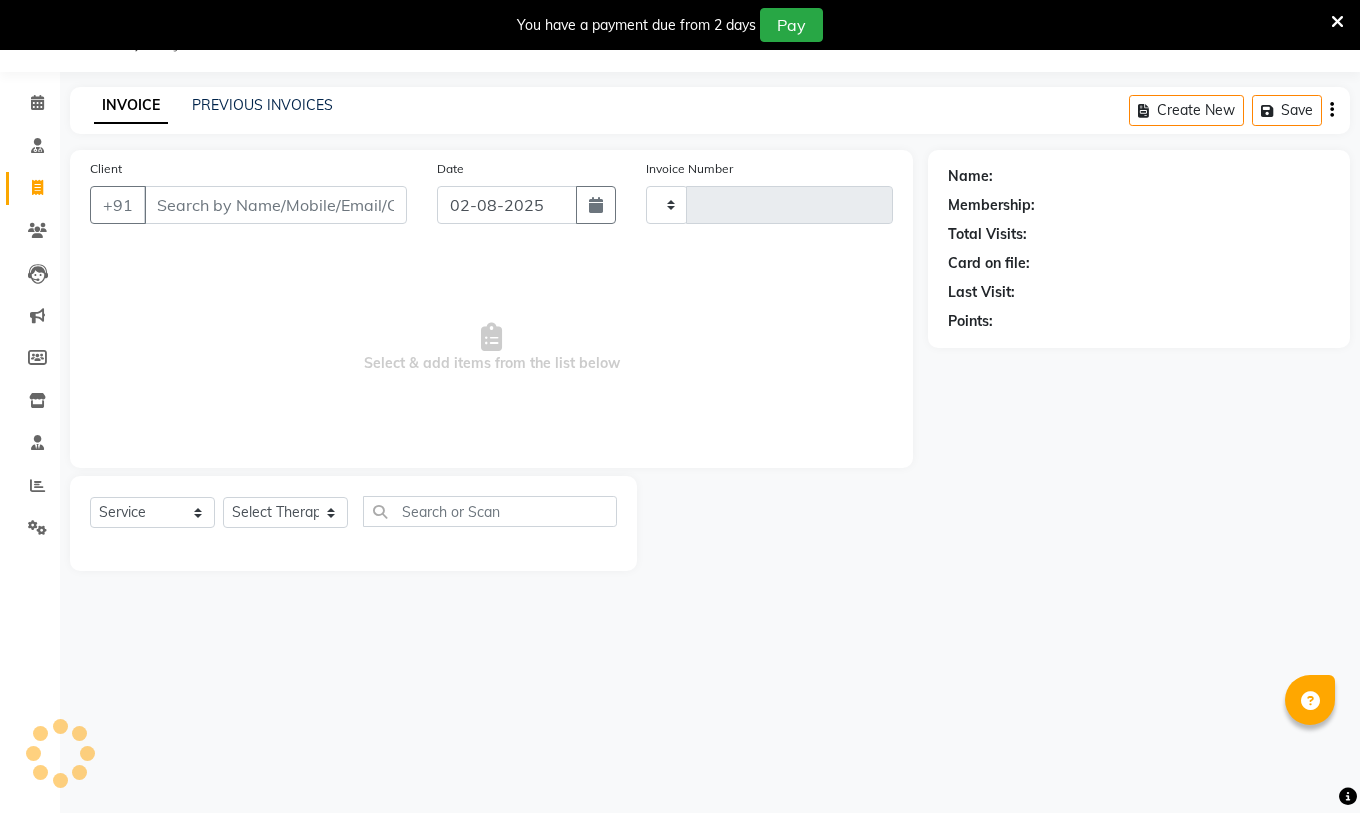 scroll, scrollTop: 0, scrollLeft: 0, axis: both 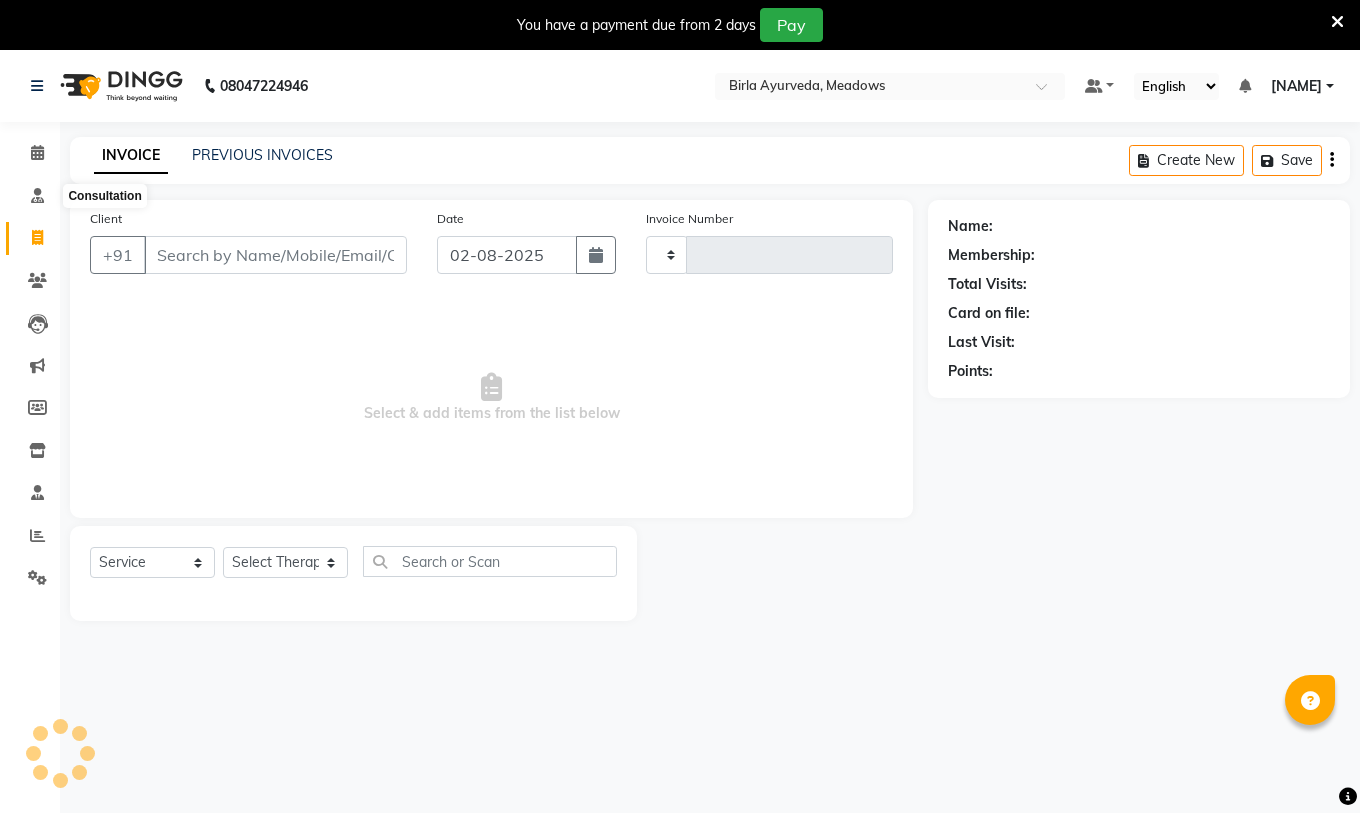 type on "0367" 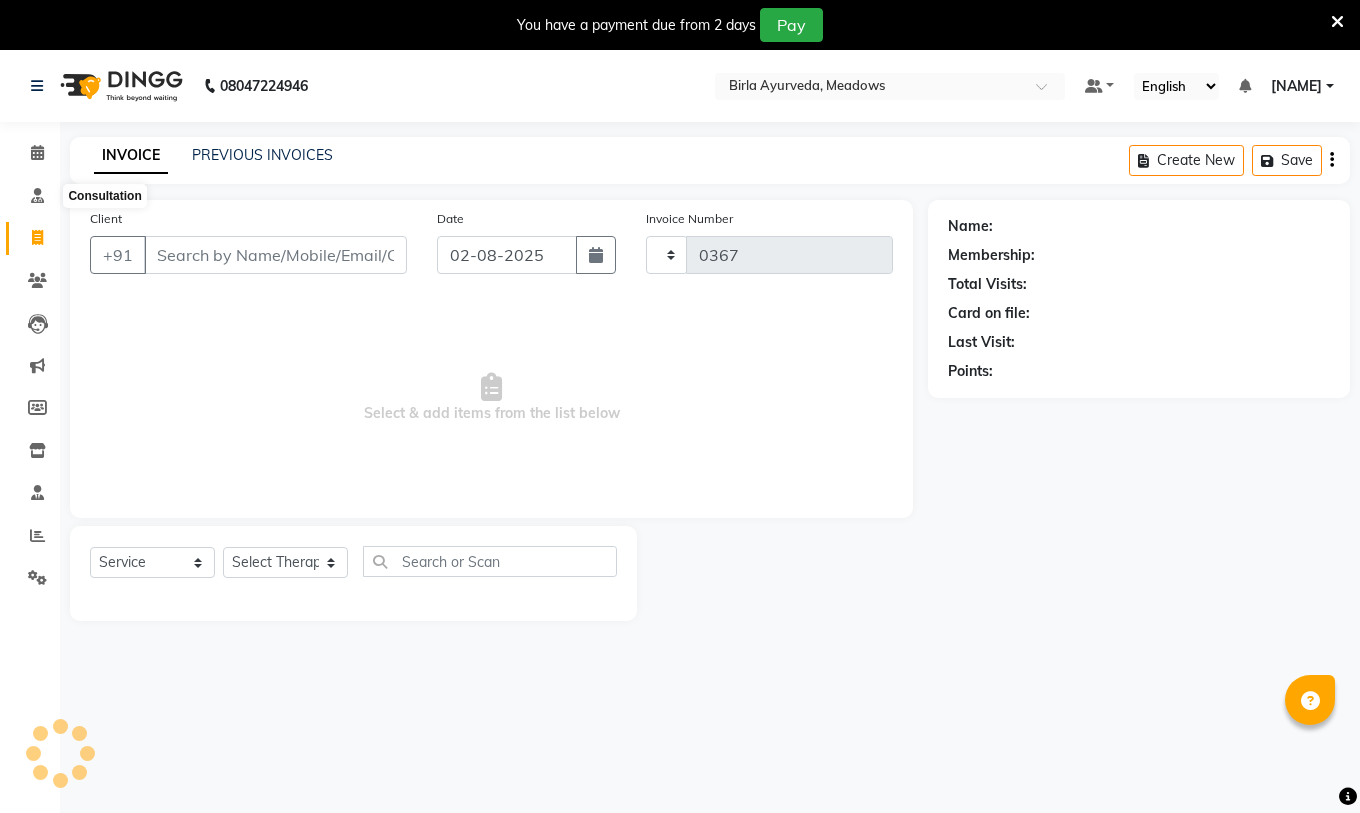 select on "6812" 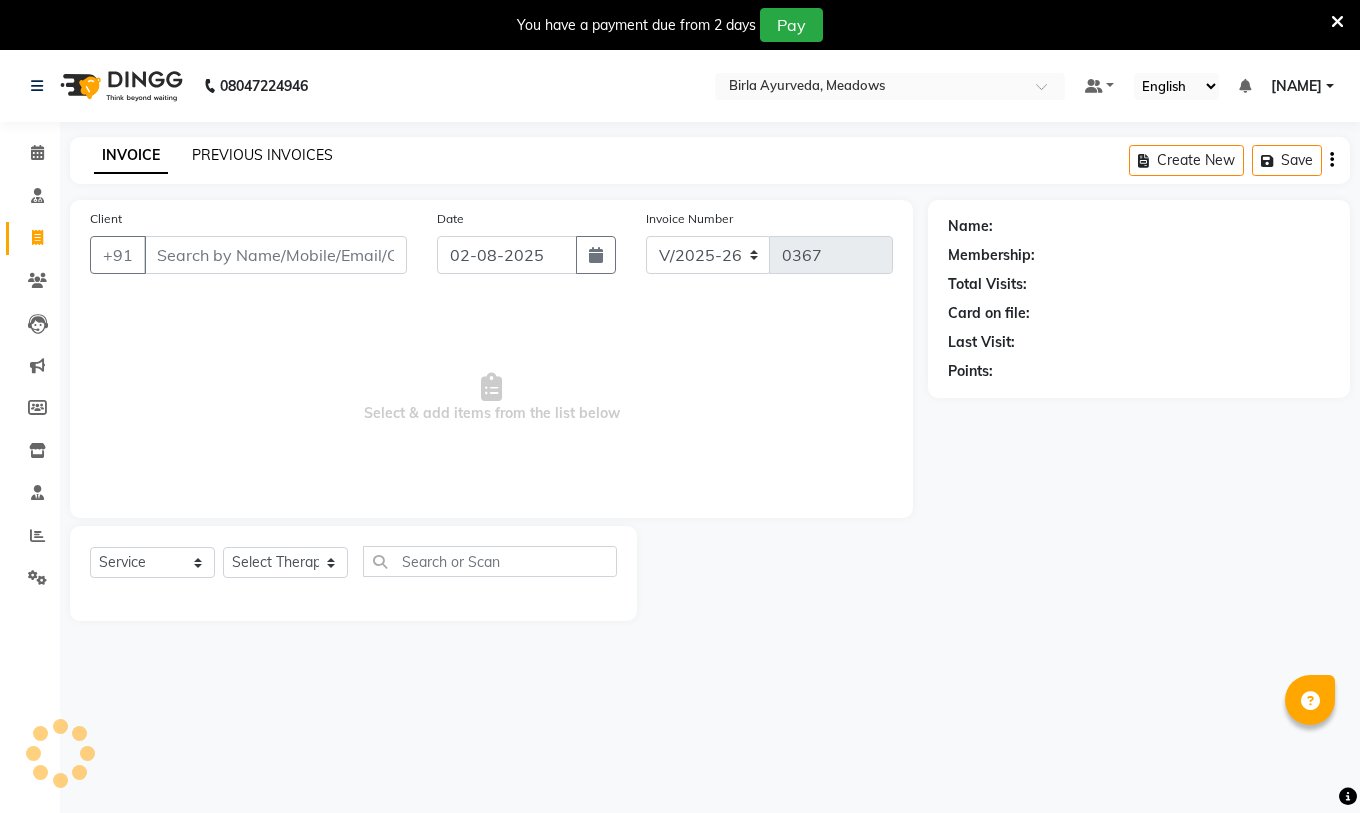 click on "PREVIOUS INVOICES" 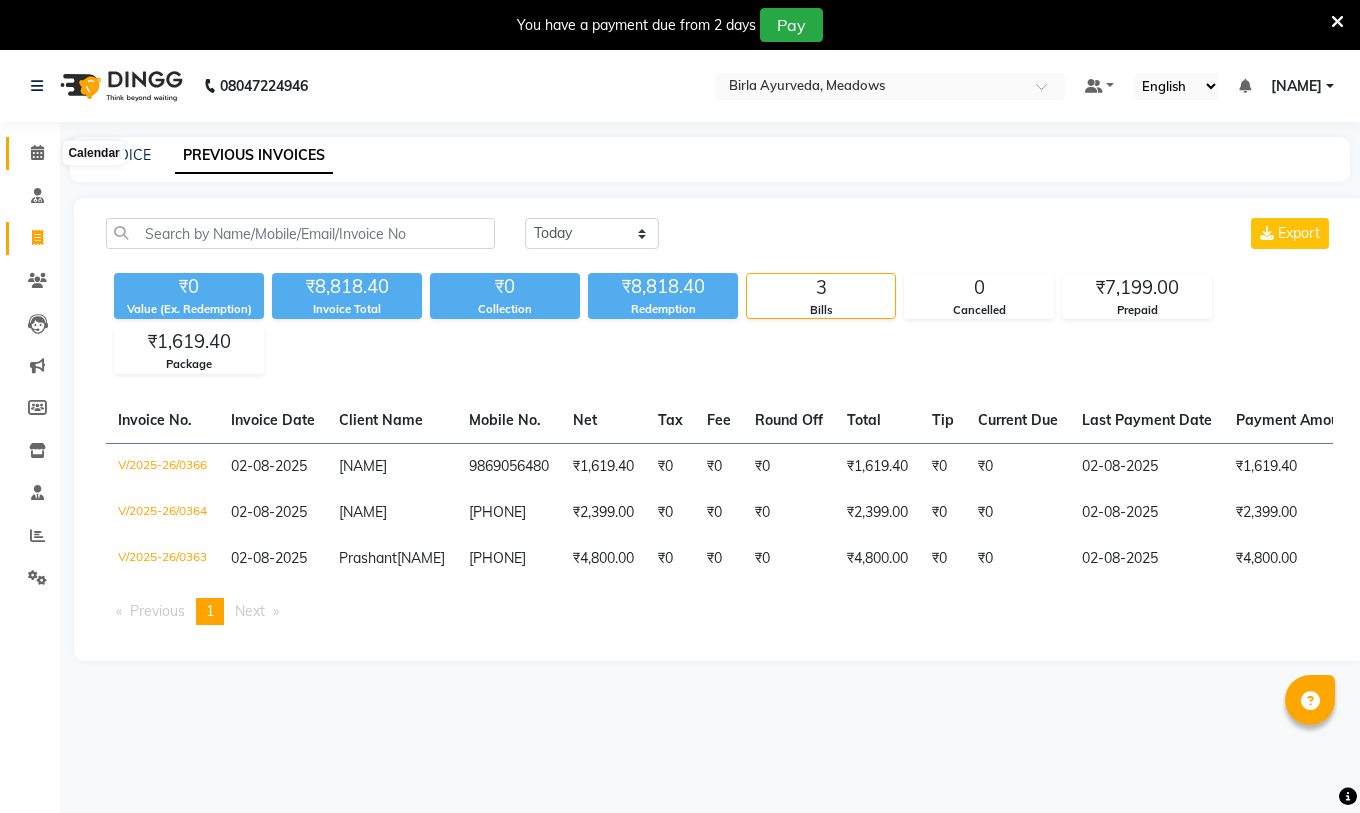 click 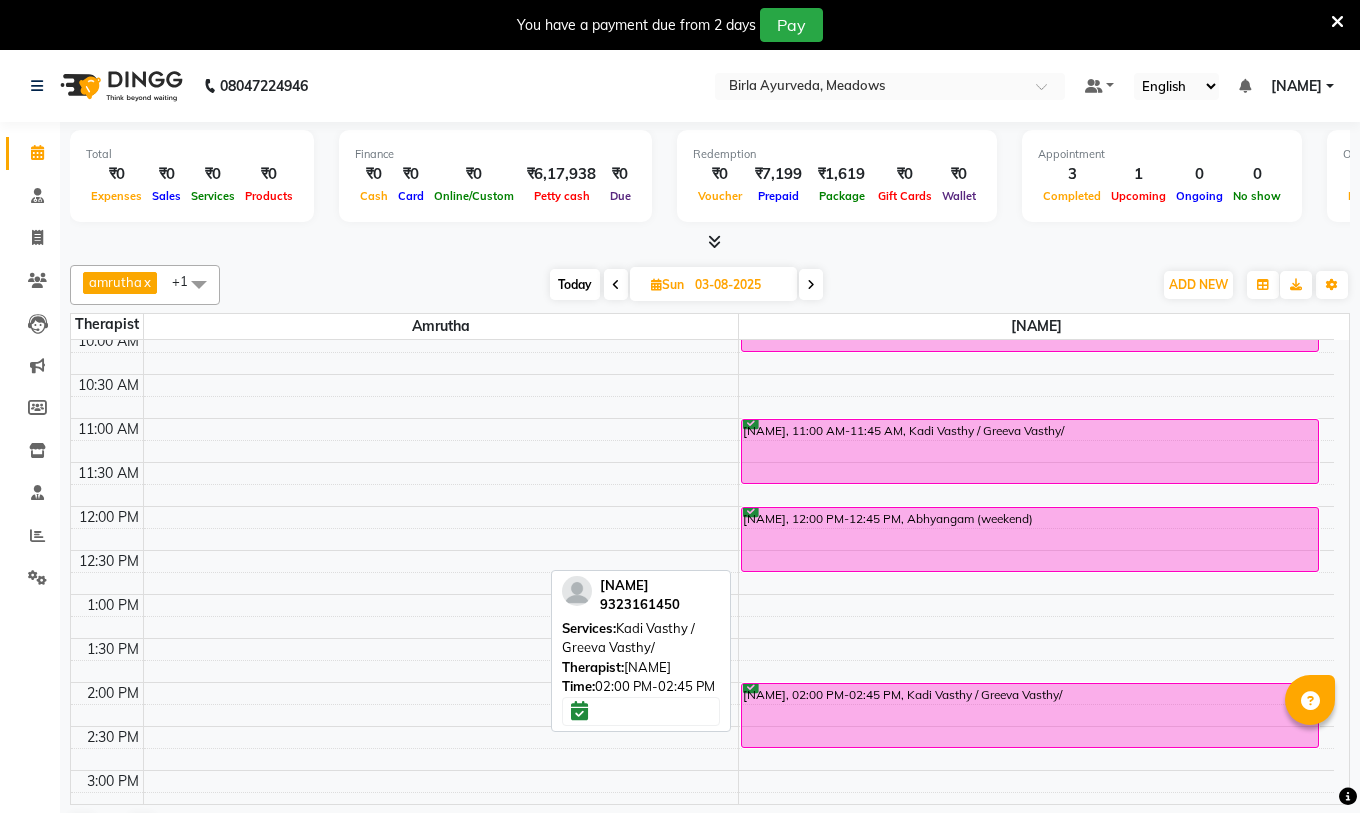 scroll, scrollTop: 153, scrollLeft: 0, axis: vertical 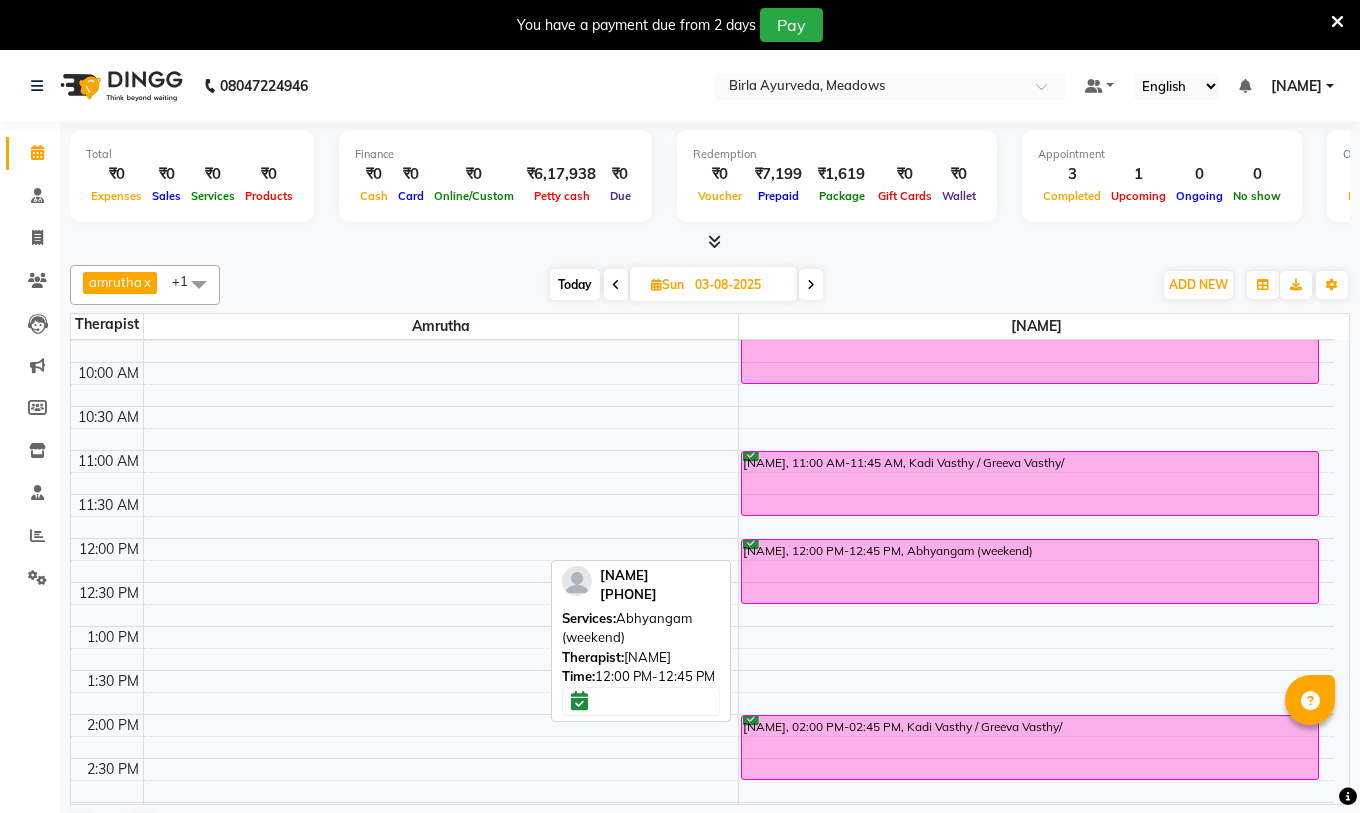 click on "[NAME], 12:00 PM-12:45 PM, Abhyangam (weekend)" at bounding box center [1030, 571] 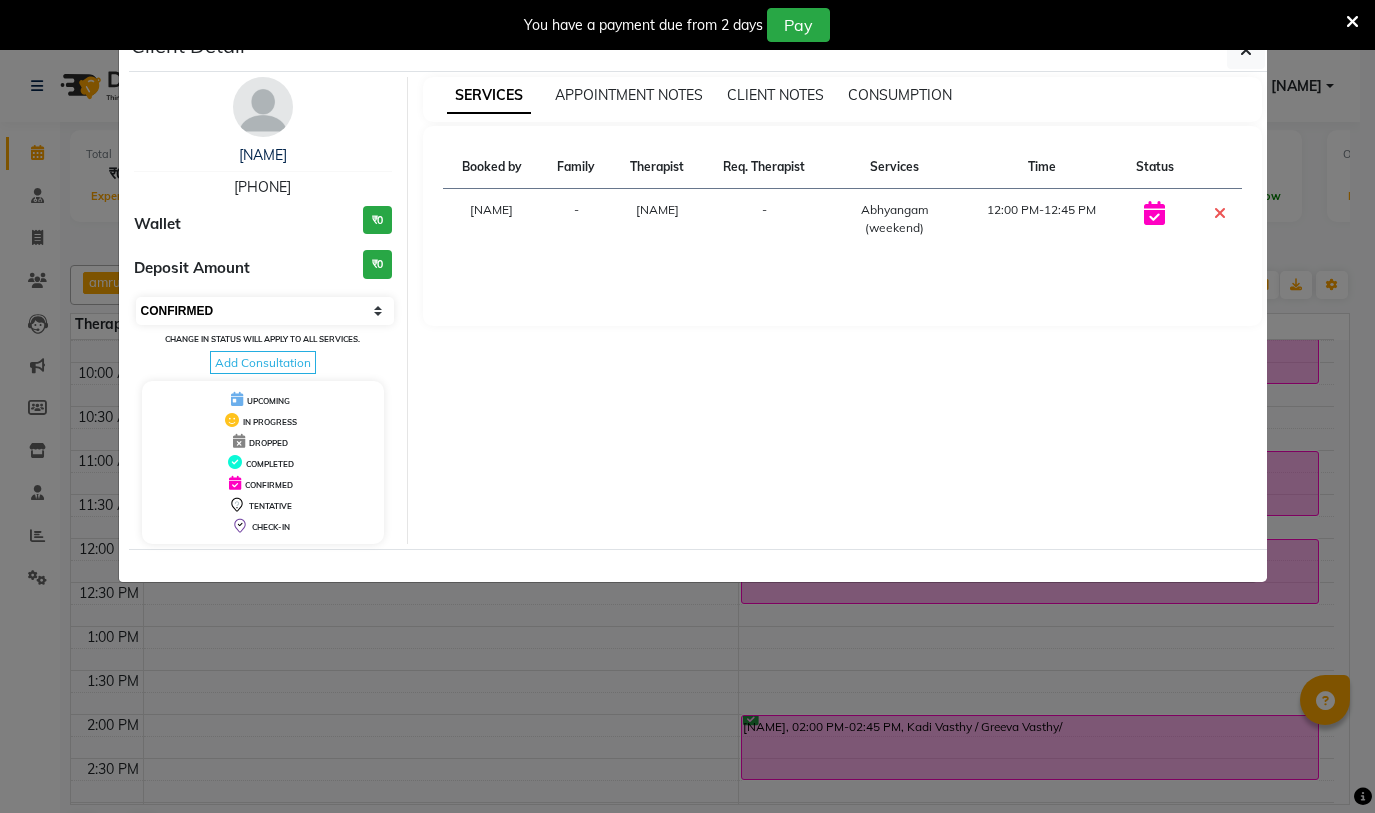 click on "Select CONFIRMED TENTATIVE" at bounding box center (265, 311) 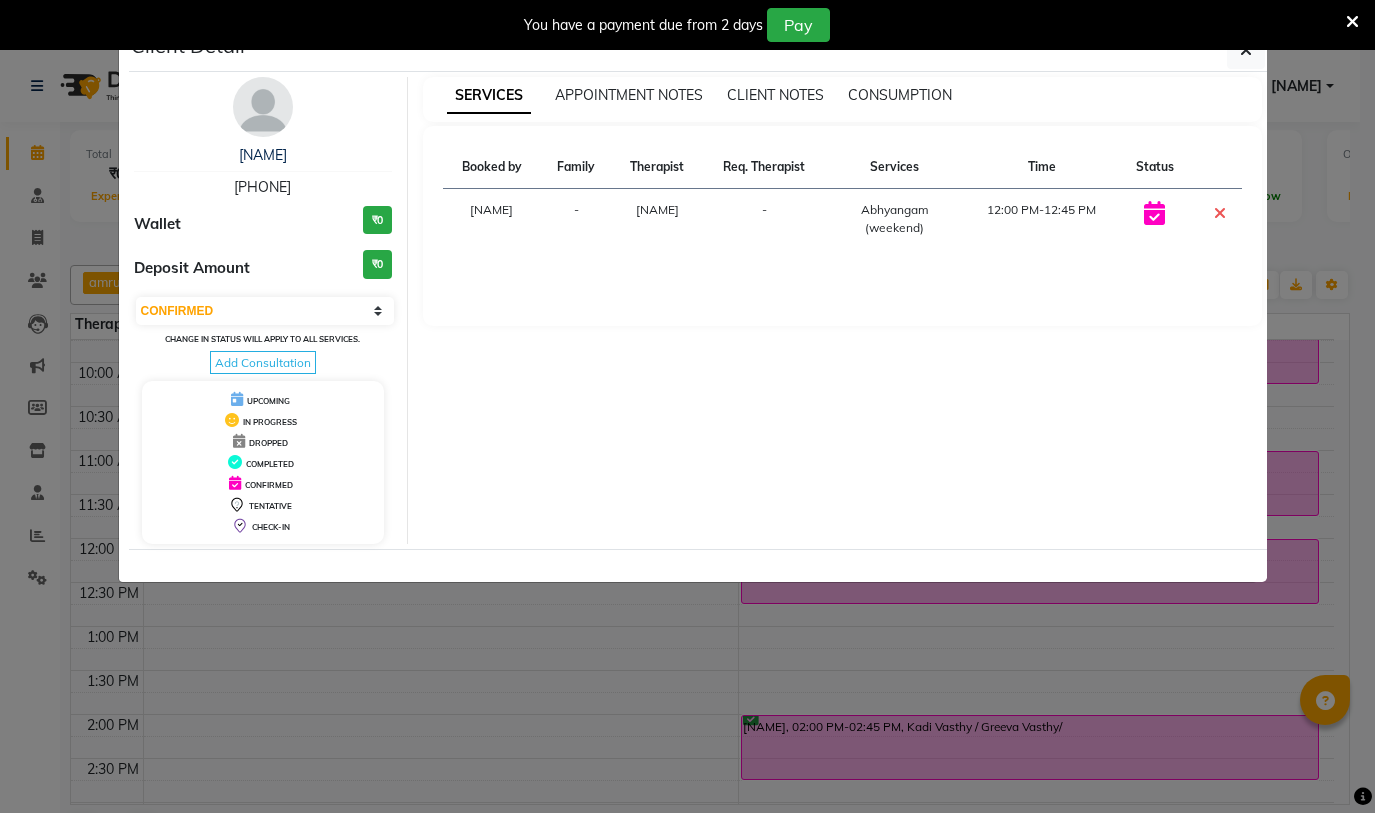 click on "DROPPED" at bounding box center (268, 443) 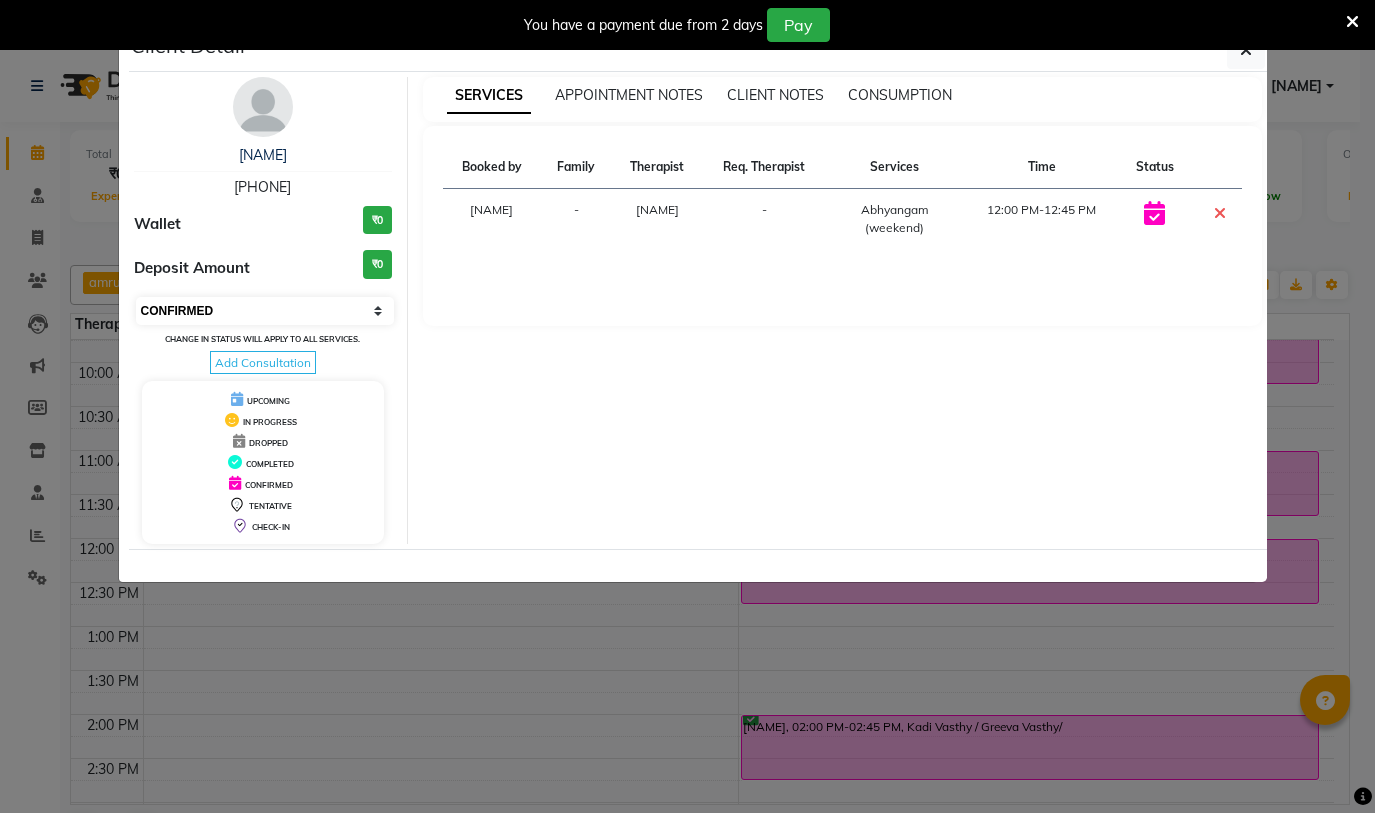 click on "Select CONFIRMED TENTATIVE" at bounding box center (265, 311) 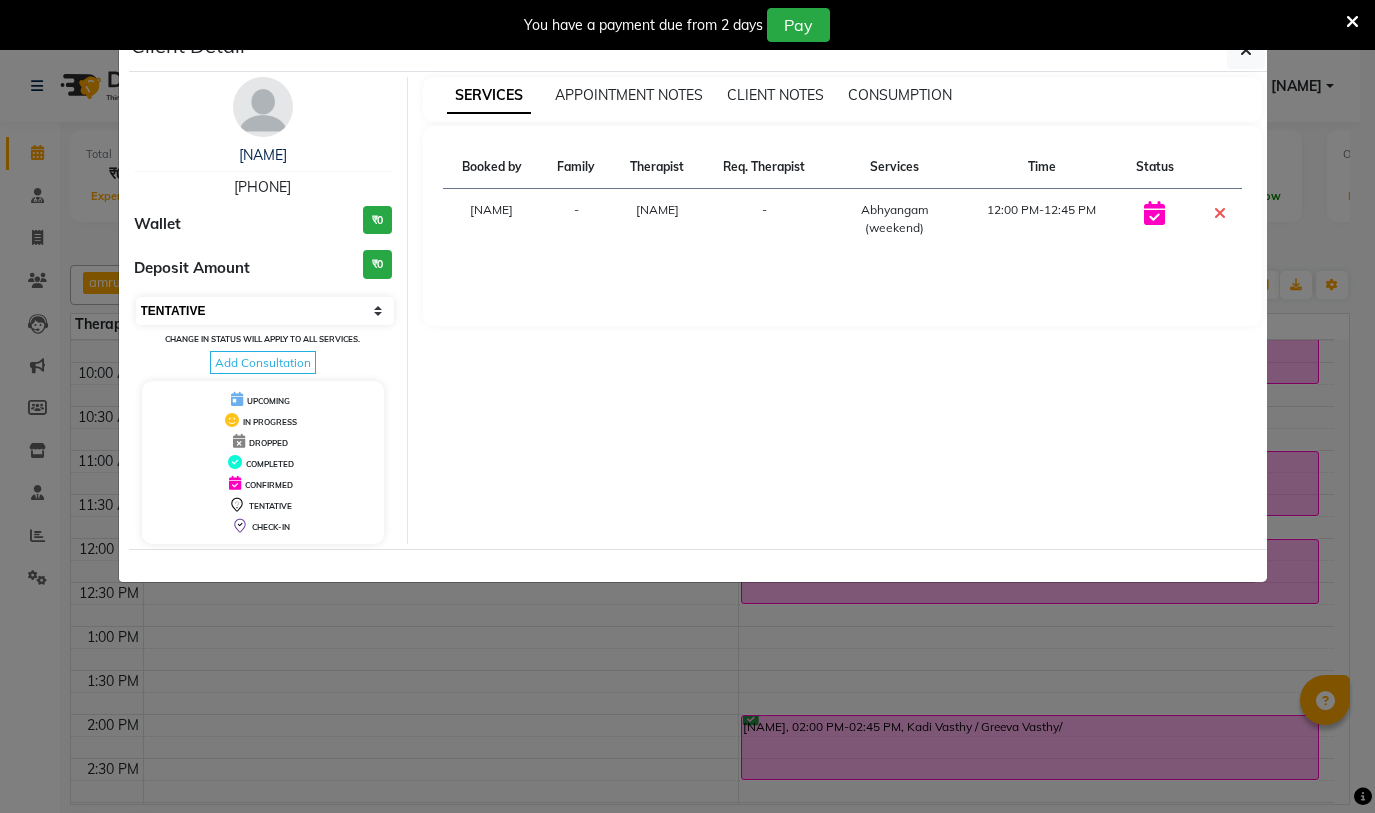 click on "Select CONFIRMED TENTATIVE" at bounding box center [265, 311] 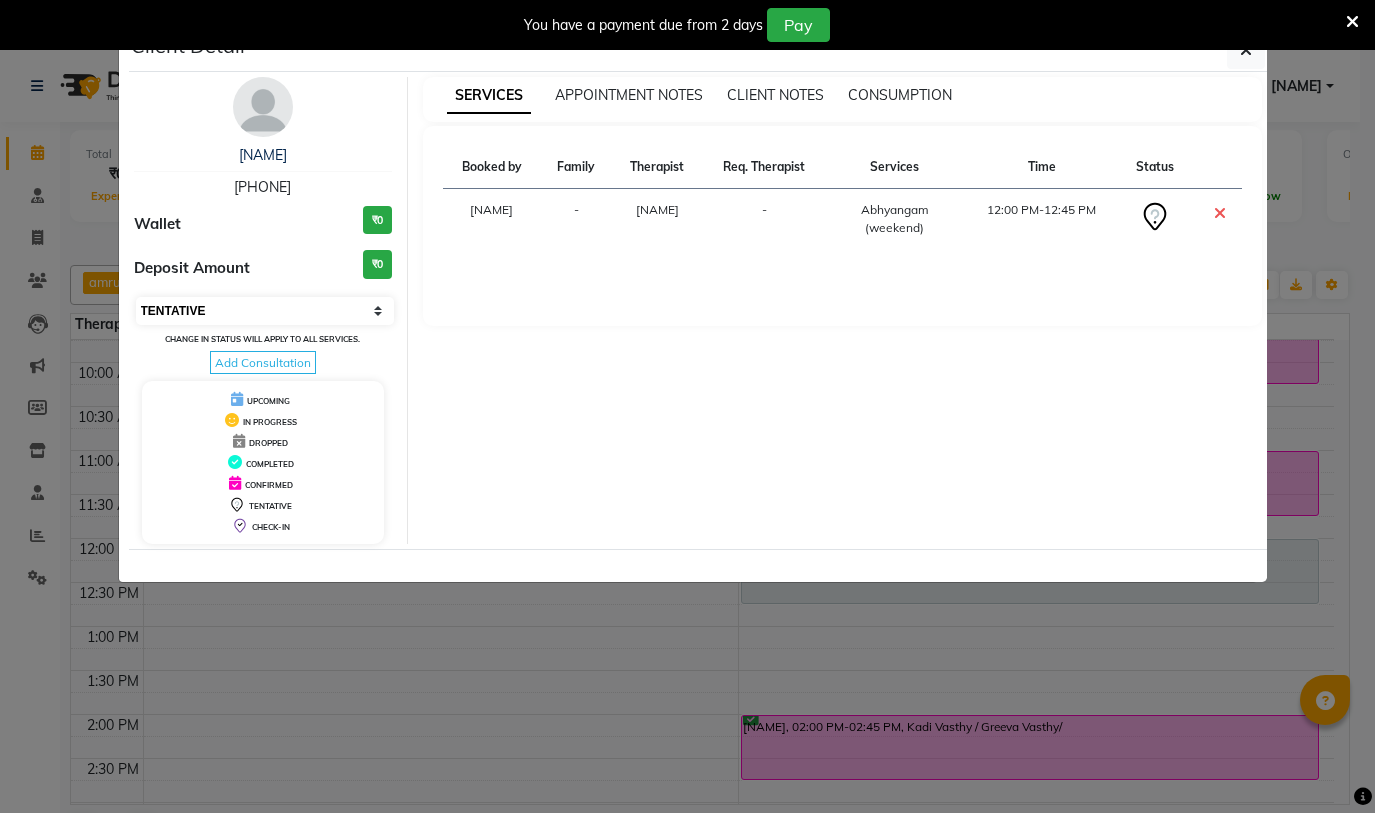 click on "Select CONFIRMED TENTATIVE" at bounding box center [265, 311] 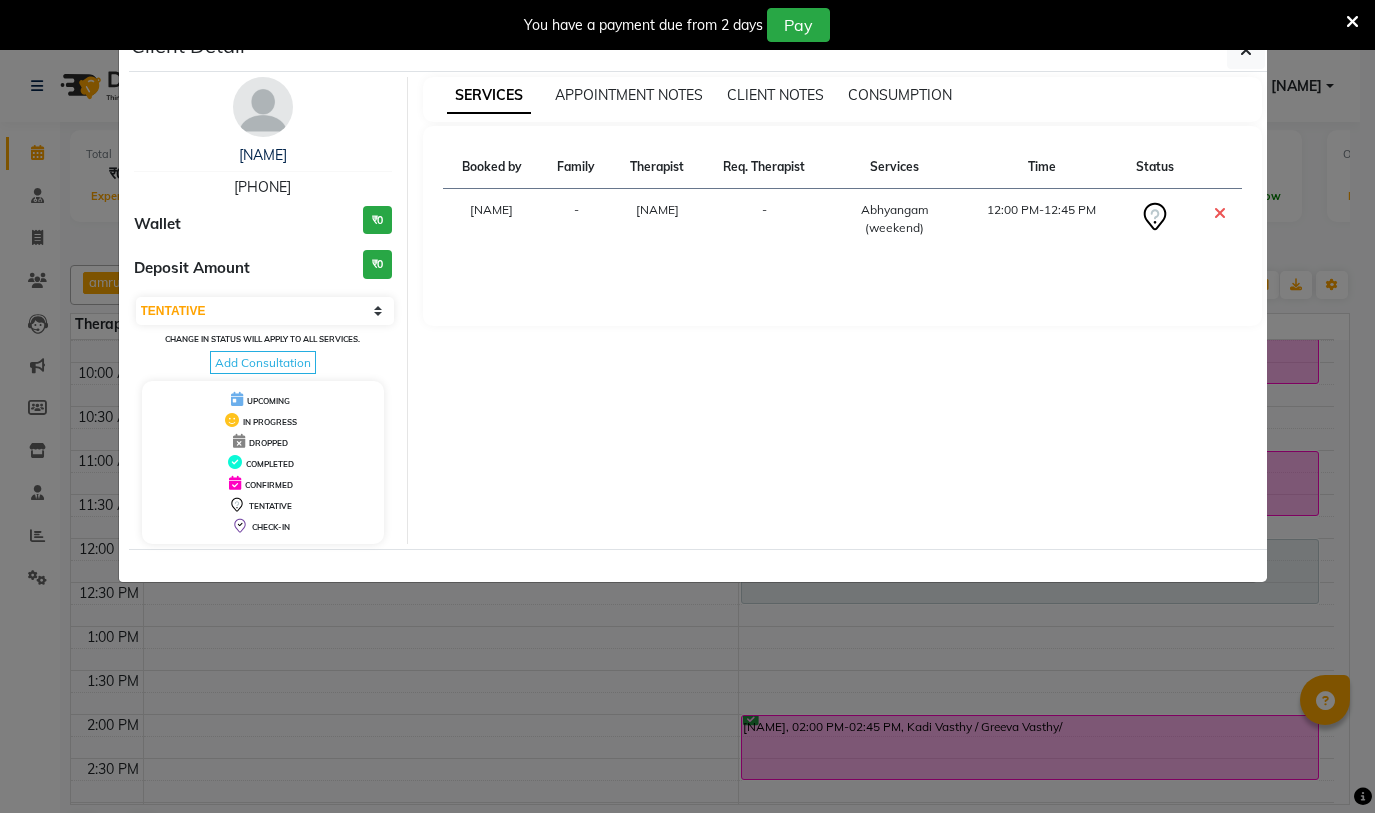 click on "You have a payment due from 2 days   Pay" at bounding box center (687, 25) 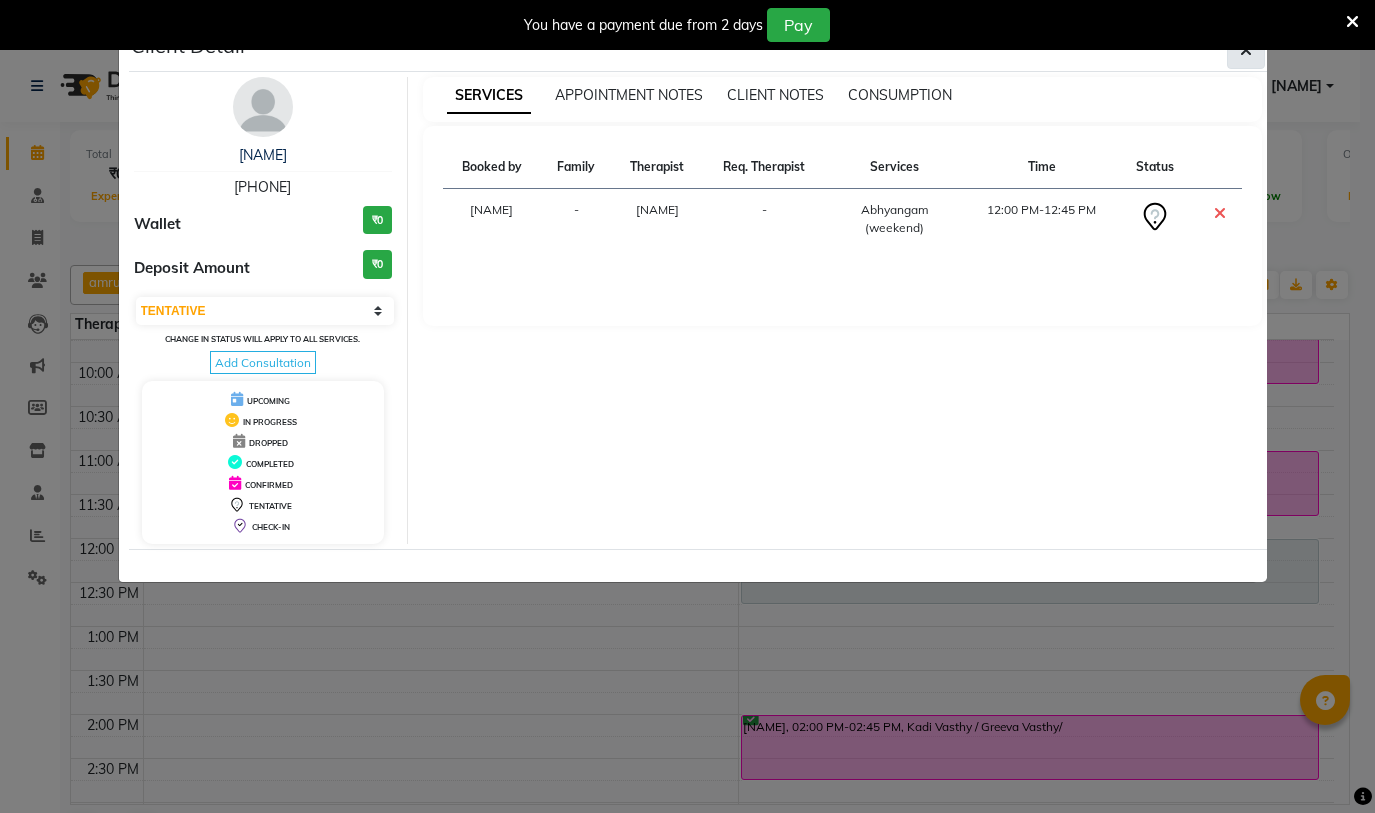 click 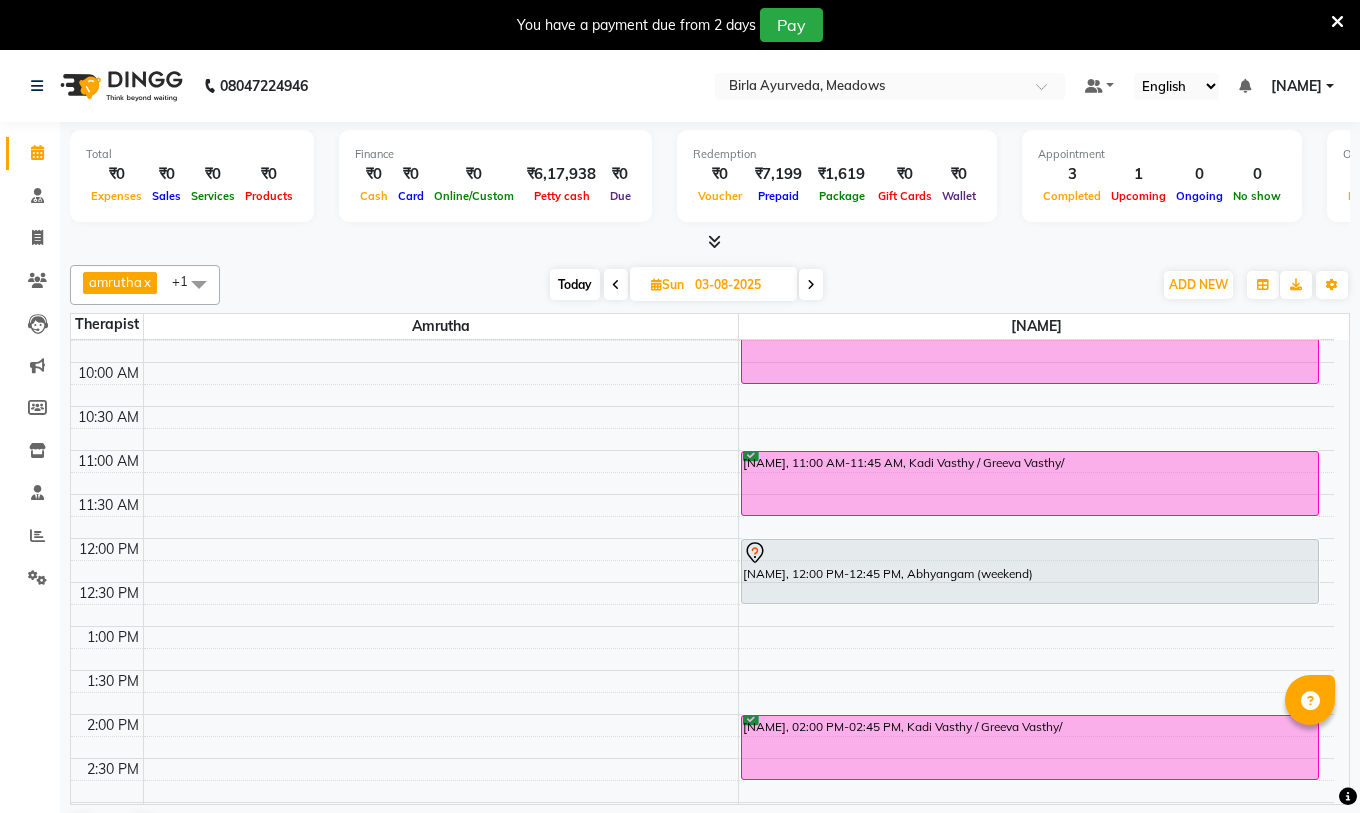 click at bounding box center [616, 284] 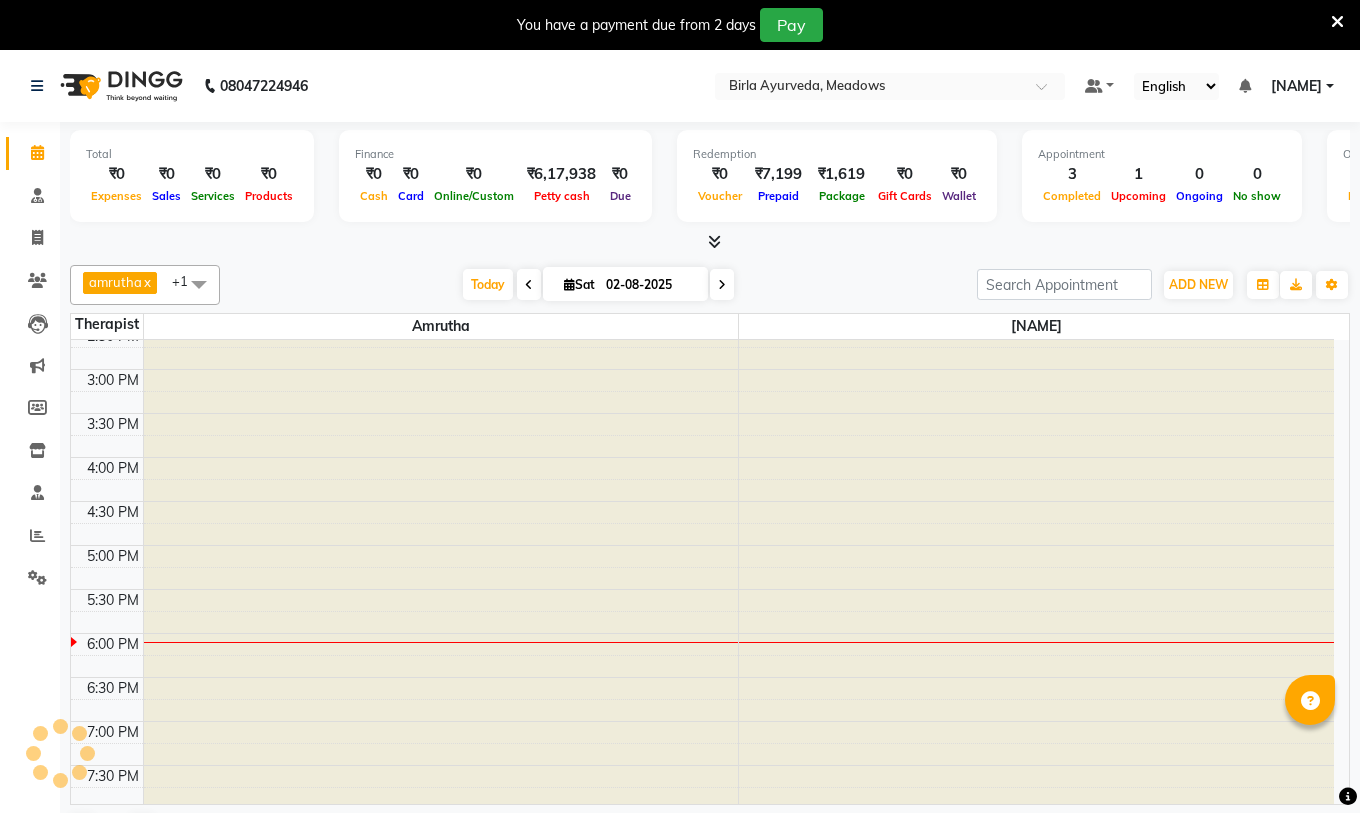 scroll, scrollTop: 591, scrollLeft: 0, axis: vertical 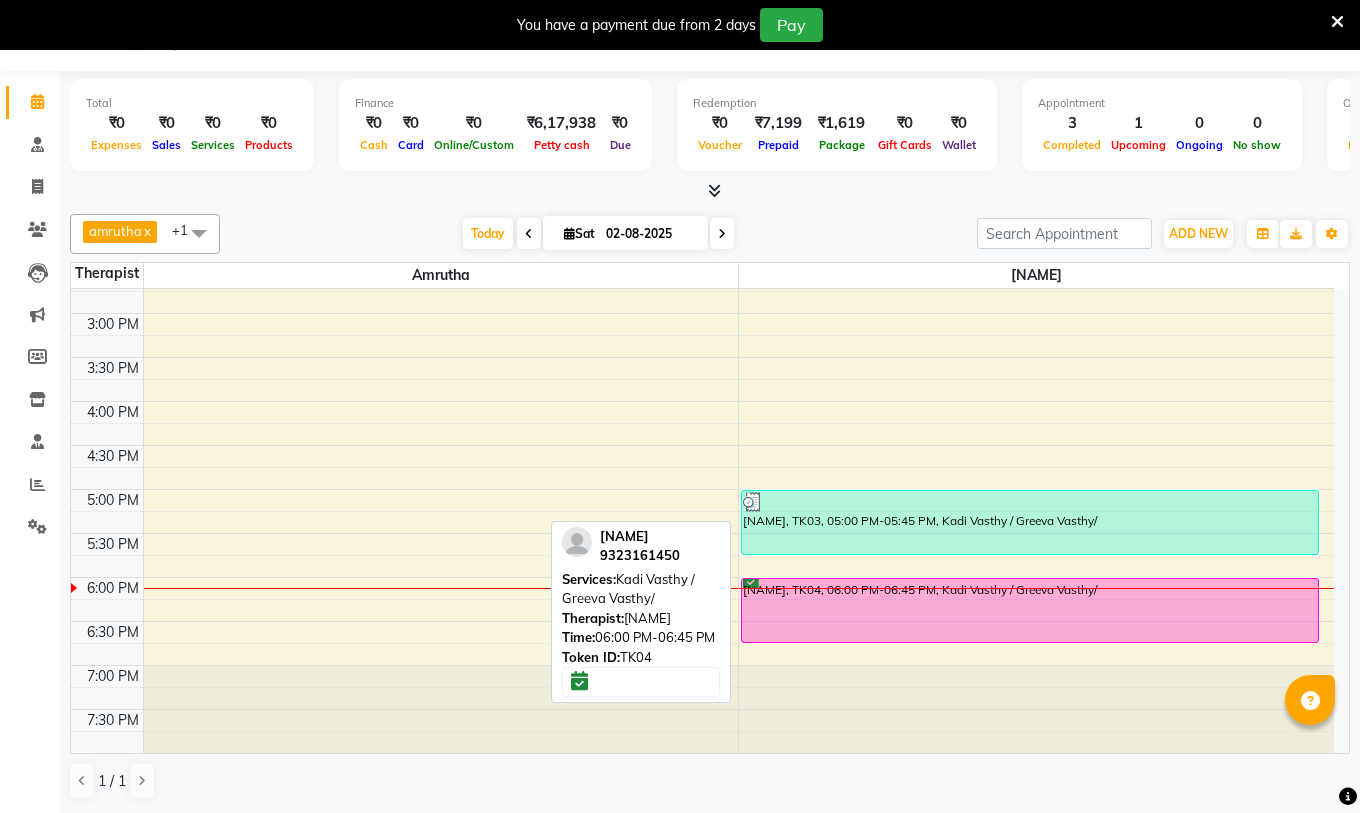 click at bounding box center (751, 580) 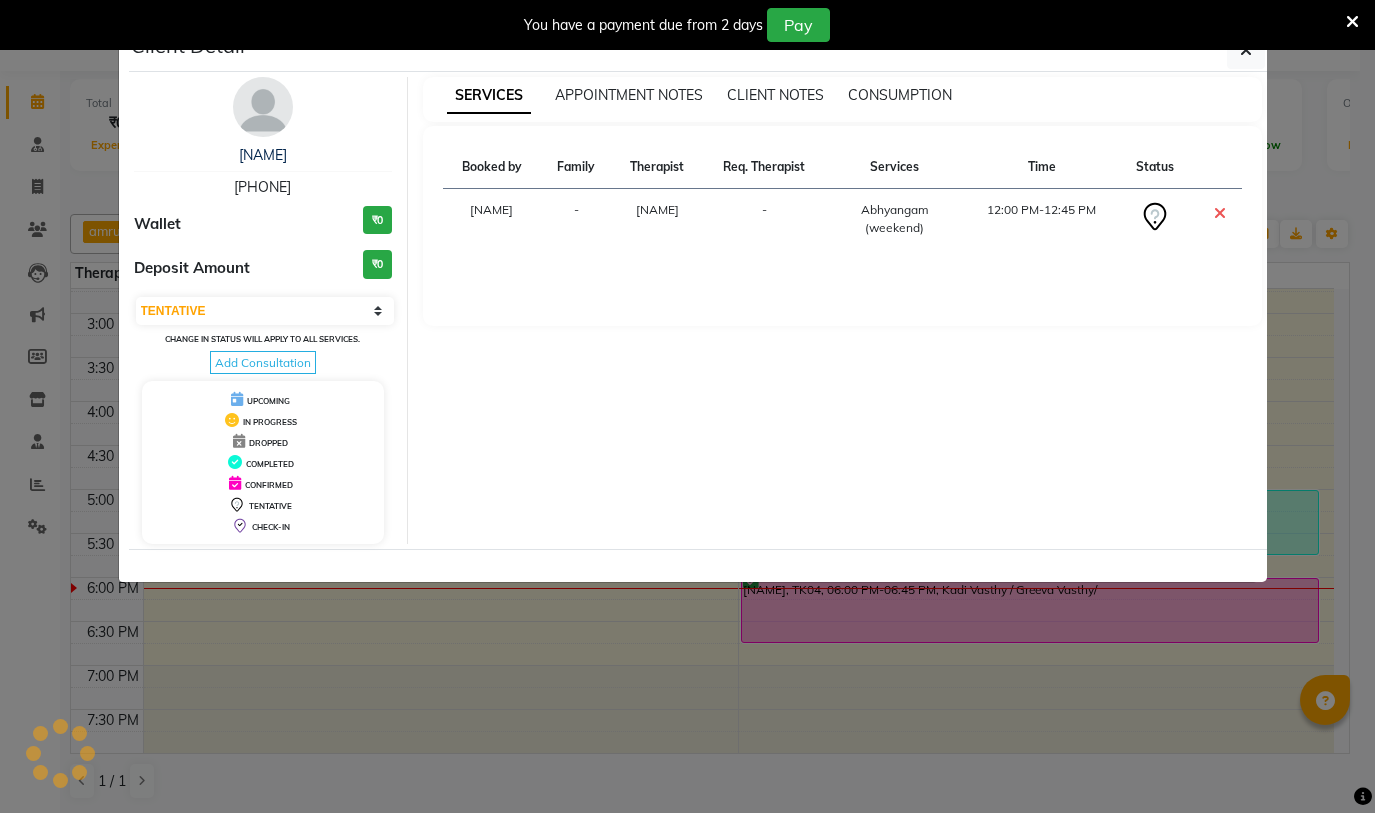 select on "6" 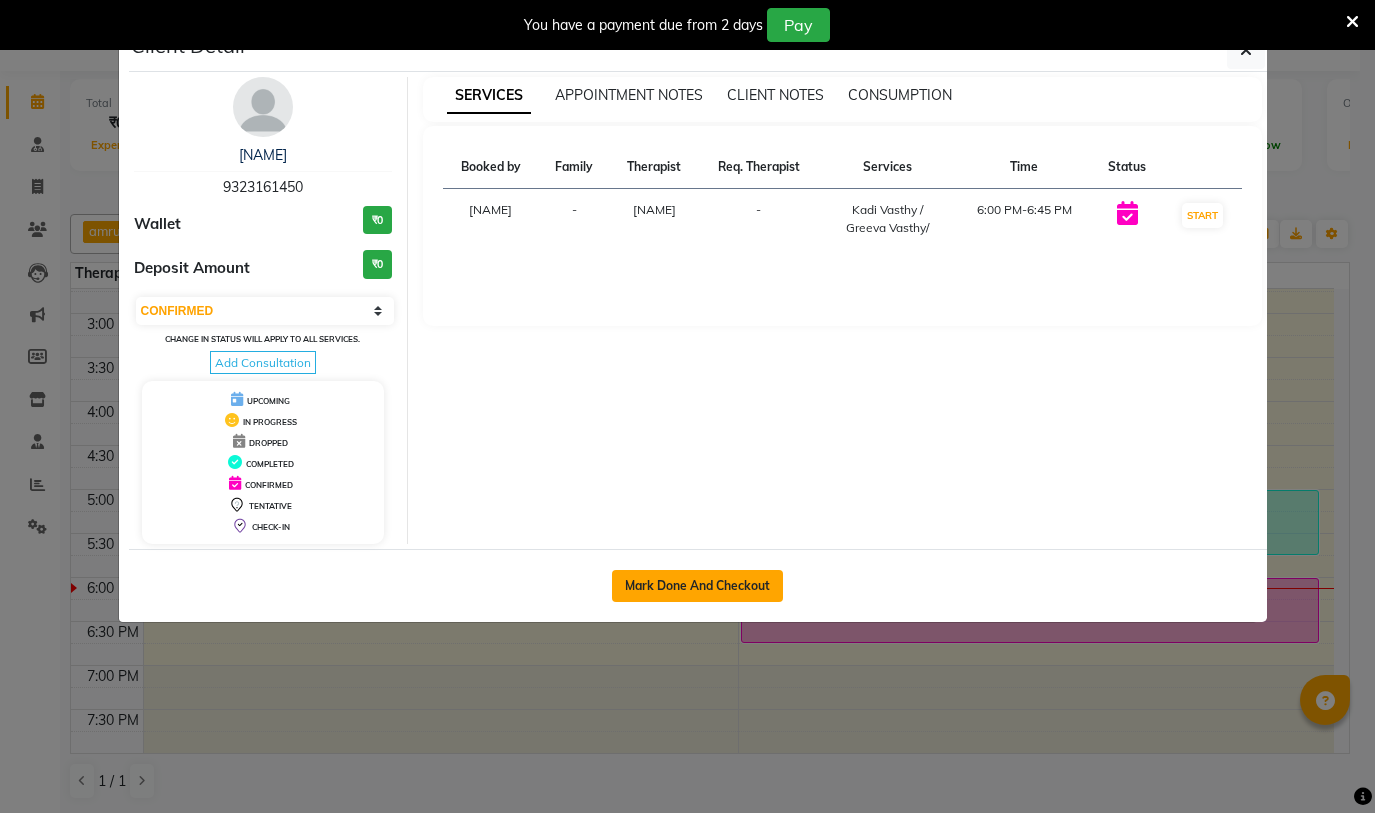 click on "Mark Done And Checkout" 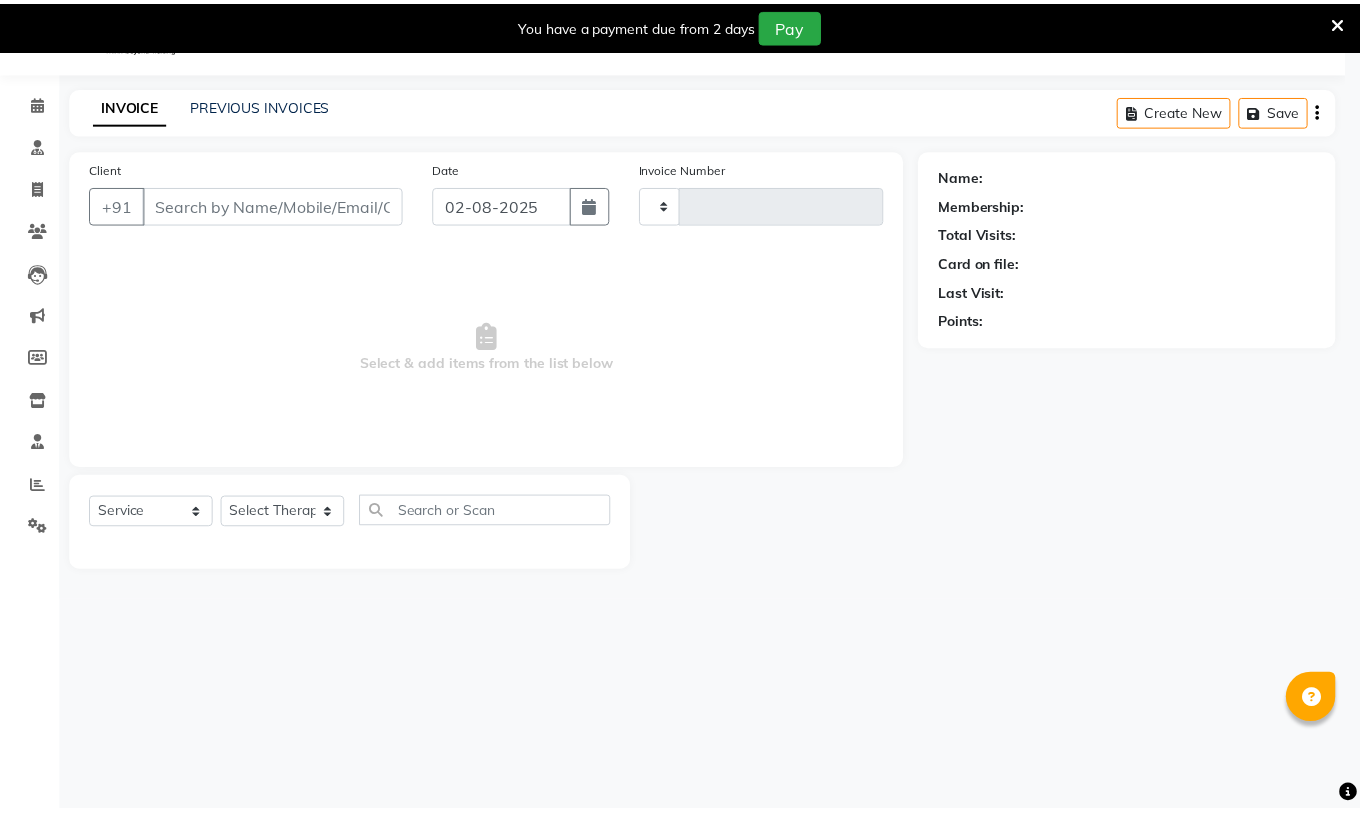 scroll, scrollTop: 50, scrollLeft: 0, axis: vertical 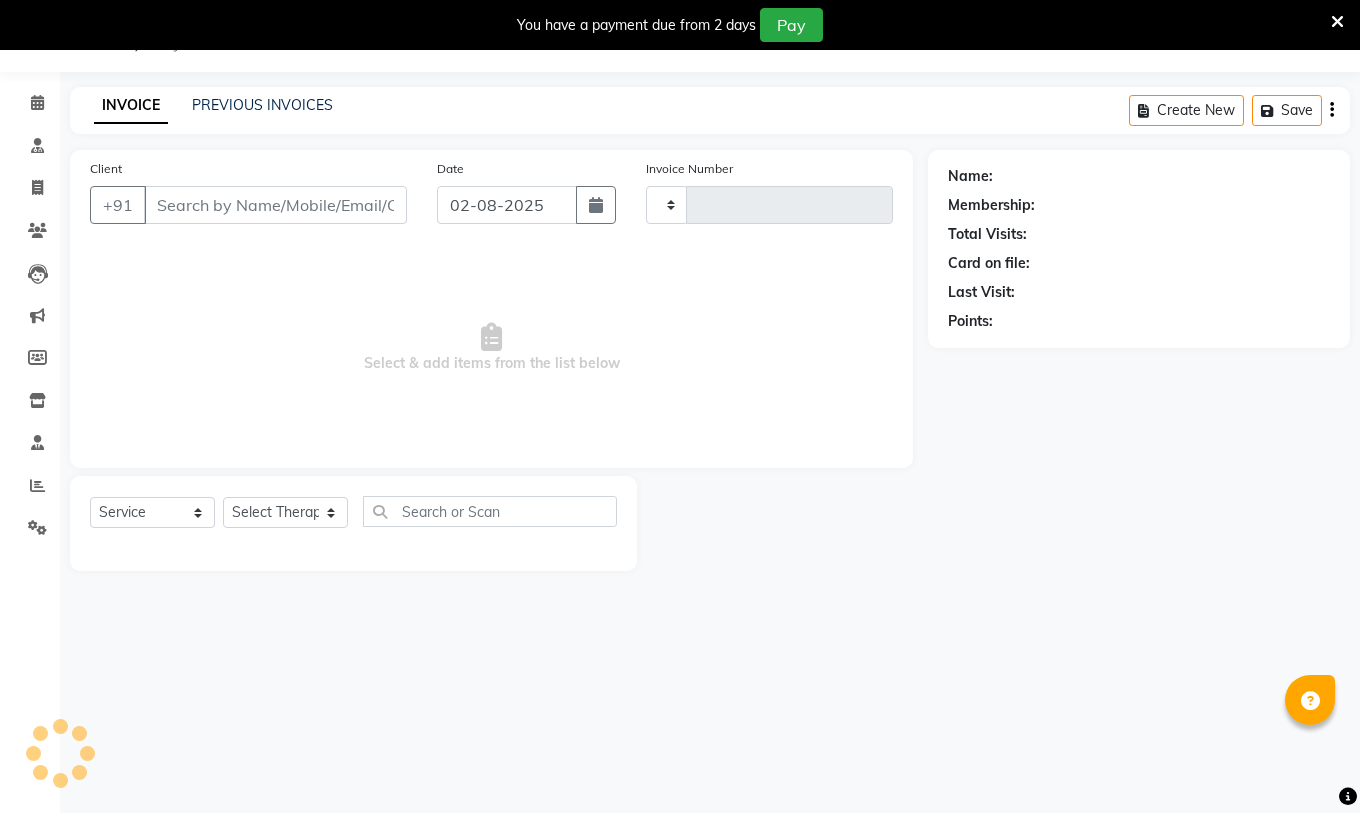 type on "0367" 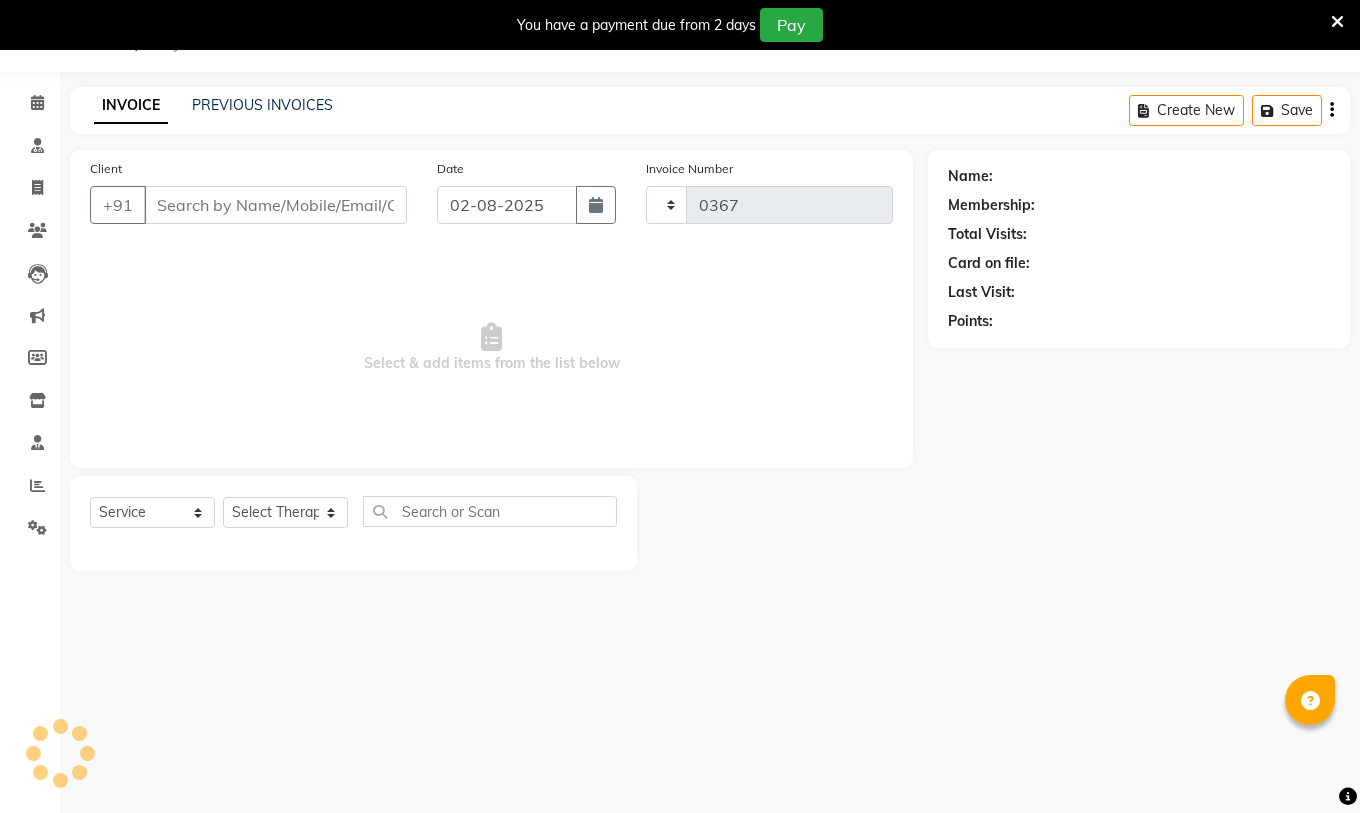 select on "6812" 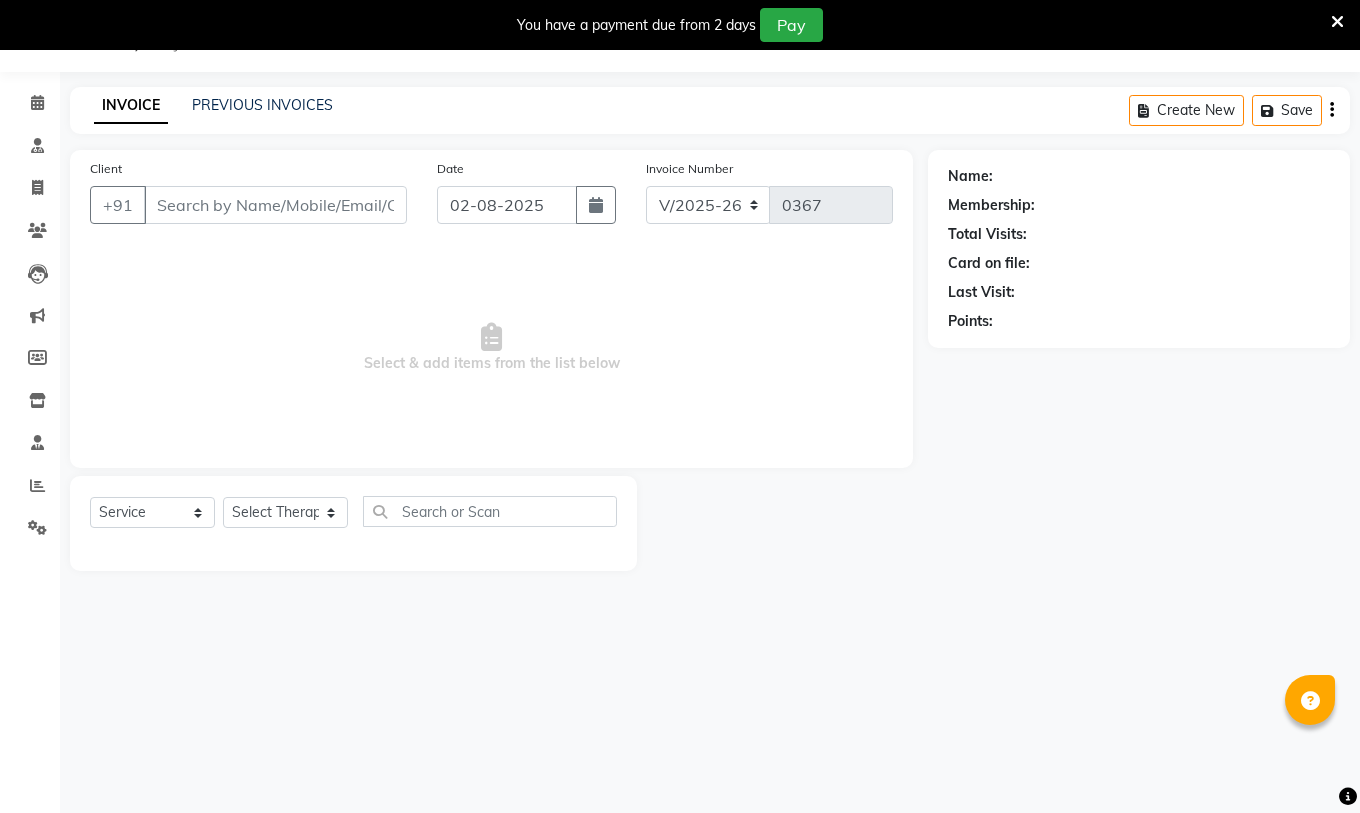 select on "package" 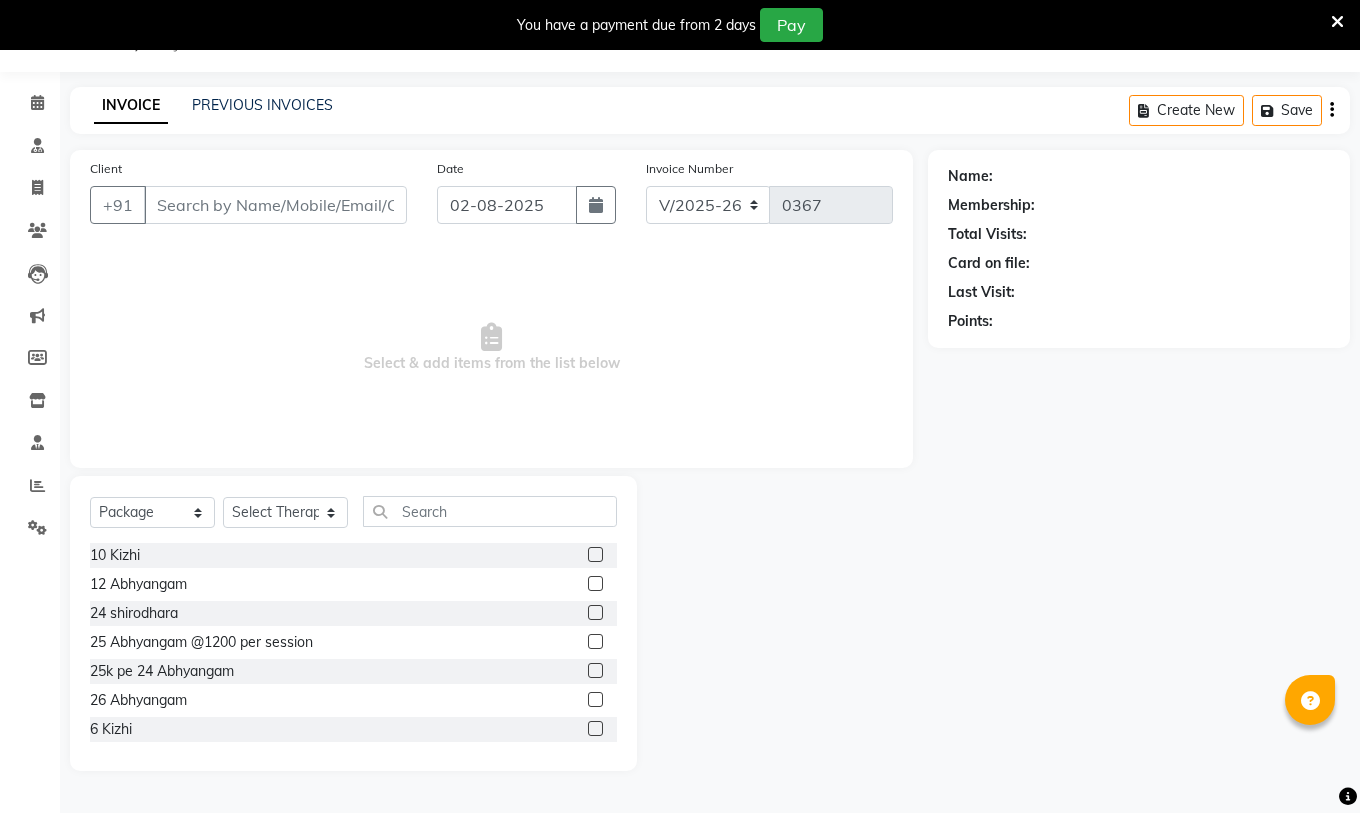 type on "9323161450" 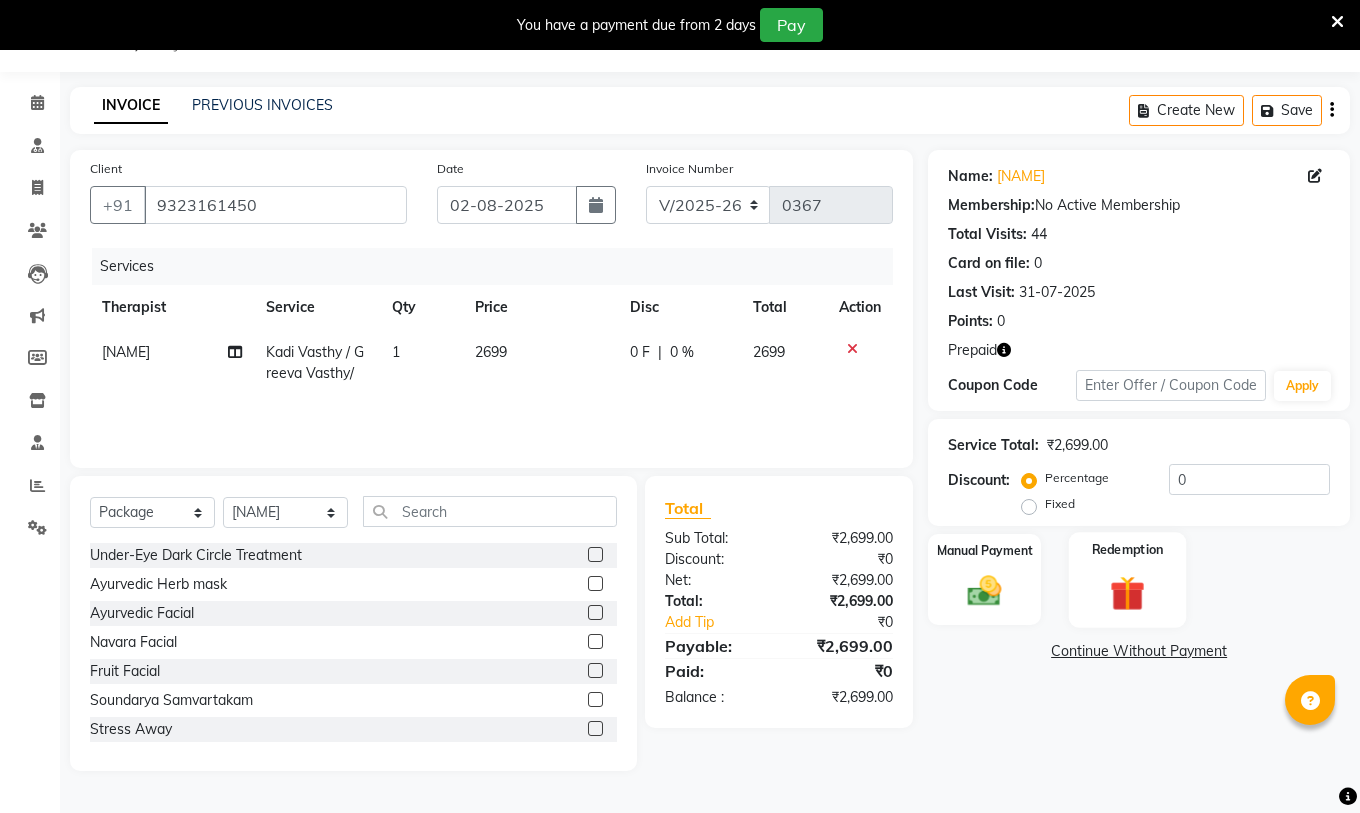 click 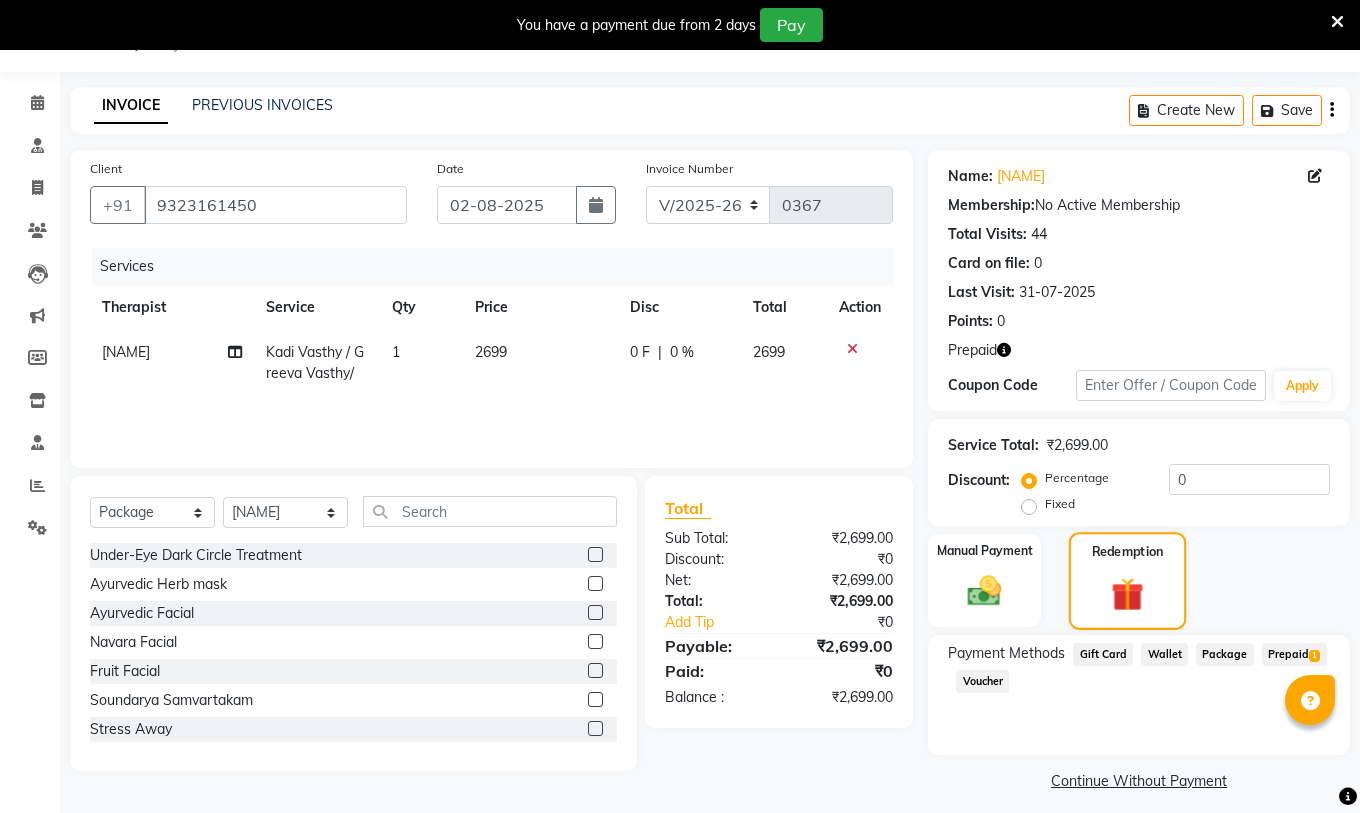 scroll, scrollTop: 63, scrollLeft: 0, axis: vertical 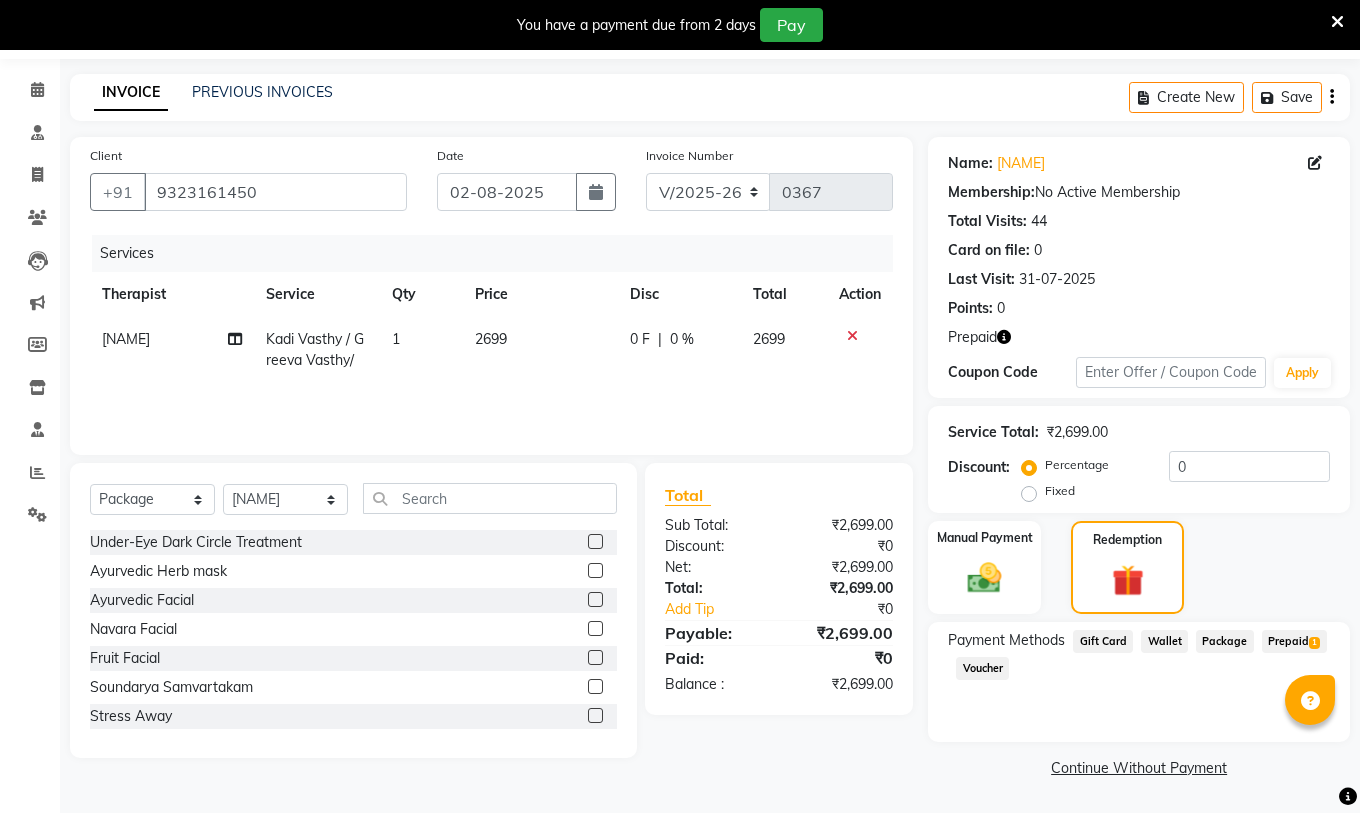 click on "Prepaid  1" 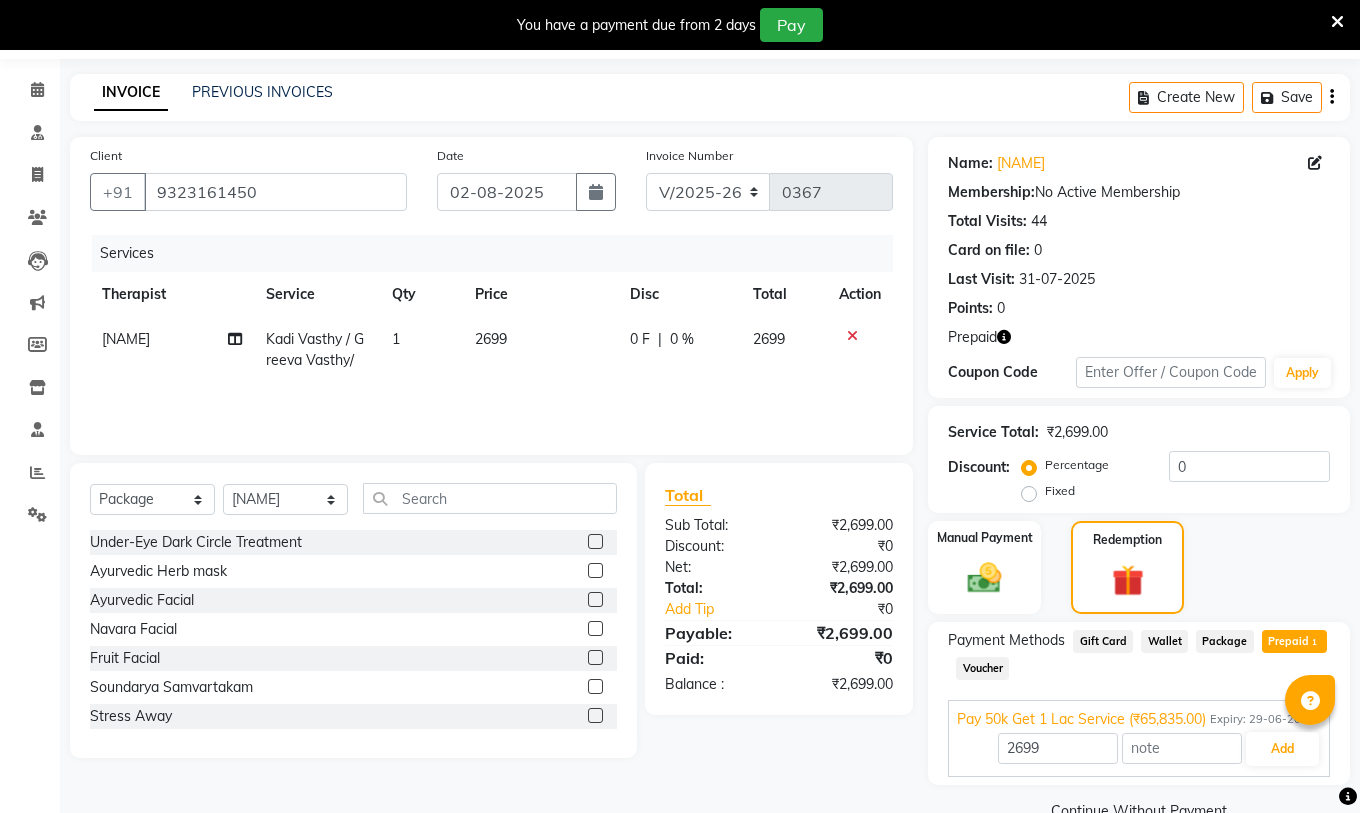 scroll, scrollTop: 106, scrollLeft: 0, axis: vertical 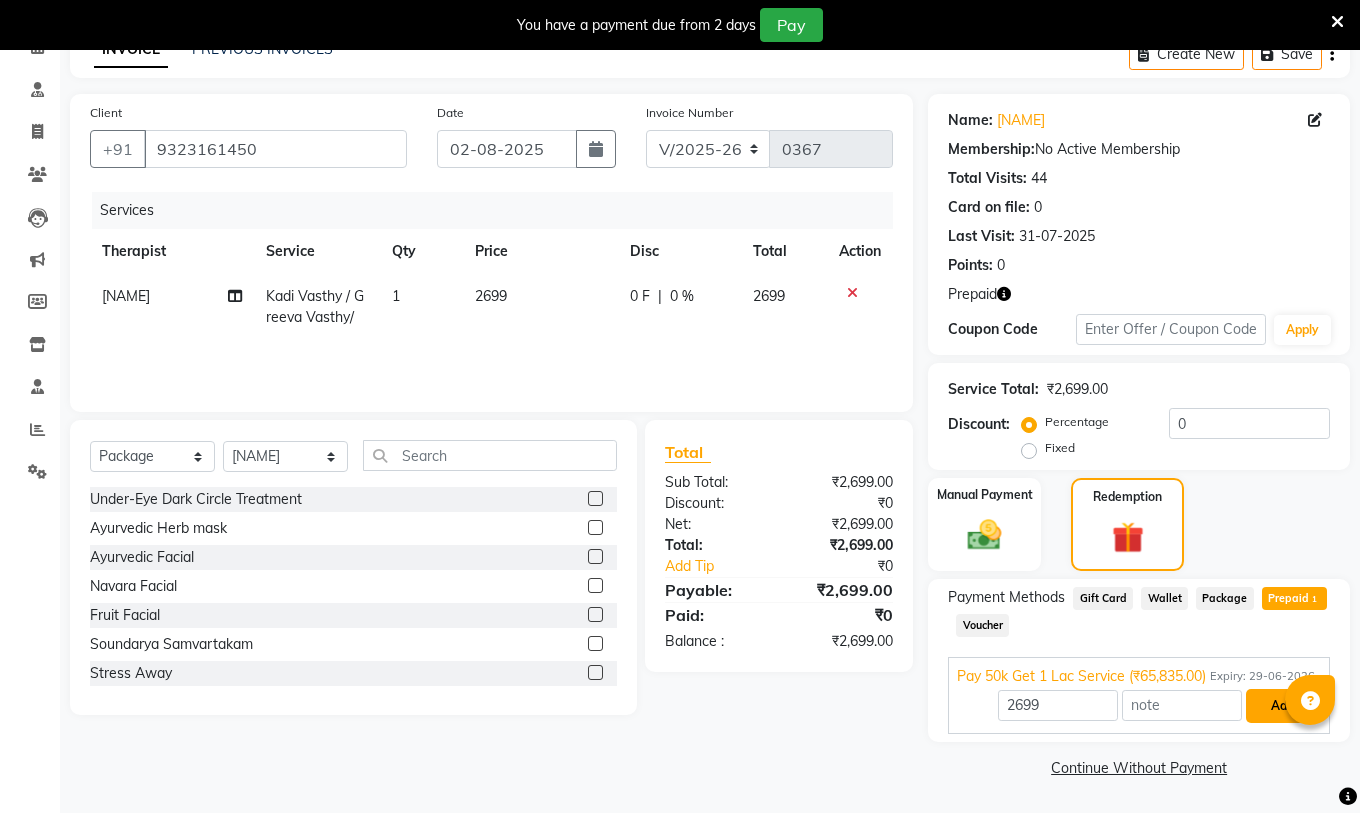 click on "Add" at bounding box center [1282, 706] 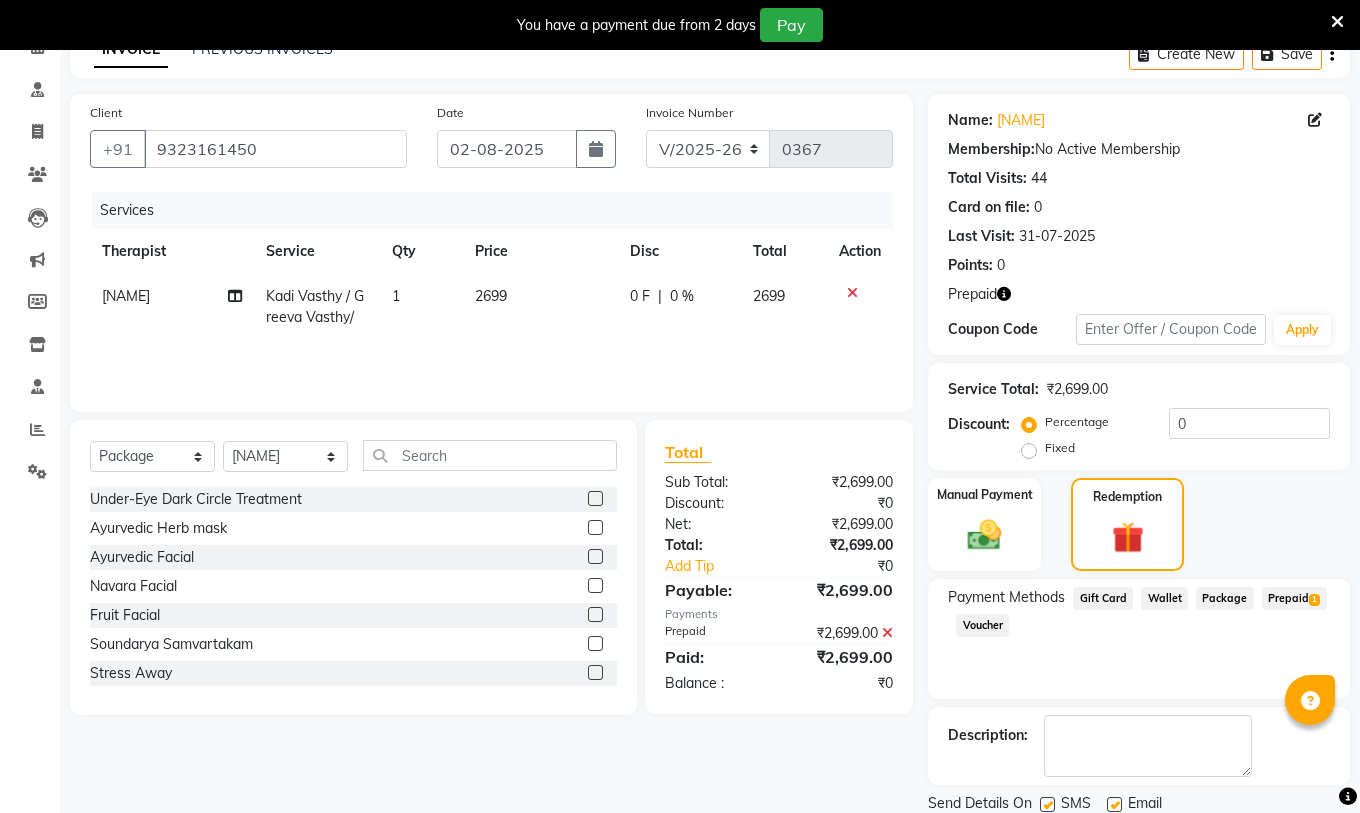 scroll, scrollTop: 176, scrollLeft: 0, axis: vertical 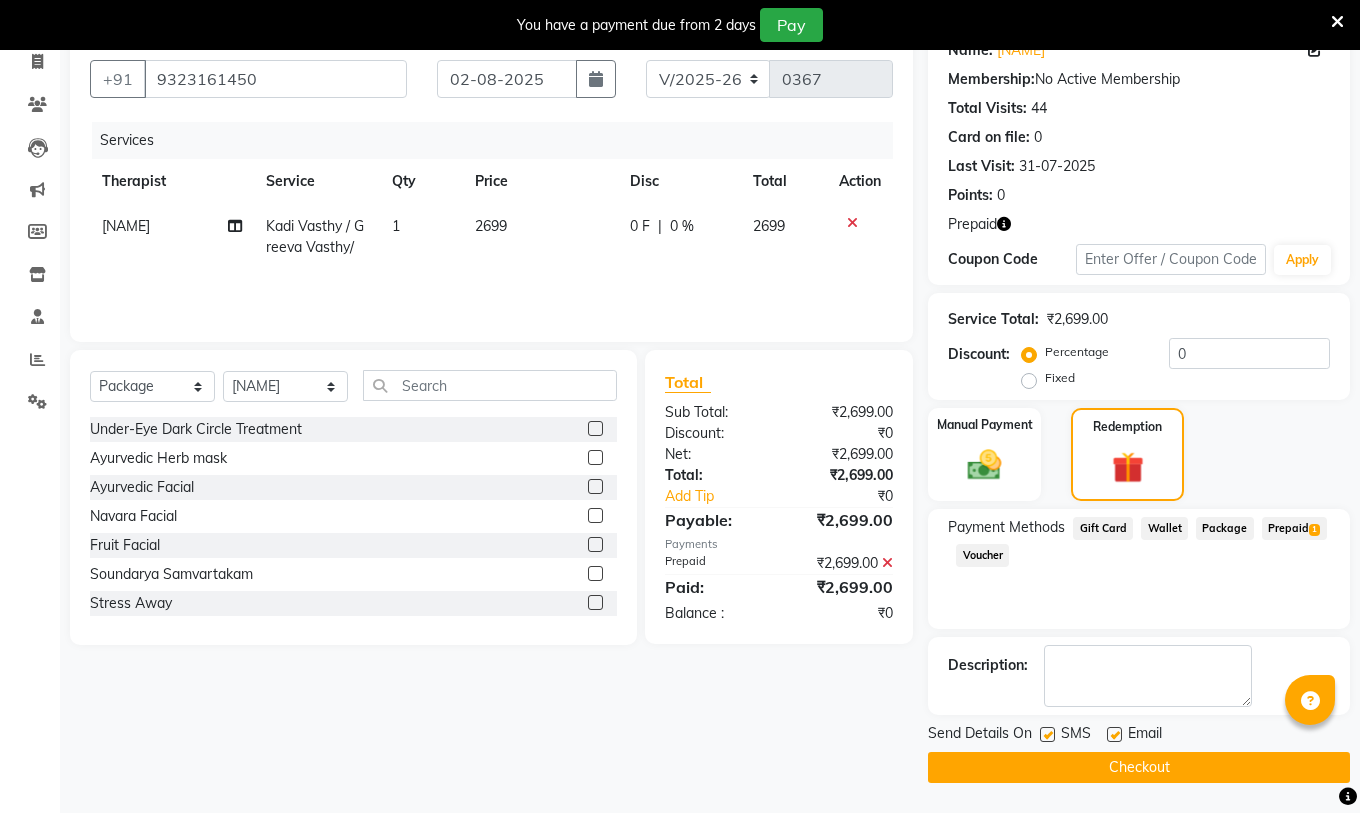 click 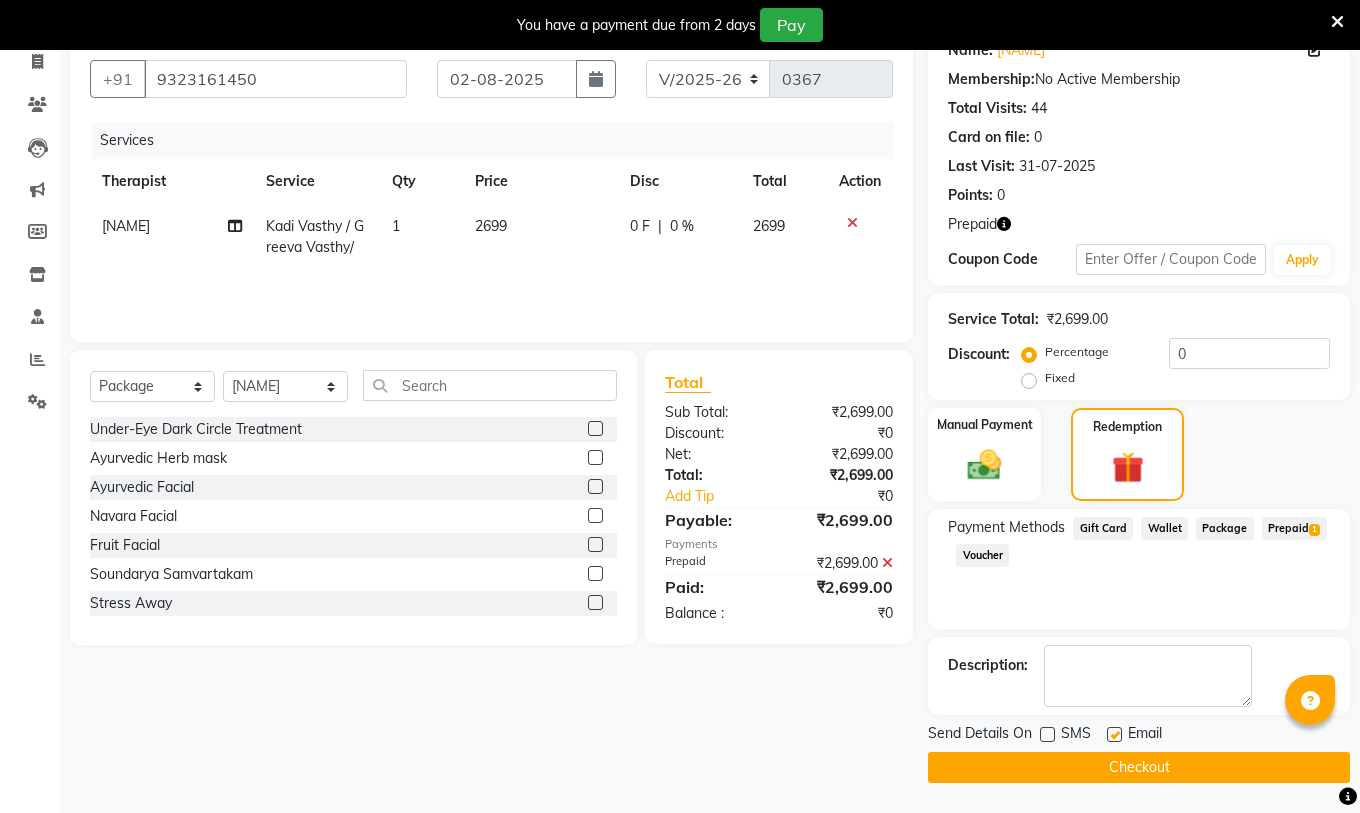 click 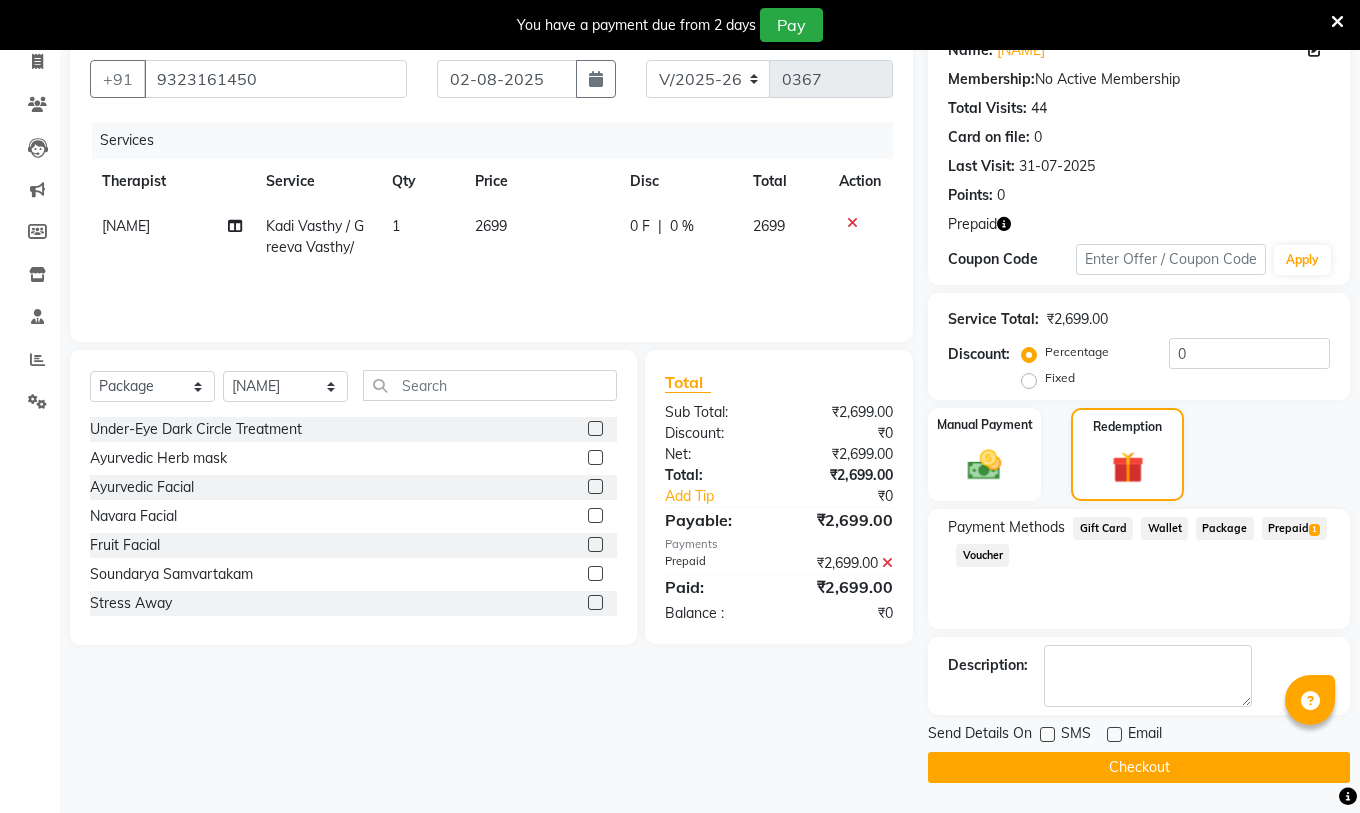 click on "Checkout" 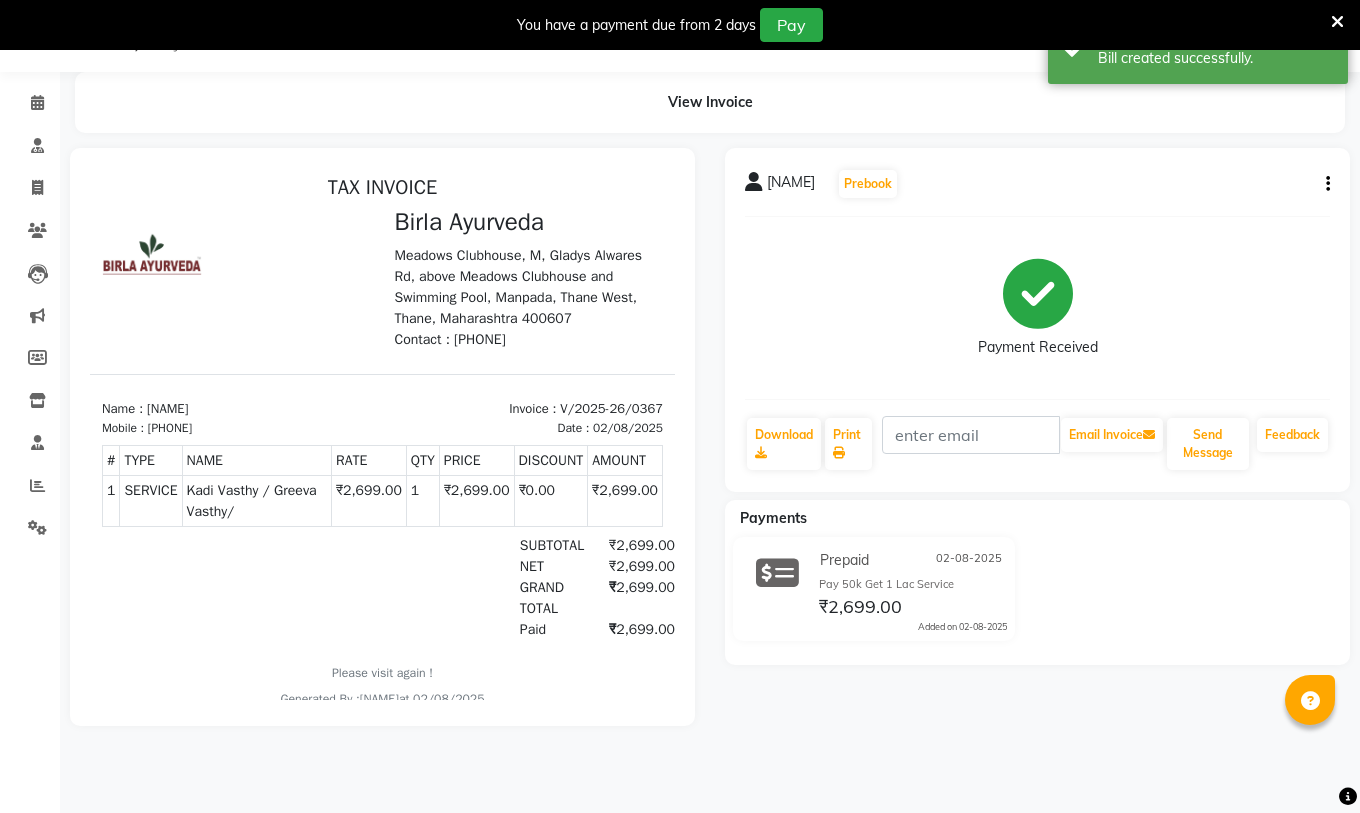 scroll, scrollTop: 0, scrollLeft: 0, axis: both 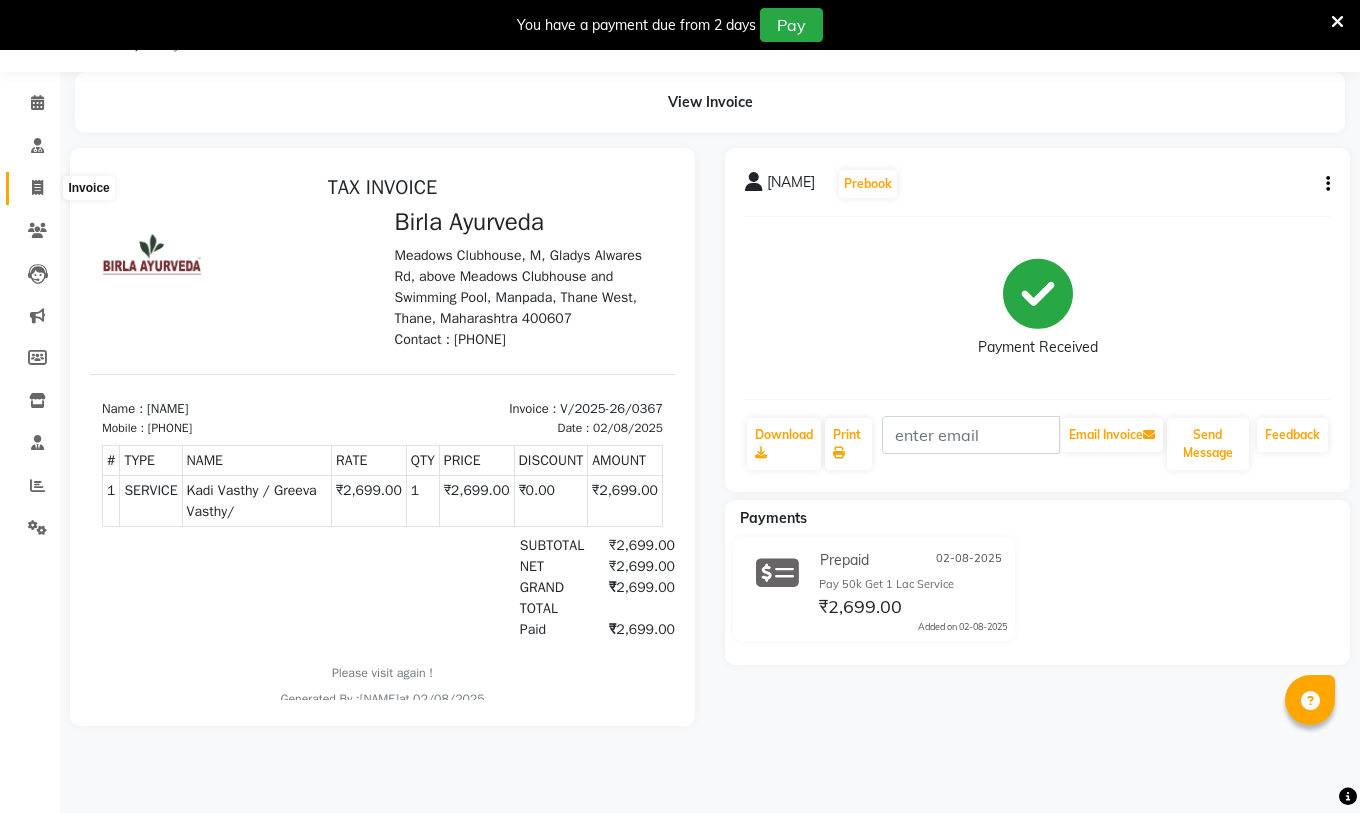 click 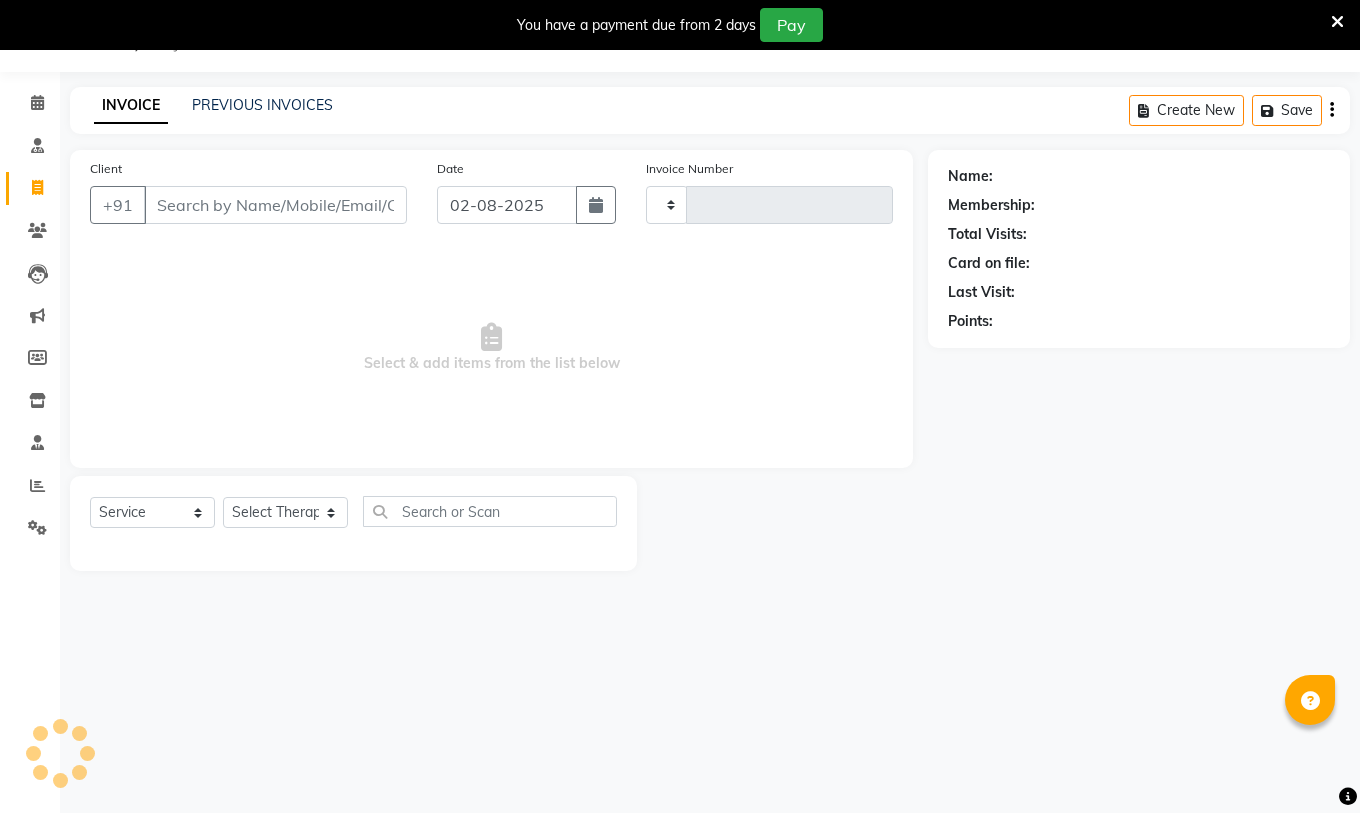 type on "0368" 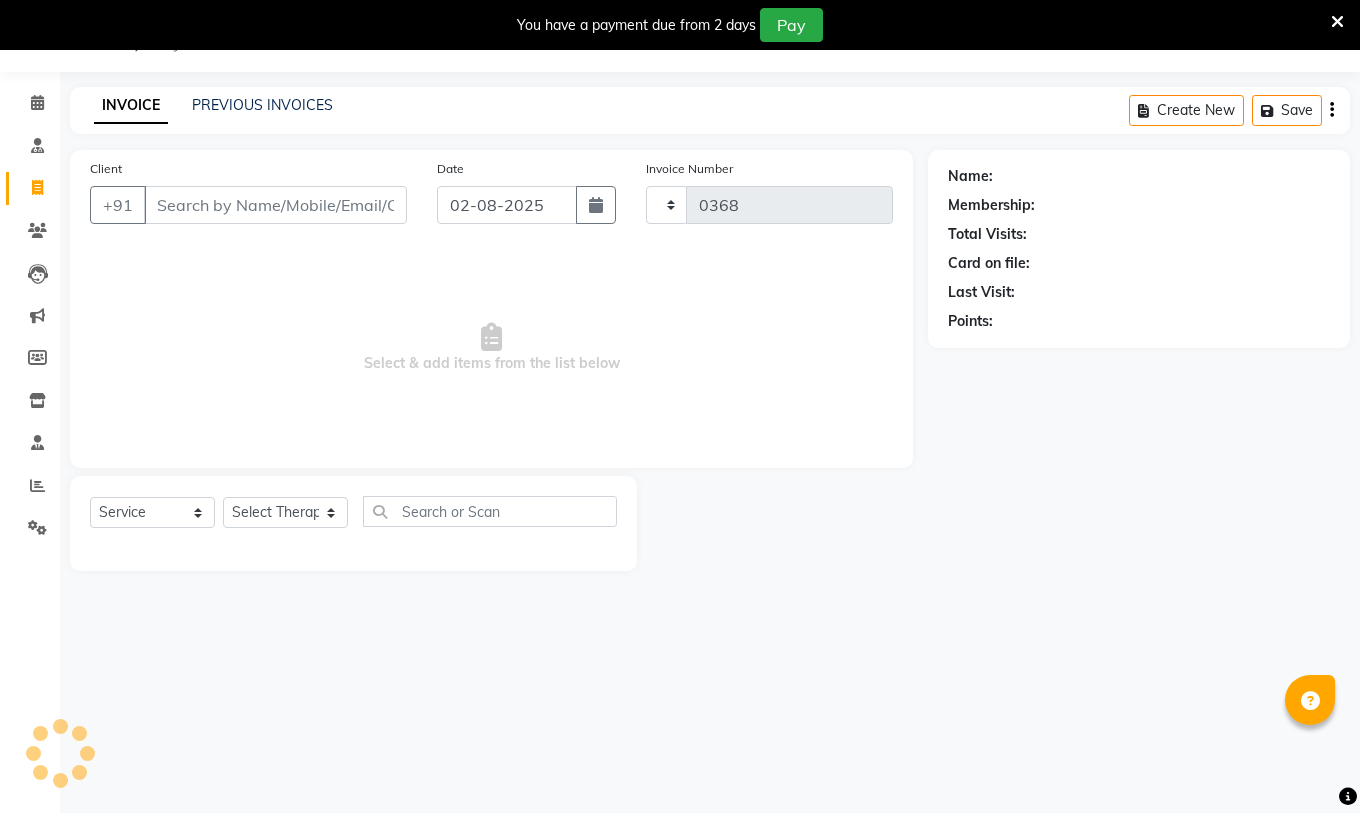 select on "6812" 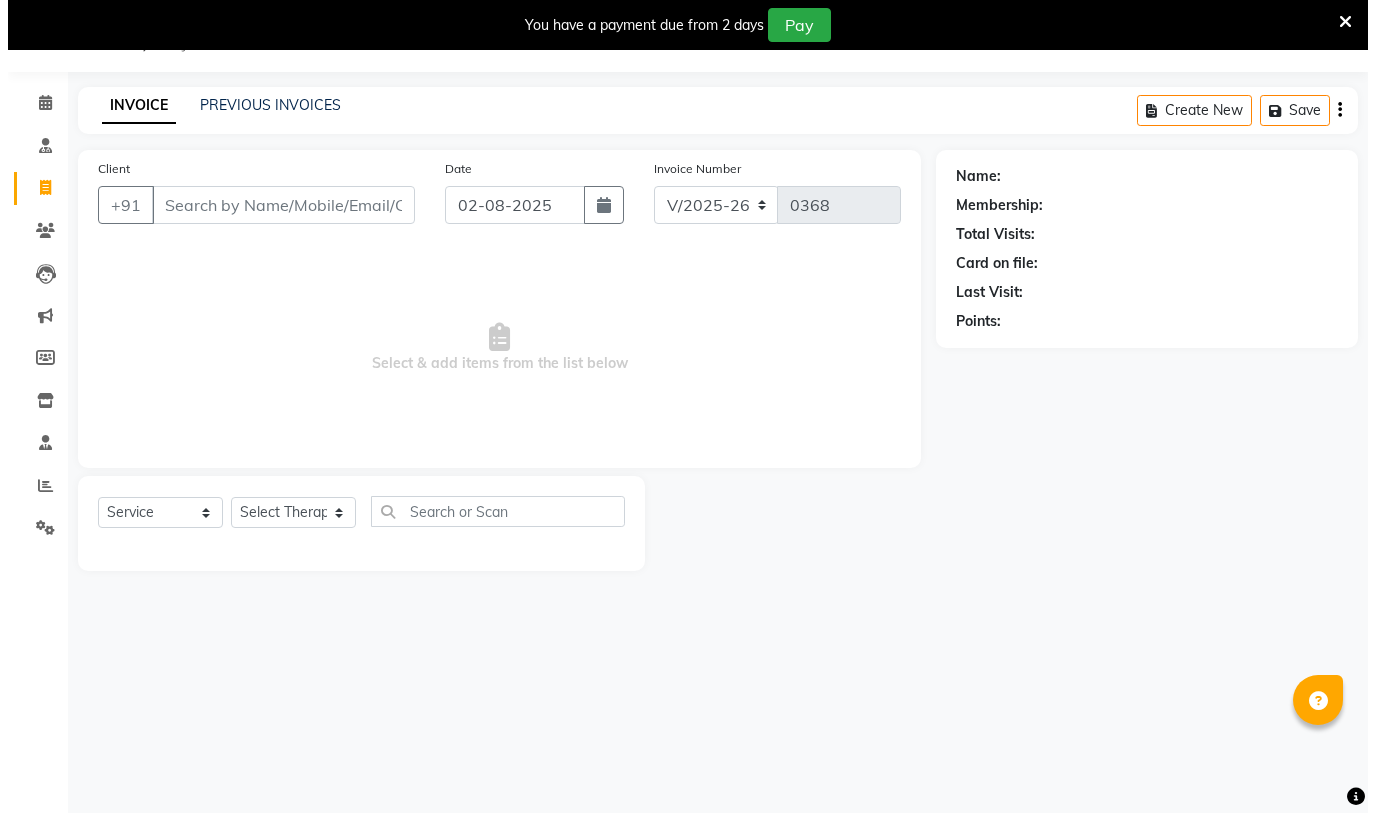 scroll, scrollTop: 0, scrollLeft: 0, axis: both 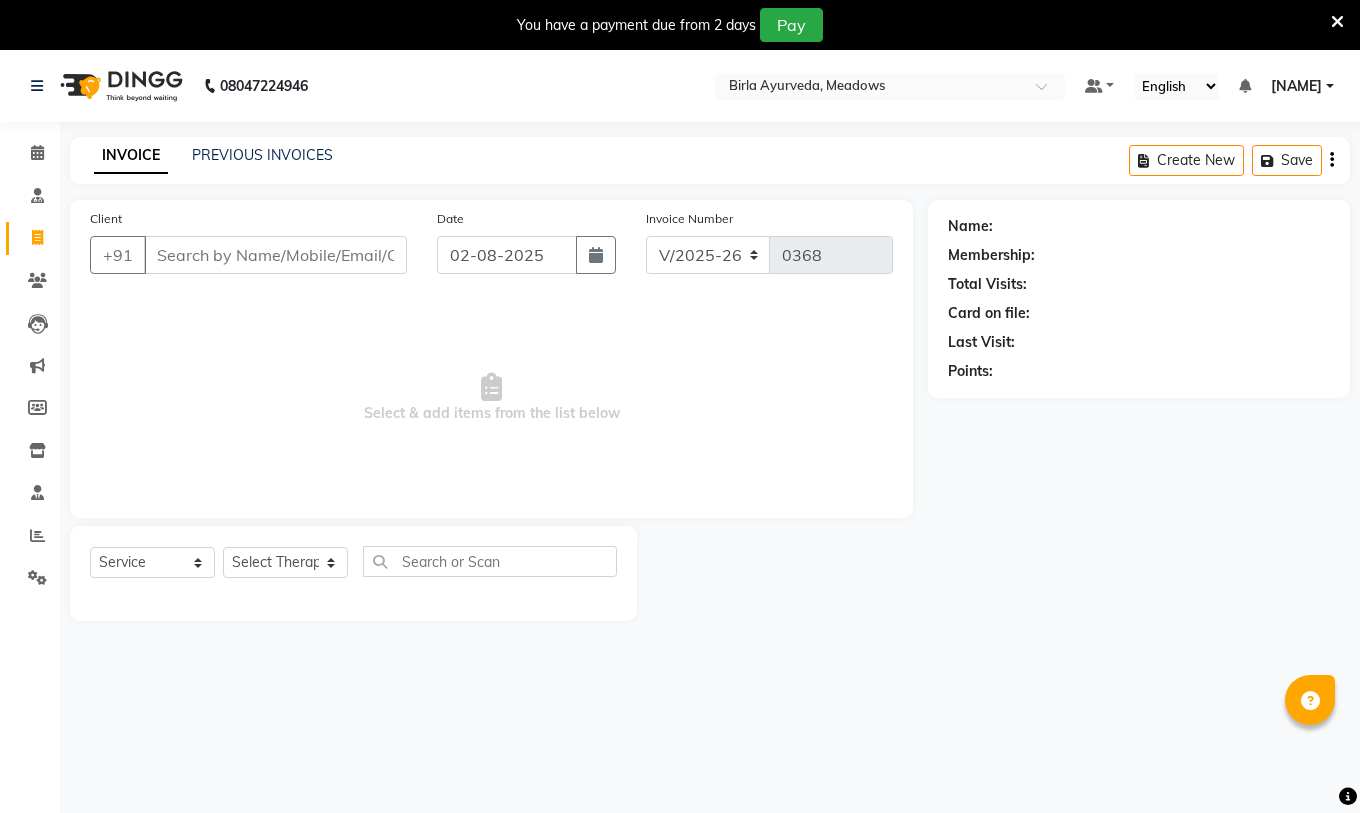select on "package" 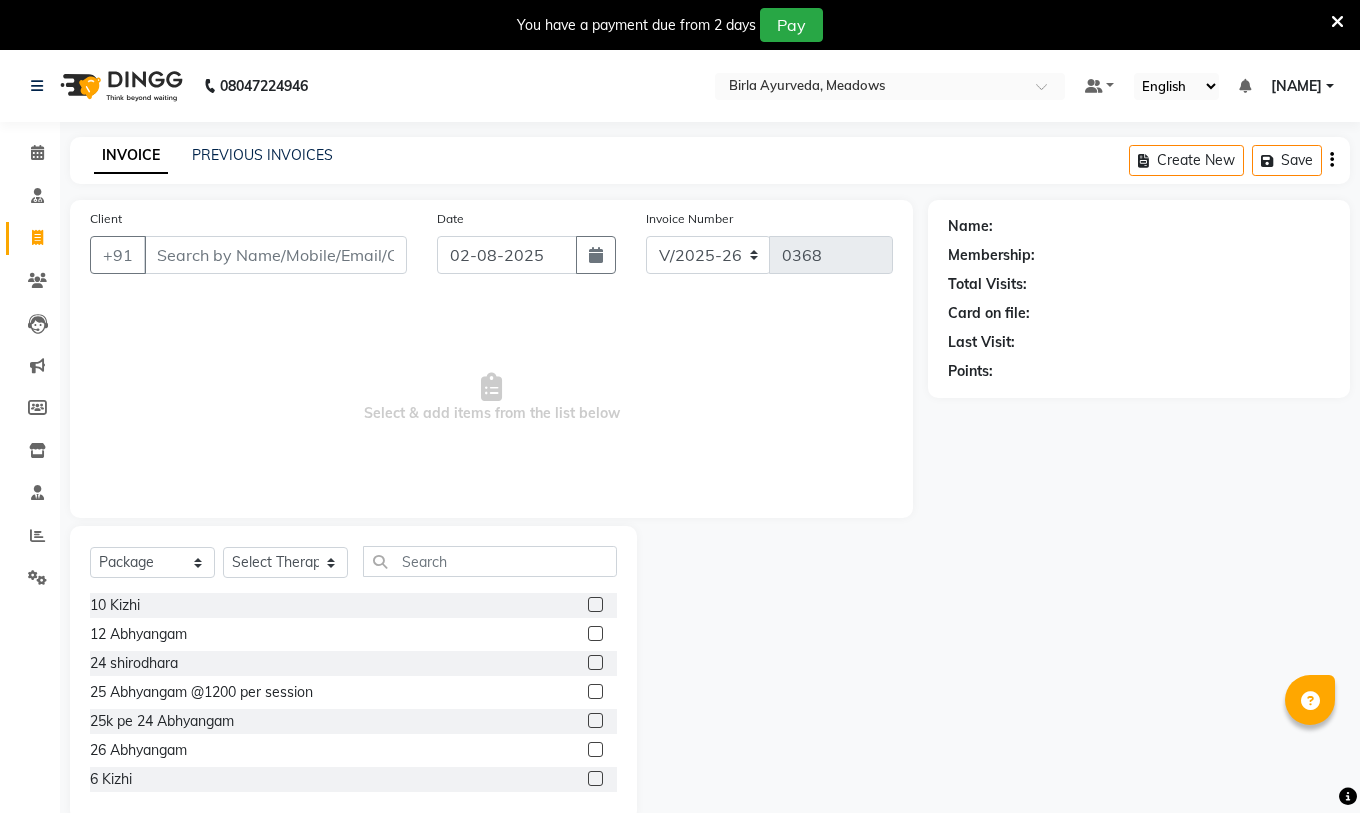 click on "[NAME]" at bounding box center (1302, 86) 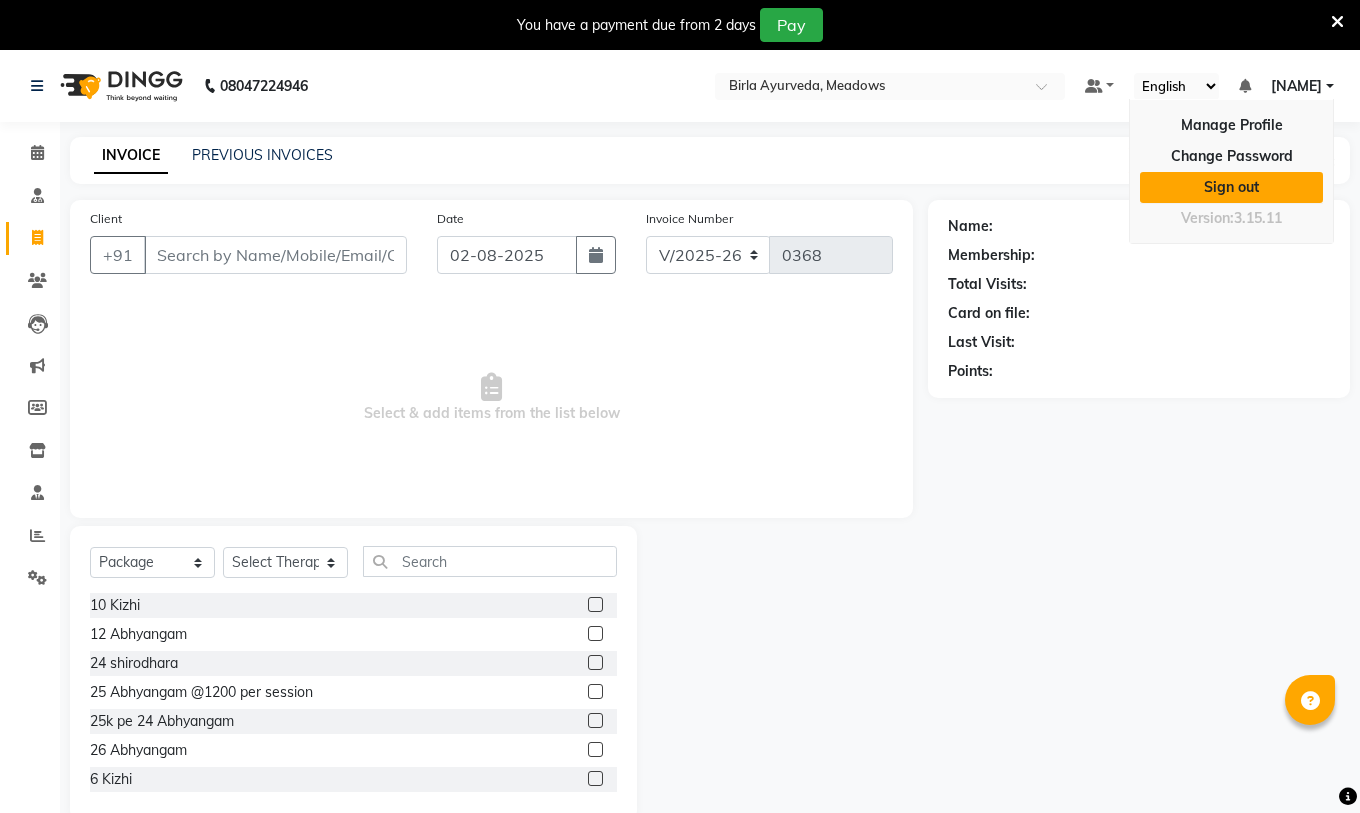 click on "Sign out" at bounding box center [1231, 187] 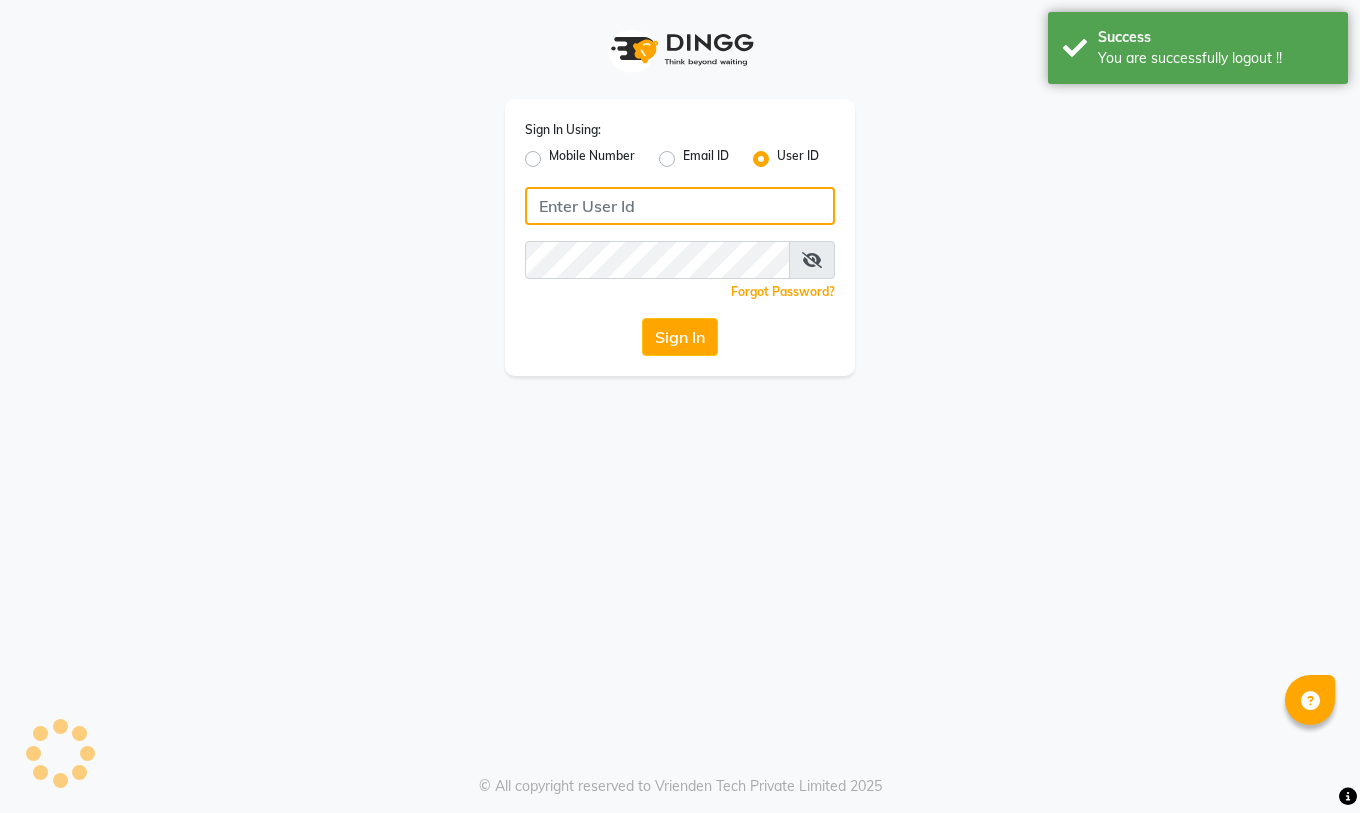 type on "8779152966" 